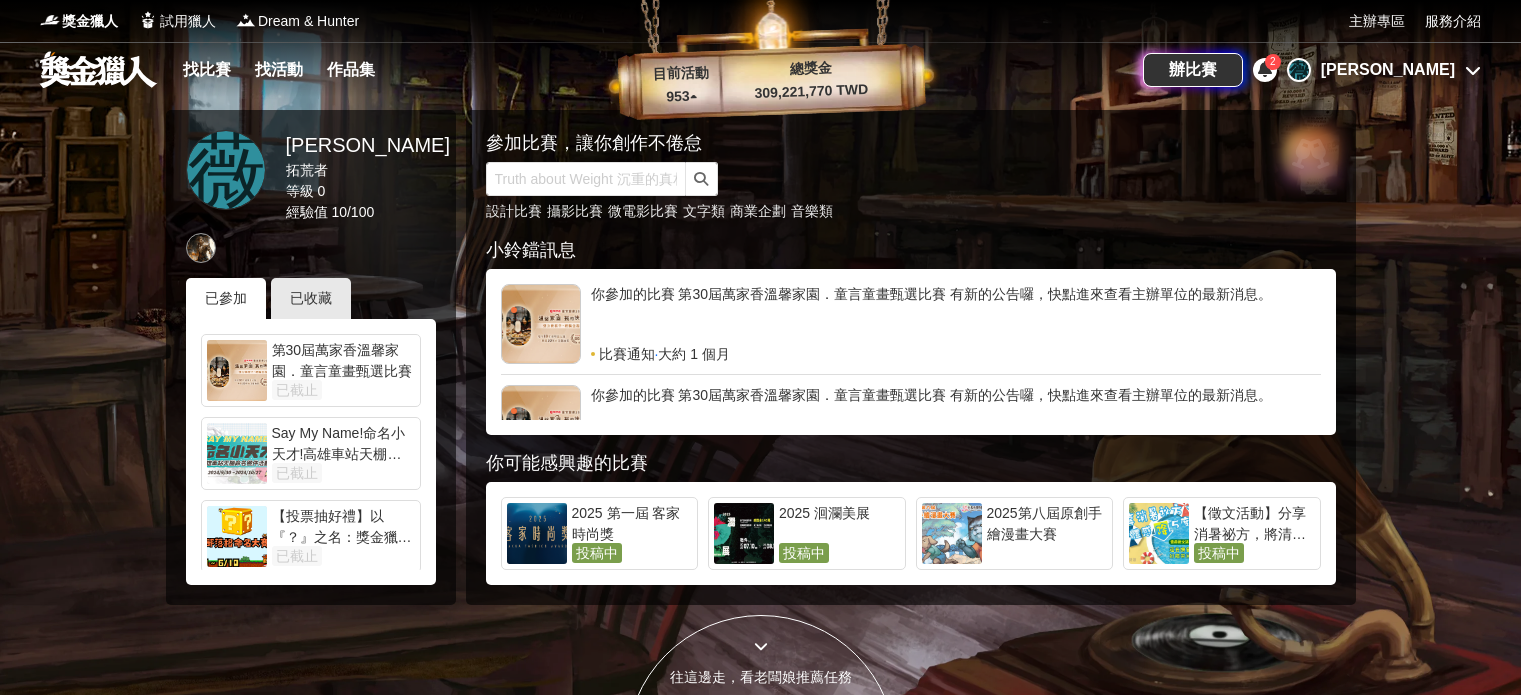 scroll, scrollTop: 0, scrollLeft: 0, axis: both 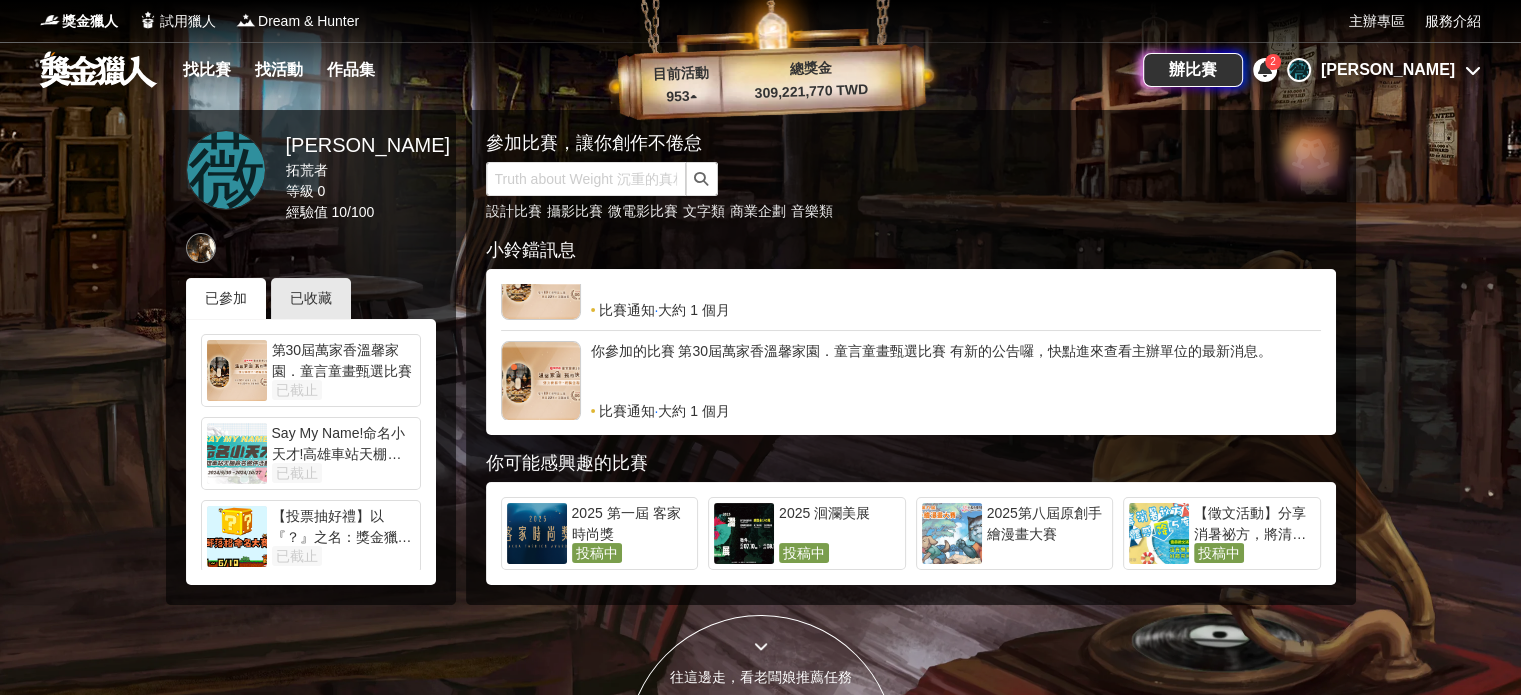 click at bounding box center [952, 533] 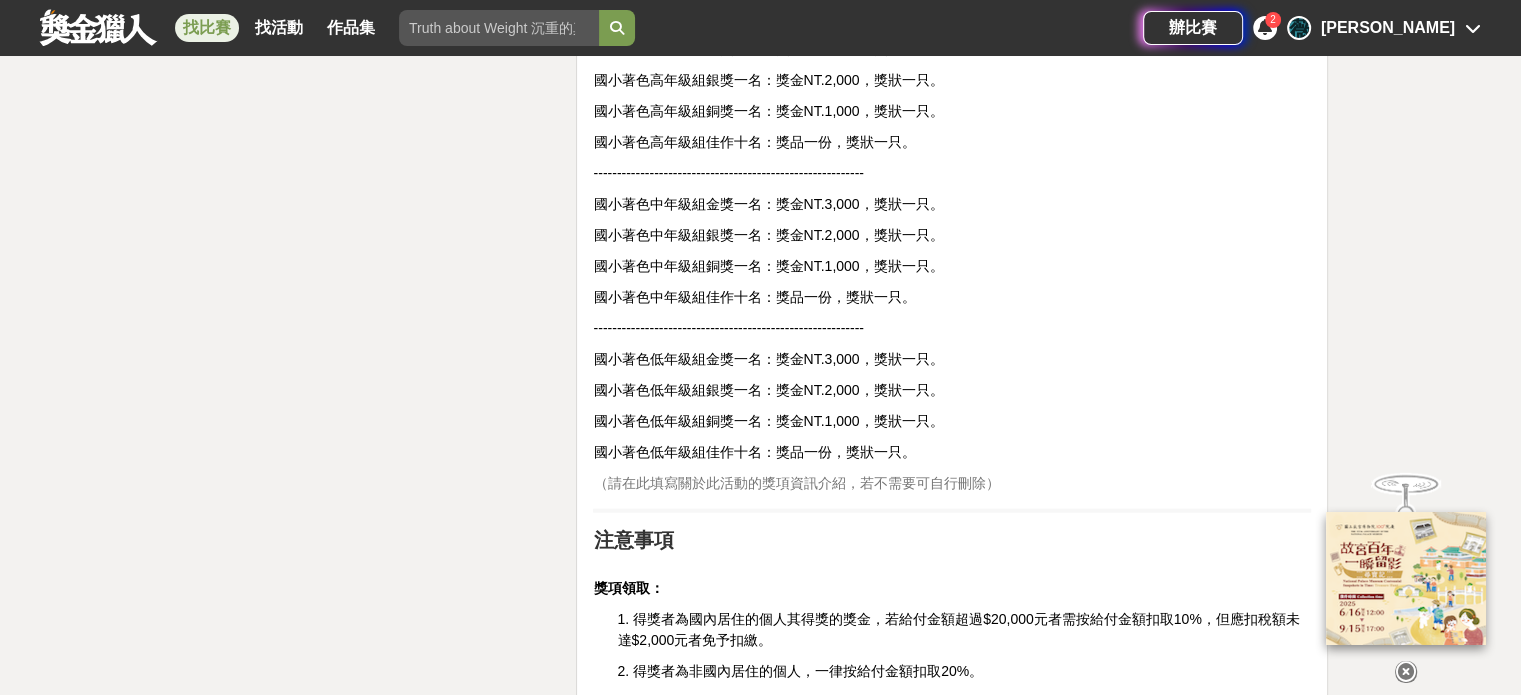 scroll, scrollTop: 4800, scrollLeft: 0, axis: vertical 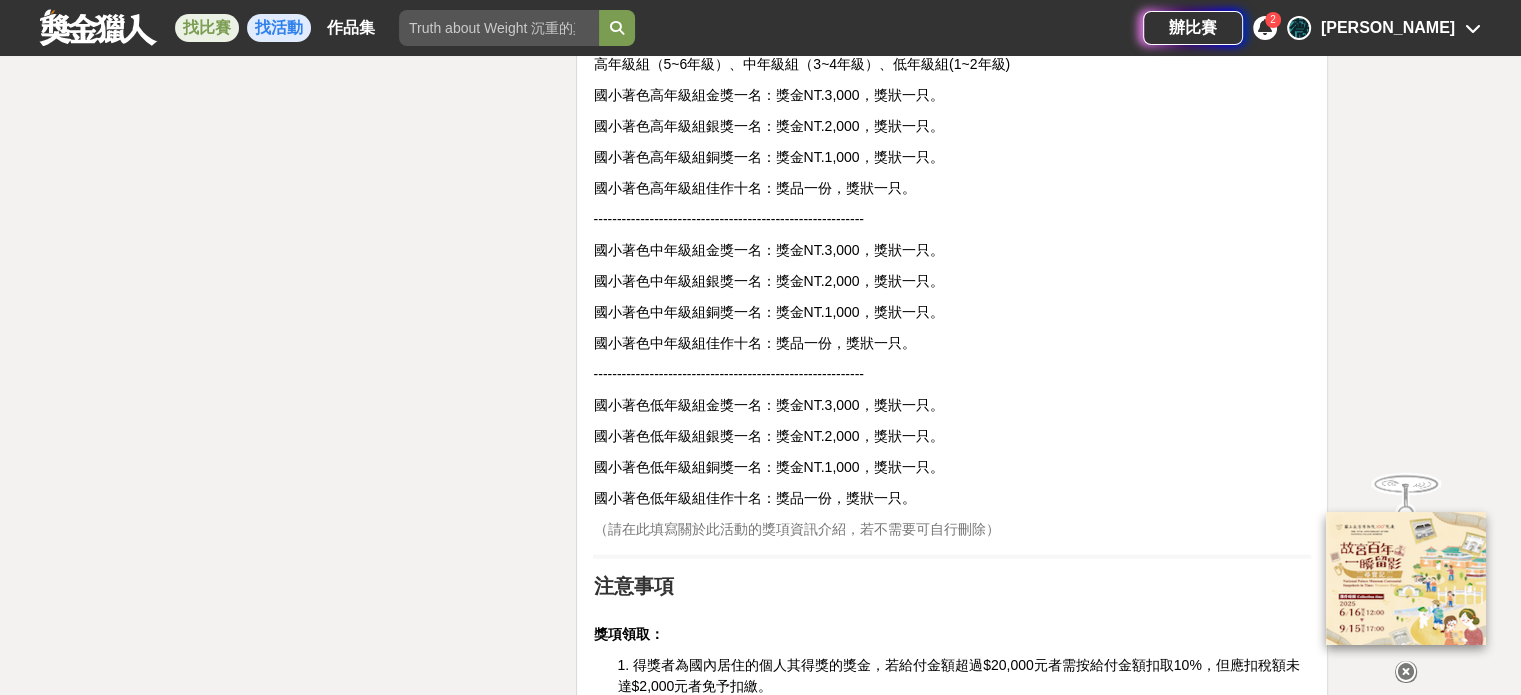 click on "找活動" at bounding box center (279, 28) 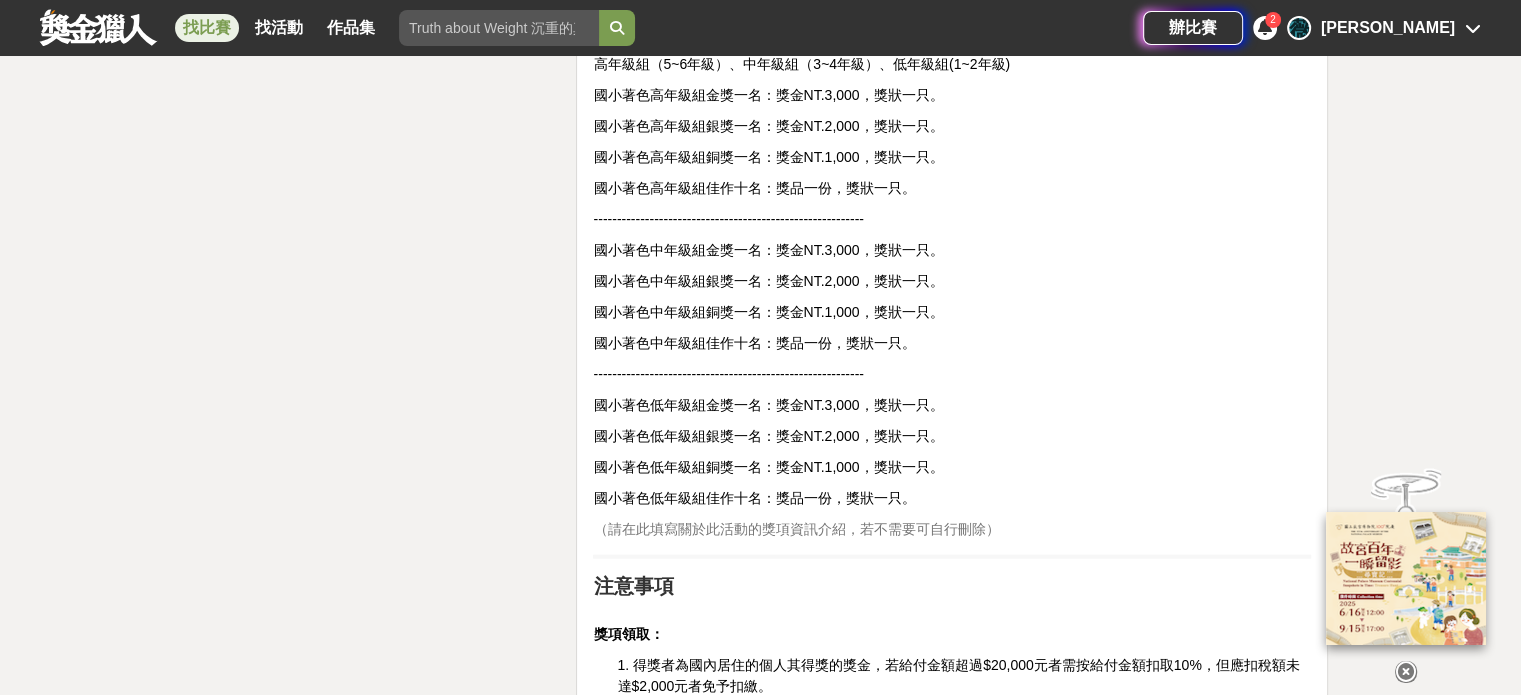 scroll, scrollTop: 0, scrollLeft: 0, axis: both 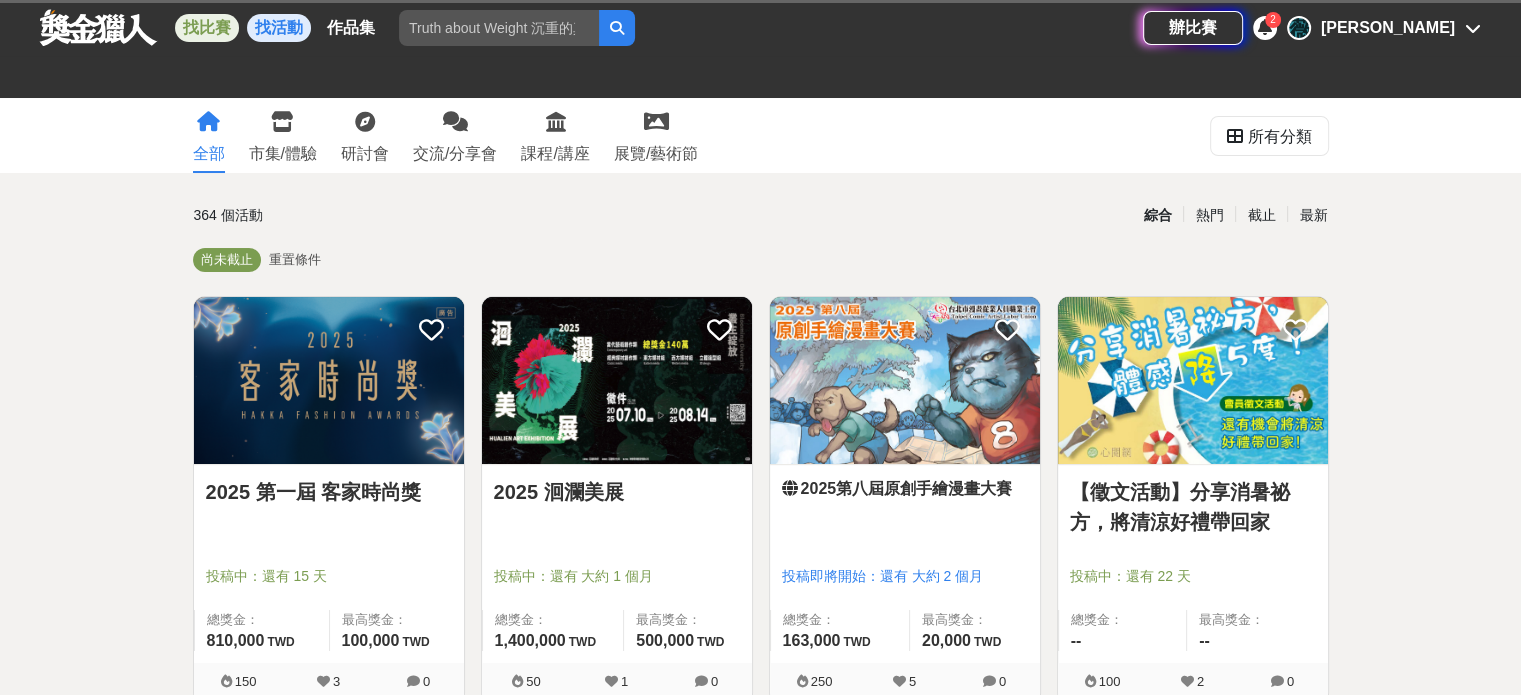 click on "找比賽" at bounding box center (207, 28) 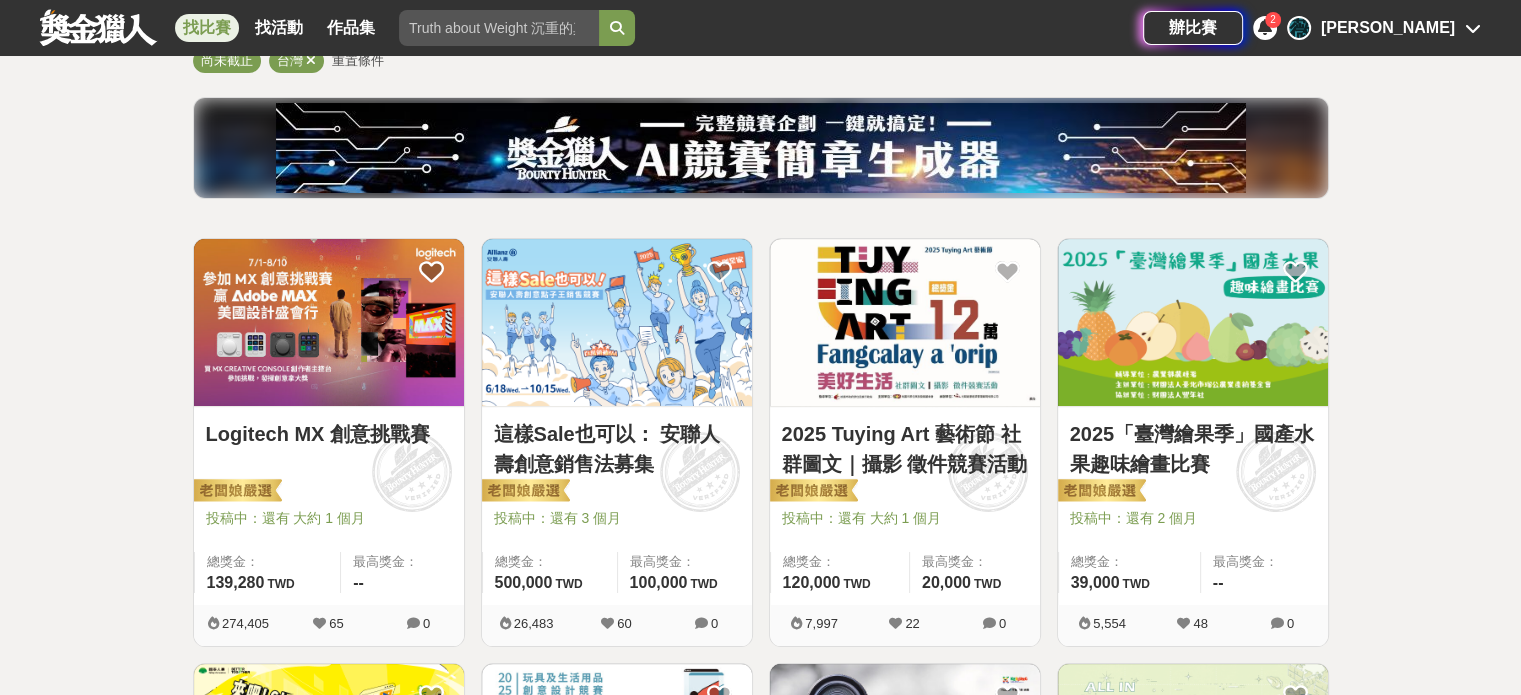 scroll, scrollTop: 200, scrollLeft: 0, axis: vertical 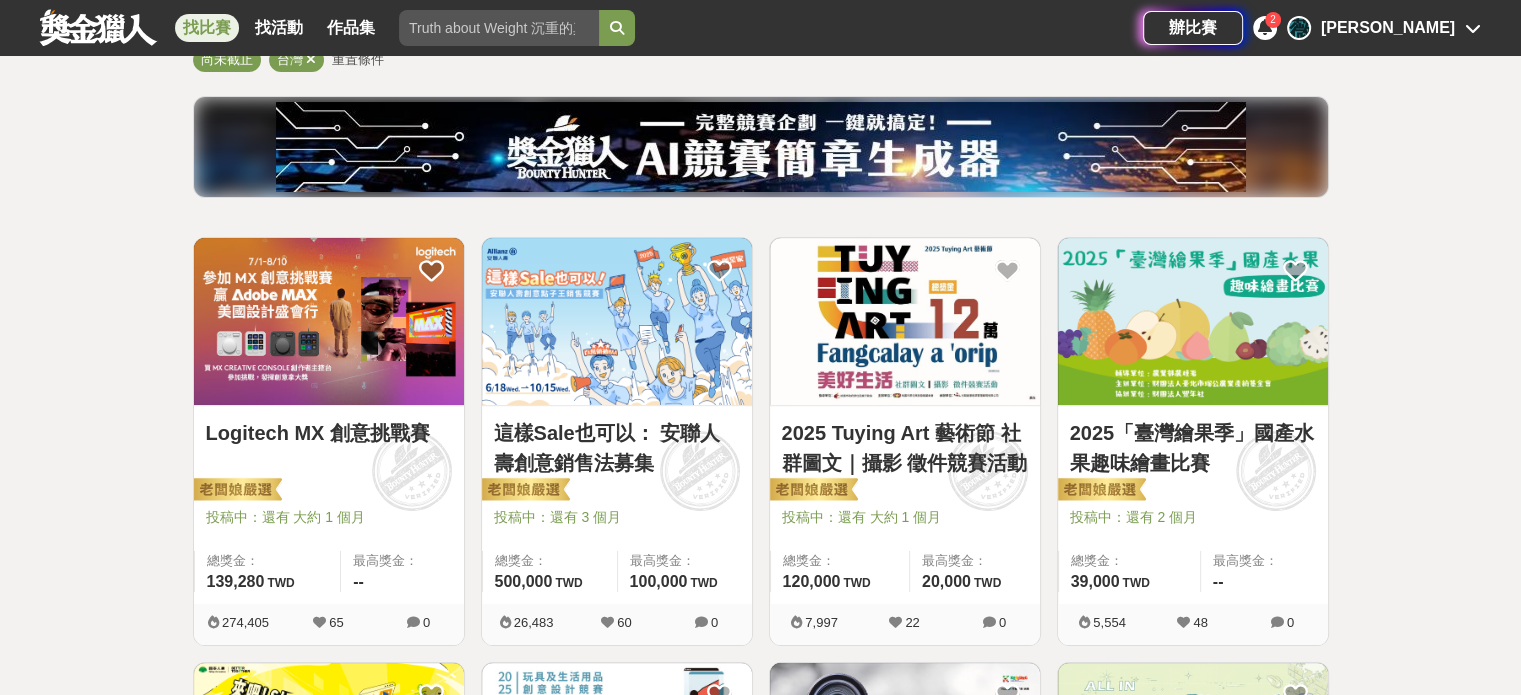 drag, startPoint x: 91, startPoint y: 333, endPoint x: 510, endPoint y: 387, distance: 422.4654 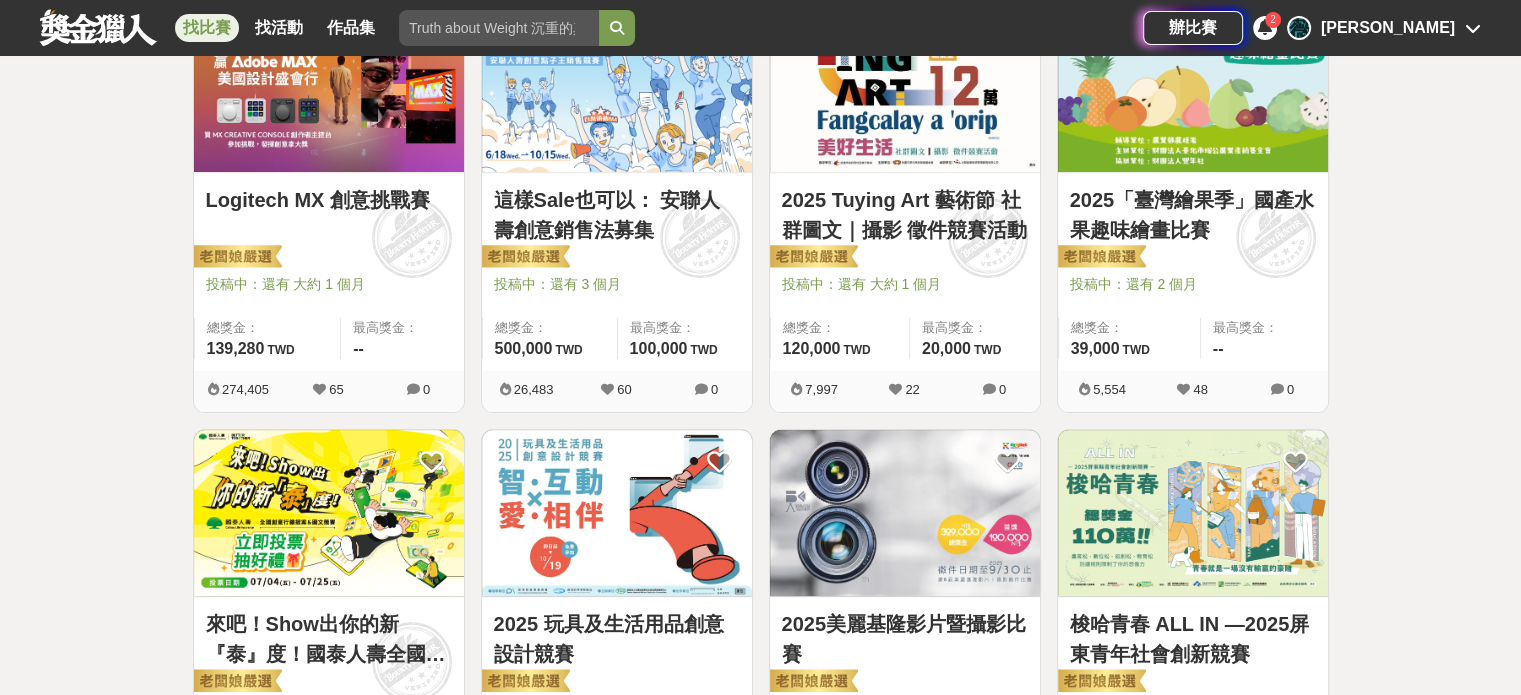 scroll, scrollTop: 300, scrollLeft: 0, axis: vertical 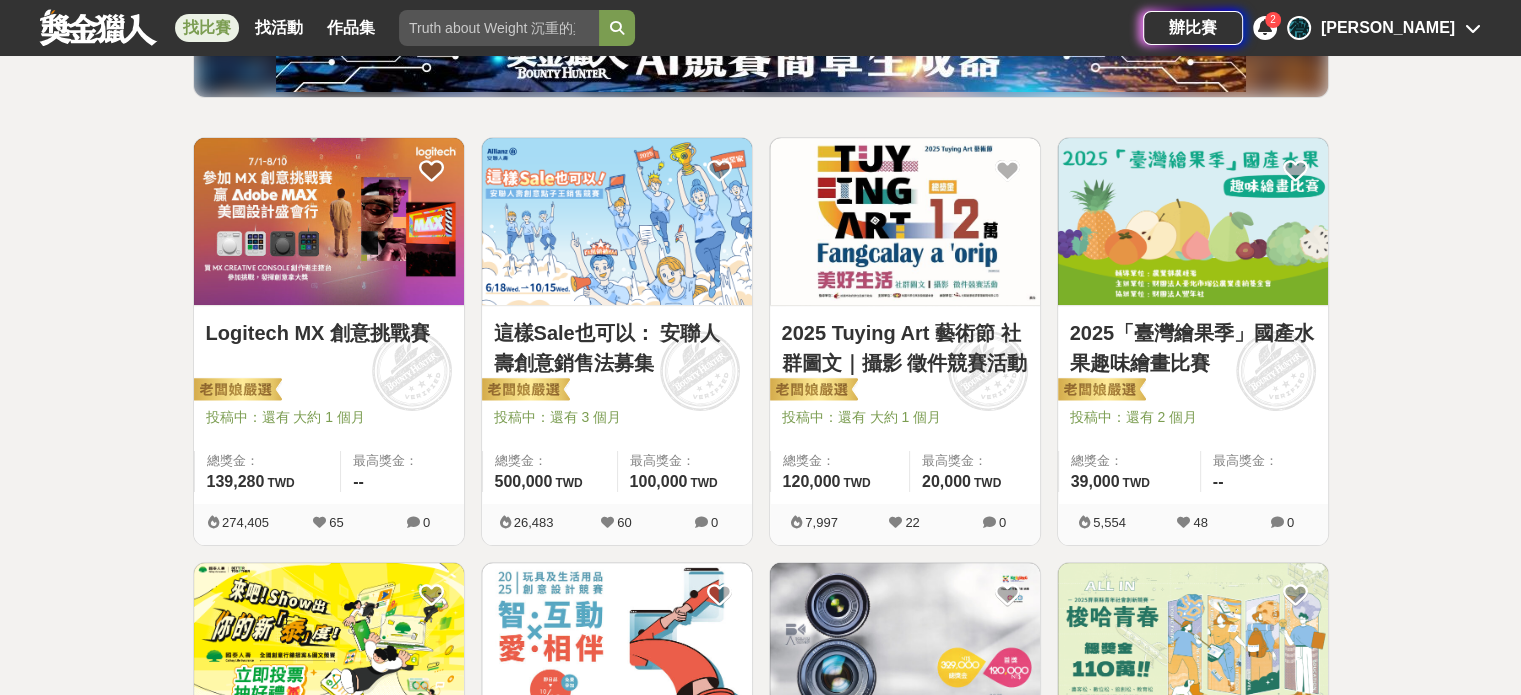 click at bounding box center (1193, 221) 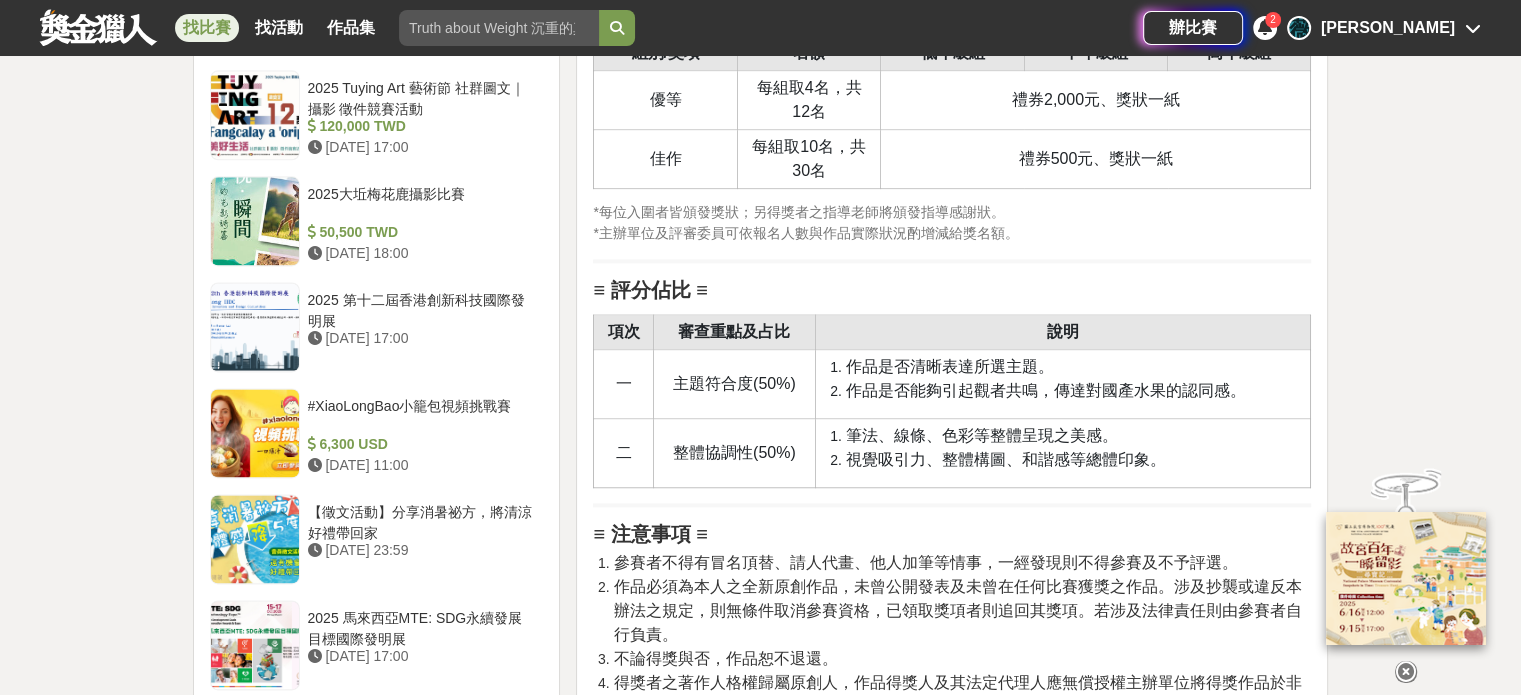 scroll, scrollTop: 2800, scrollLeft: 0, axis: vertical 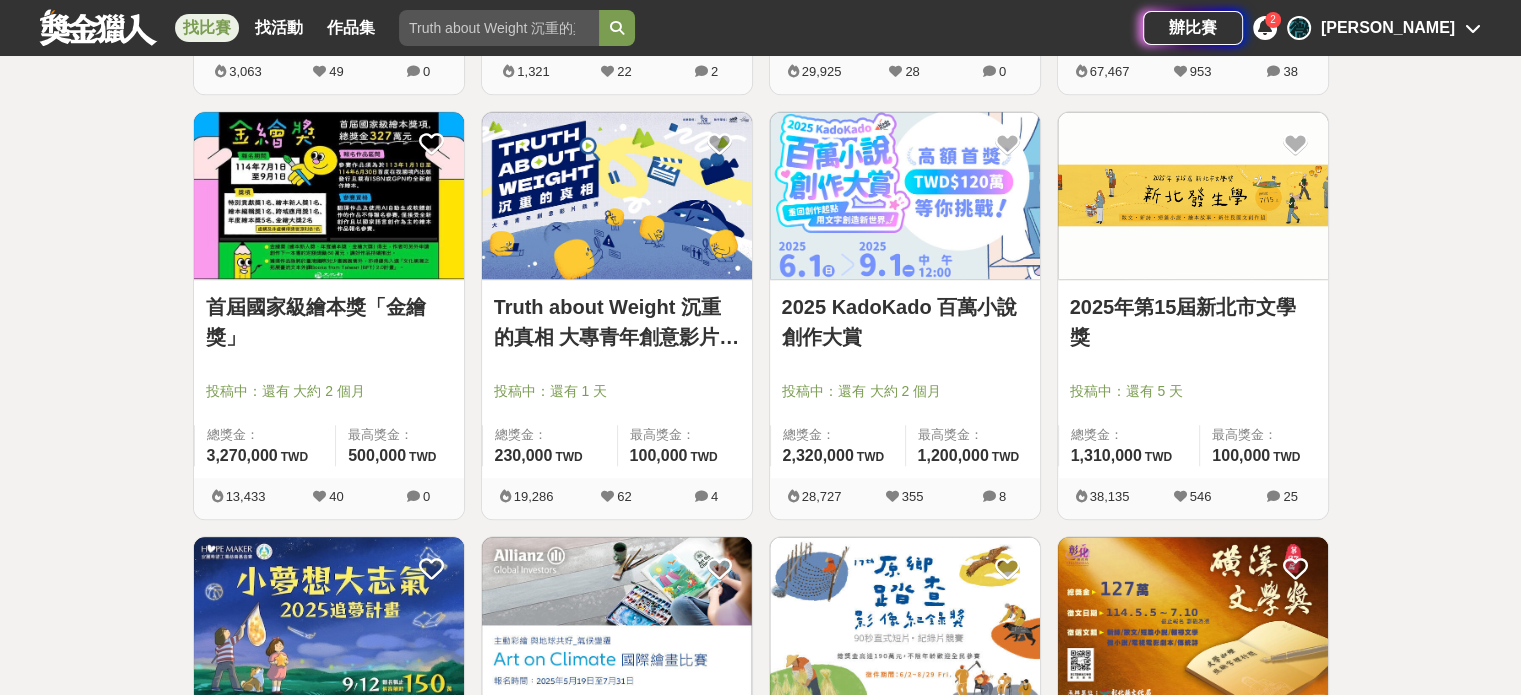 click on "全部 設計 影像 寫作 商業 音樂 運動 其他 國際 所有分類 進階篩選 873   個比賽 綜合 熱門 獎金 截止 最新 尚未截止 台灣 重置條件 Logitech MX 創意挑戰賽 投稿中：還有 大約 1 個月 總獎金： 139,280 139,280 TWD 最高獎金： -- 274,405 65 0 這樣Sale也可以： 安聯人壽創意銷售法募集 投稿中：還有 3 個月 總獎金： 500,000 500,000 TWD 最高獎金： 100,000 TWD 26,483 60 0 2025 Tuying Art 藝術節 社群圖文｜攝影 徵件競賽活動 投稿中：還有 大約 1 個月 總獎金： 120,000 120,000 TWD 最高獎金： 20,000 TWD 7,997 22 0 2025「臺灣繪果季」國產水果趣味繪畫比賽 投稿中：還有 2 個月 總獎金： 39,000 39,000 TWD 最高獎金： -- 5,554 48 0 來吧！Show出你的新『泰』度！國泰人壽全國創意行銷提案&圖文競賽 投票中：還有 15 天 總獎金： 1,000,260 100 萬 TWD 最高獎金： 180,000 TWD 183,701 753 0 2025 玩具及生活用品創意設計競賽 600,000 0" at bounding box center [760, 84] 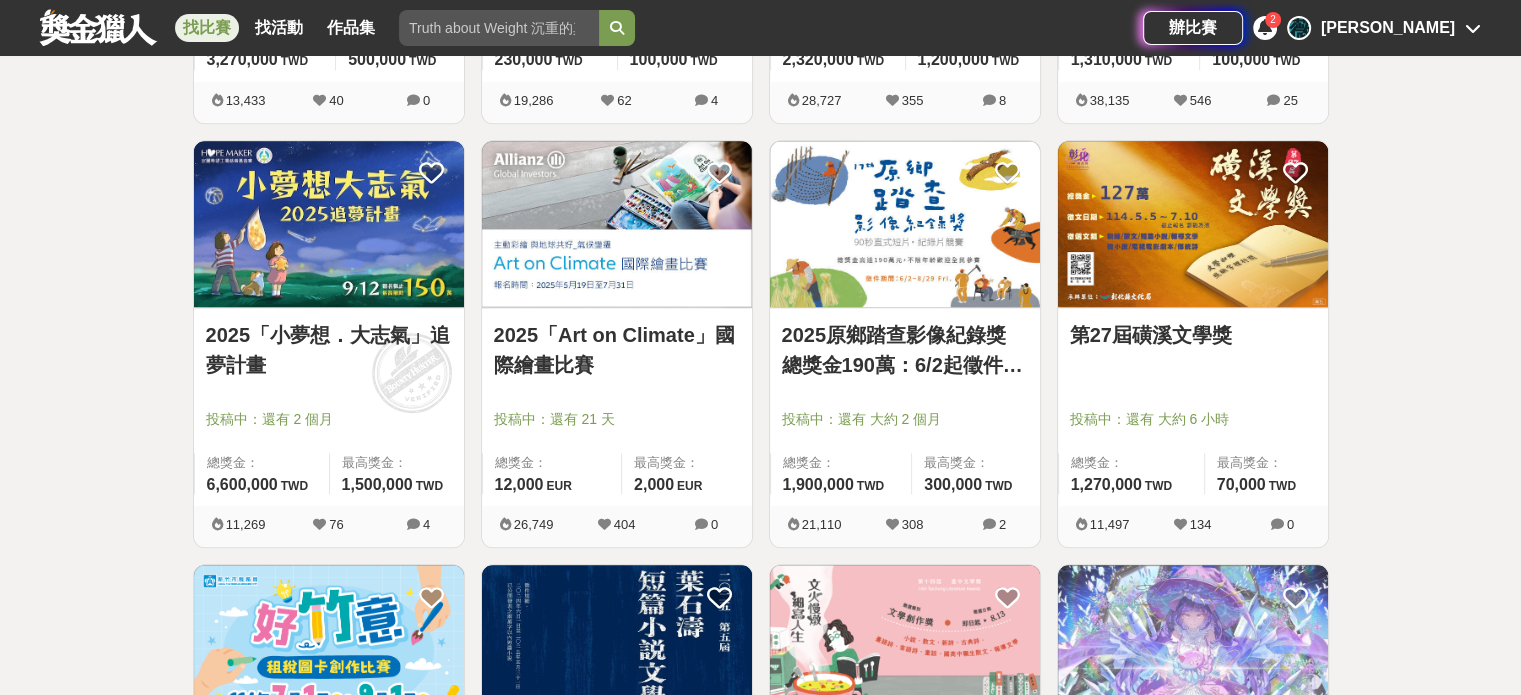 scroll, scrollTop: 2000, scrollLeft: 0, axis: vertical 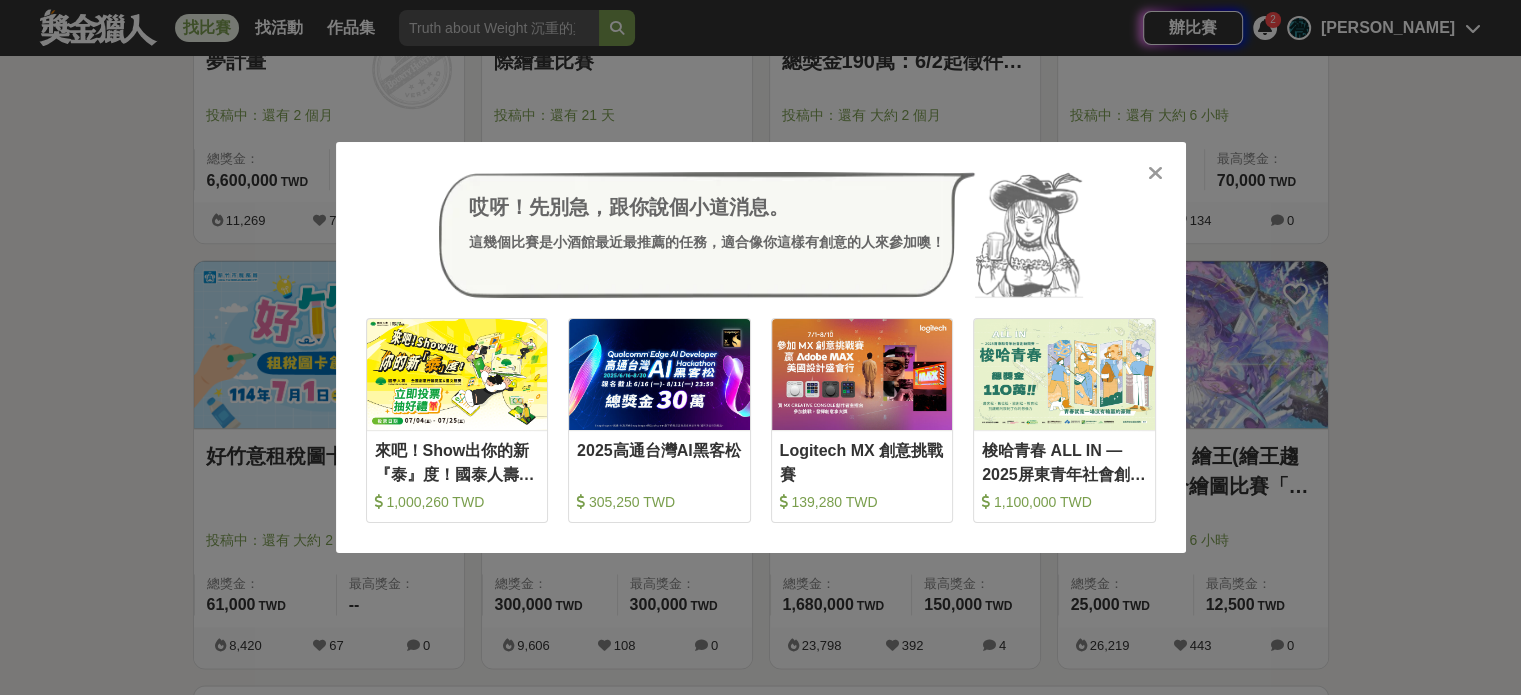 click at bounding box center [1155, 173] 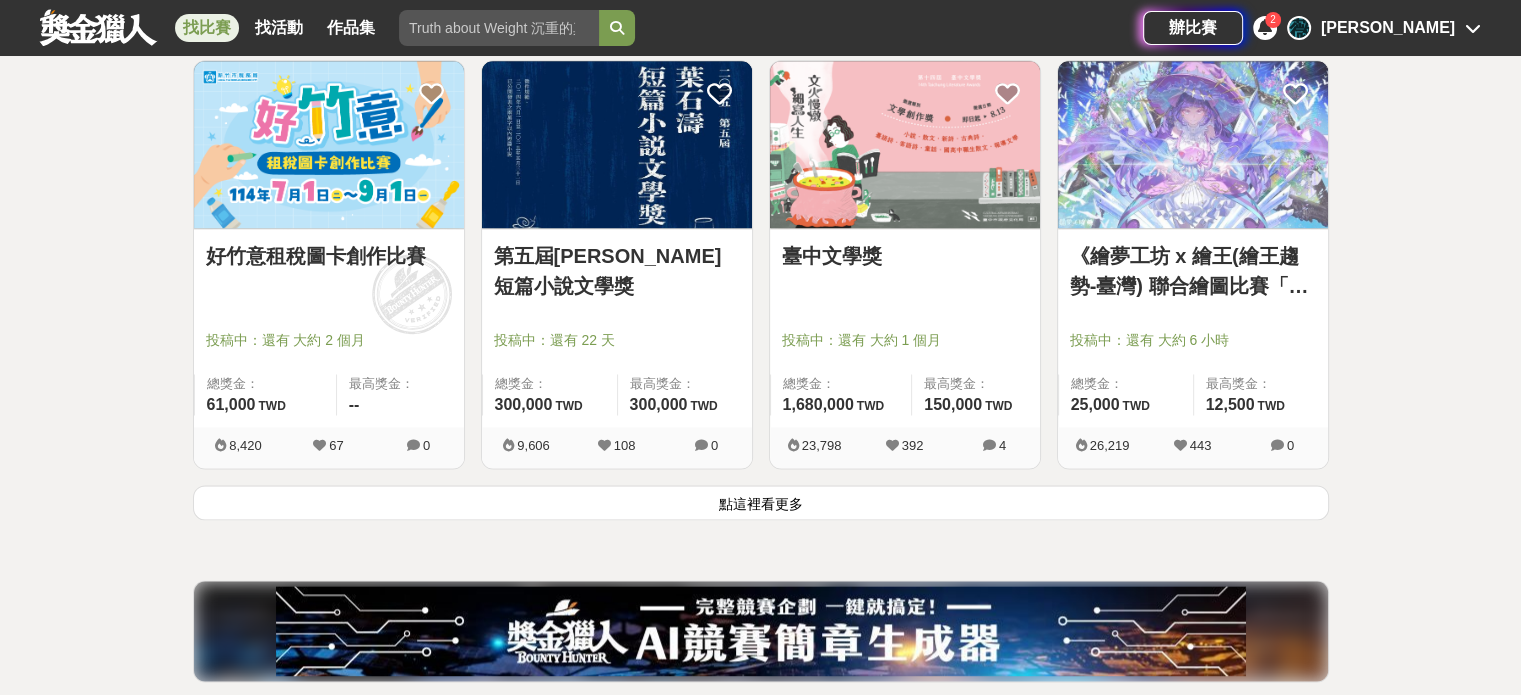 click on "點這裡看更多" at bounding box center [761, 502] 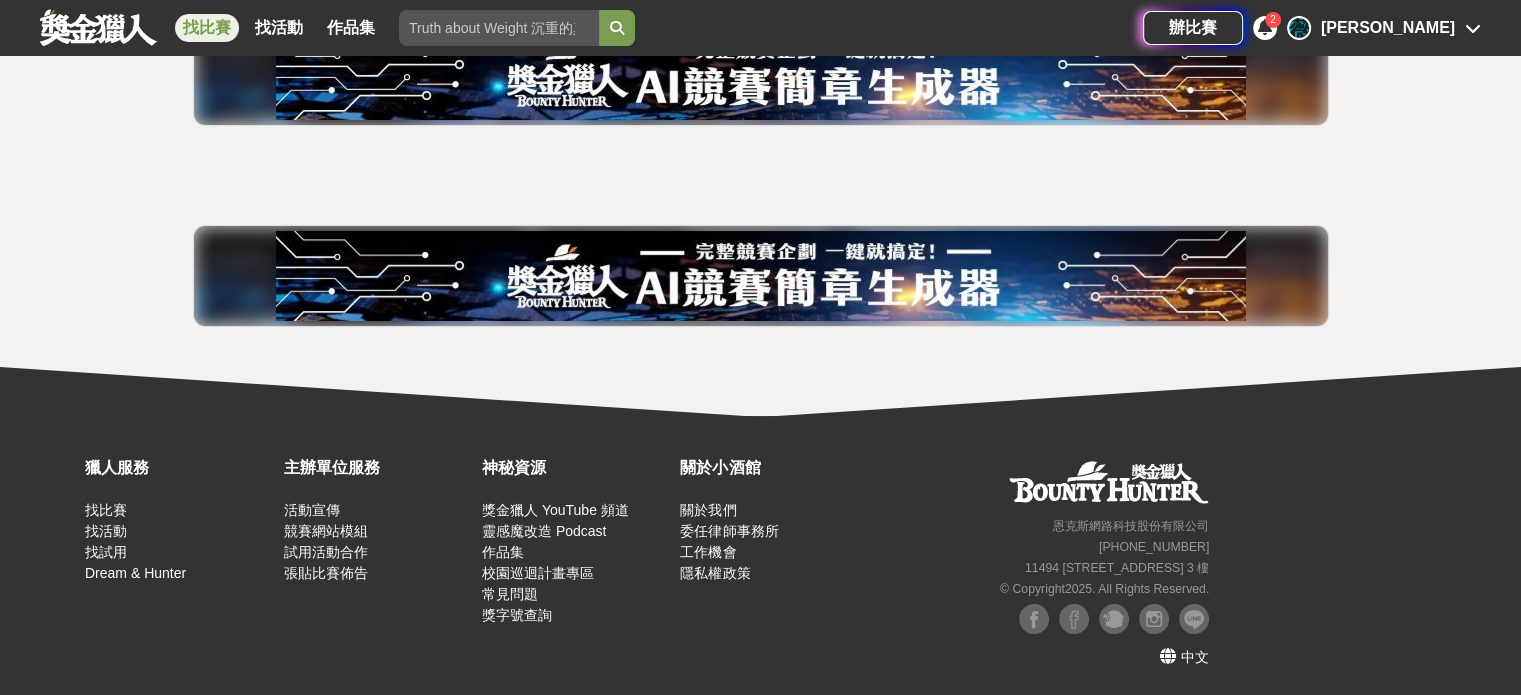 scroll, scrollTop: 0, scrollLeft: 0, axis: both 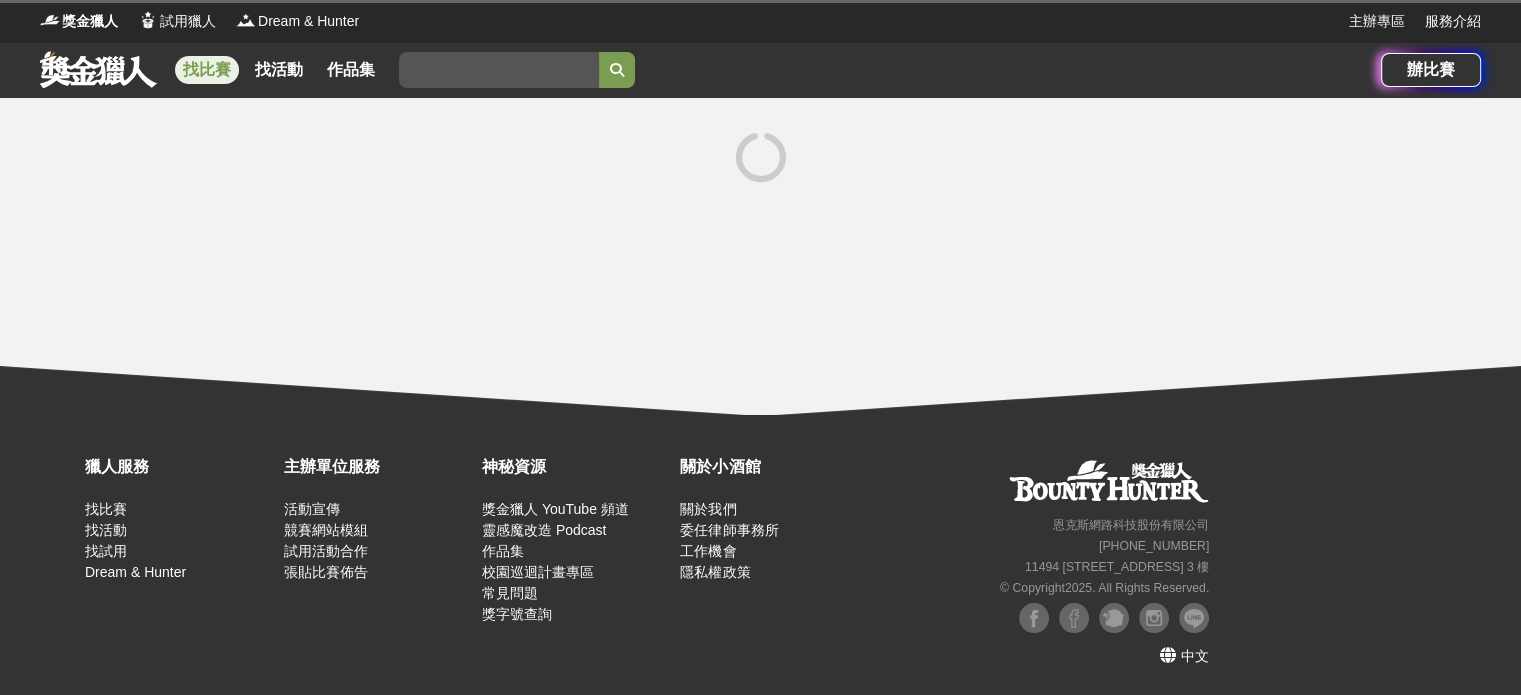 click at bounding box center [760, 256] 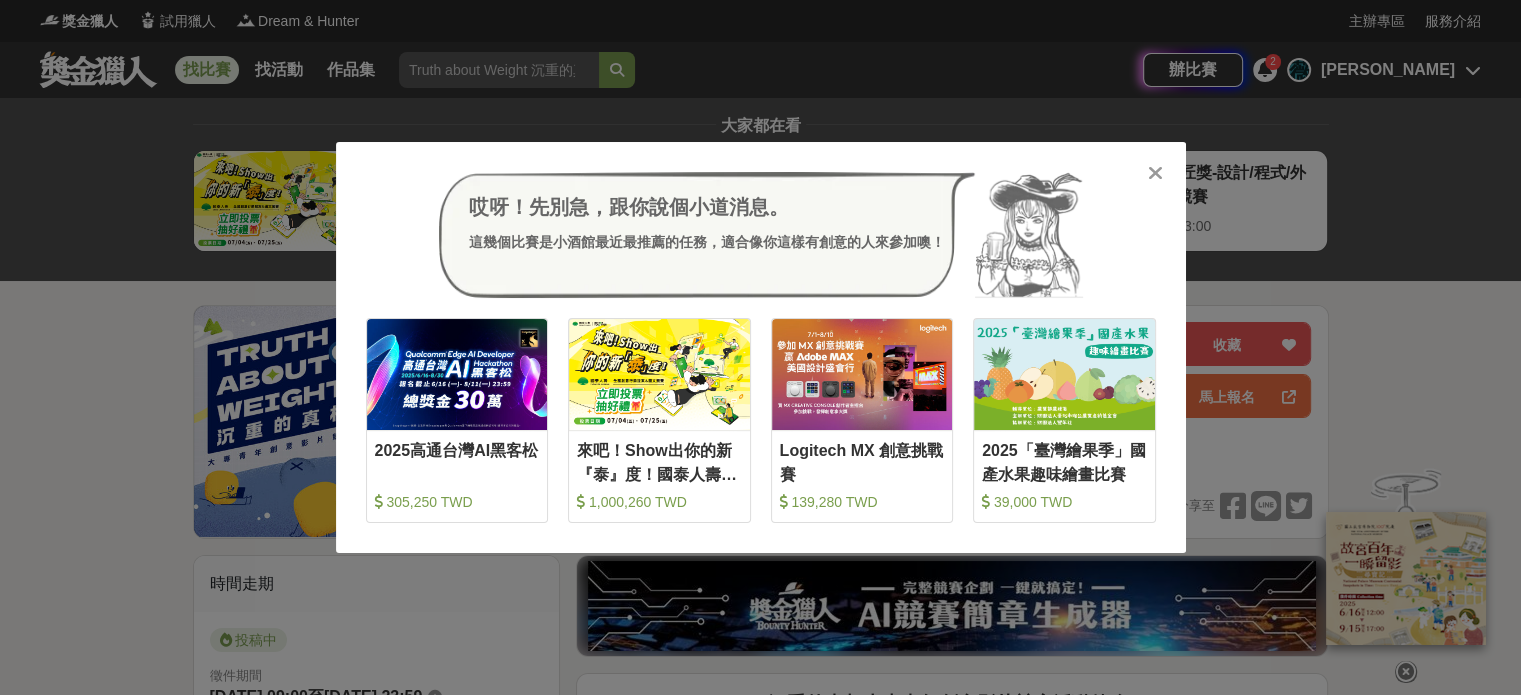 click at bounding box center (1156, 172) 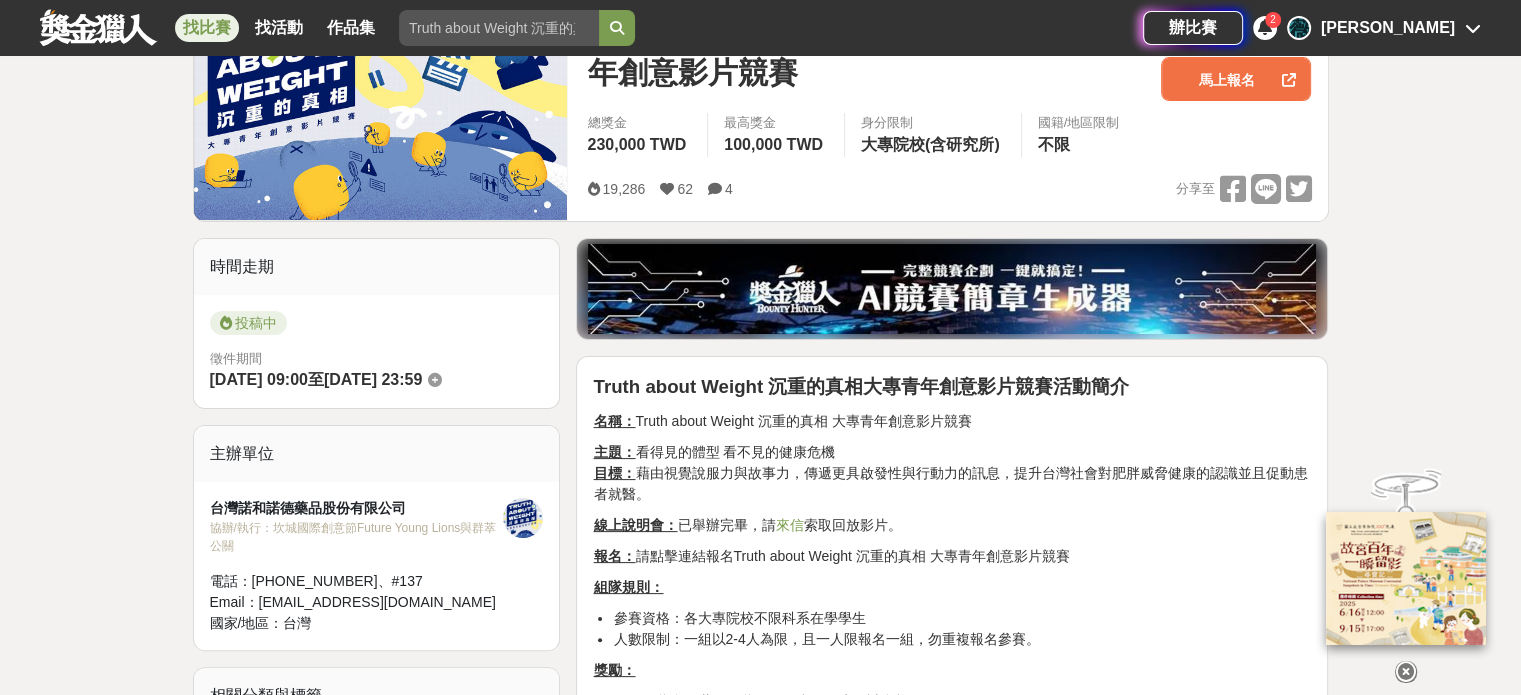 scroll, scrollTop: 200, scrollLeft: 0, axis: vertical 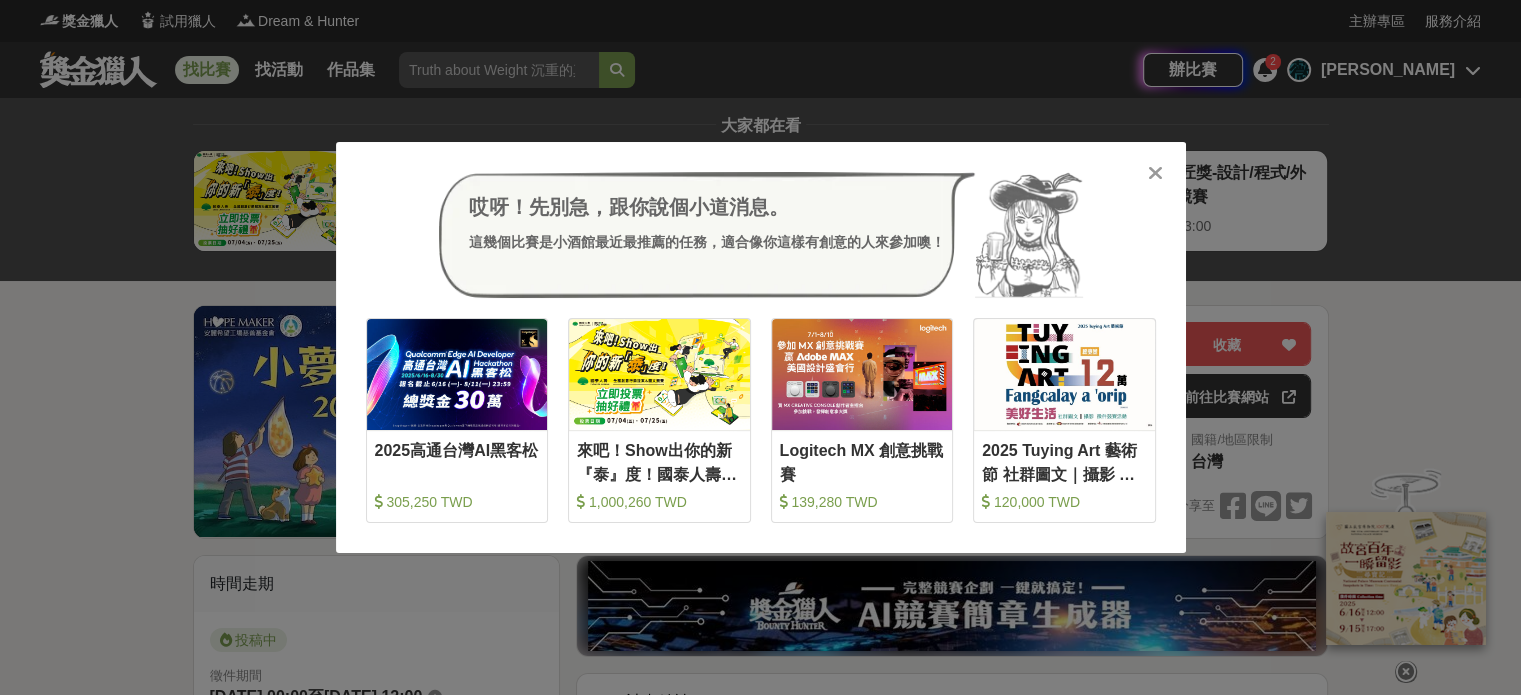 click at bounding box center [1156, 172] 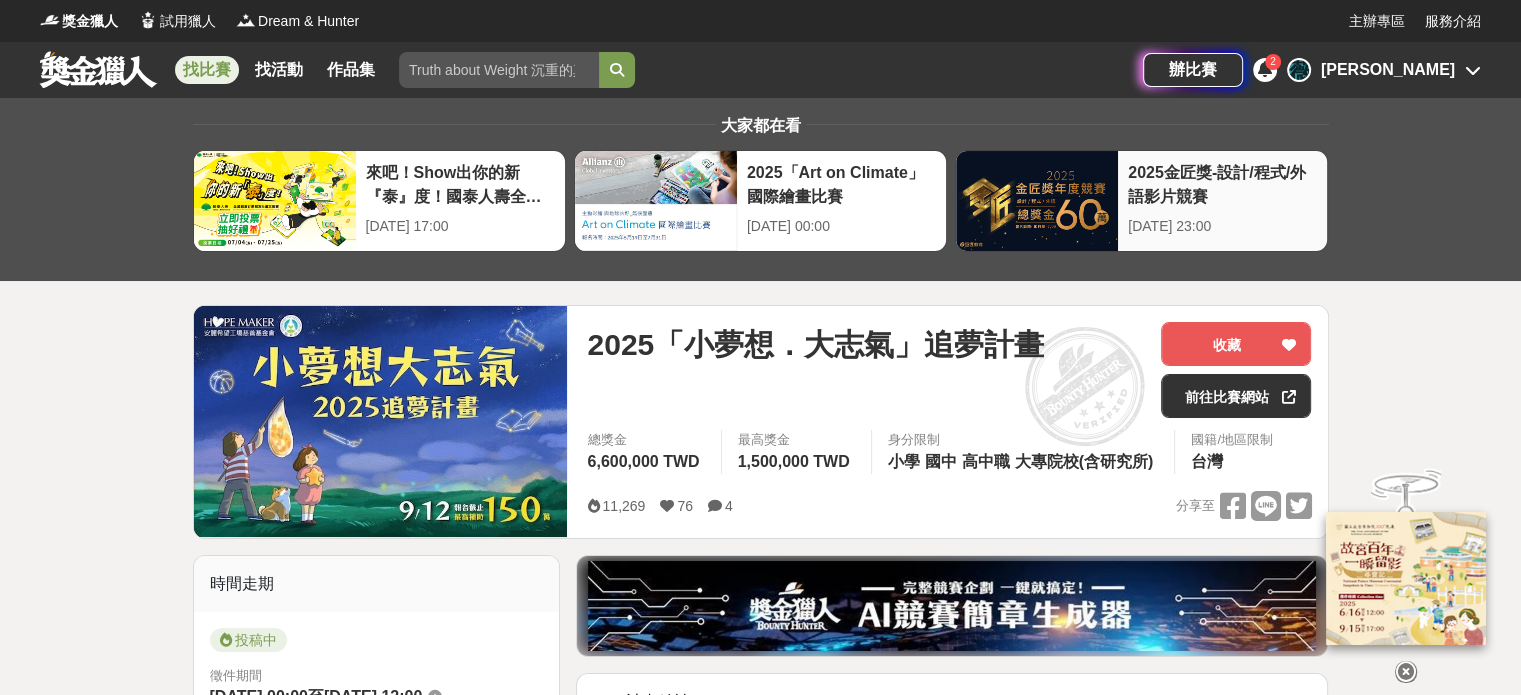 click on "2025金匠獎-設計/程式/外語影片競賽" at bounding box center [1222, 183] 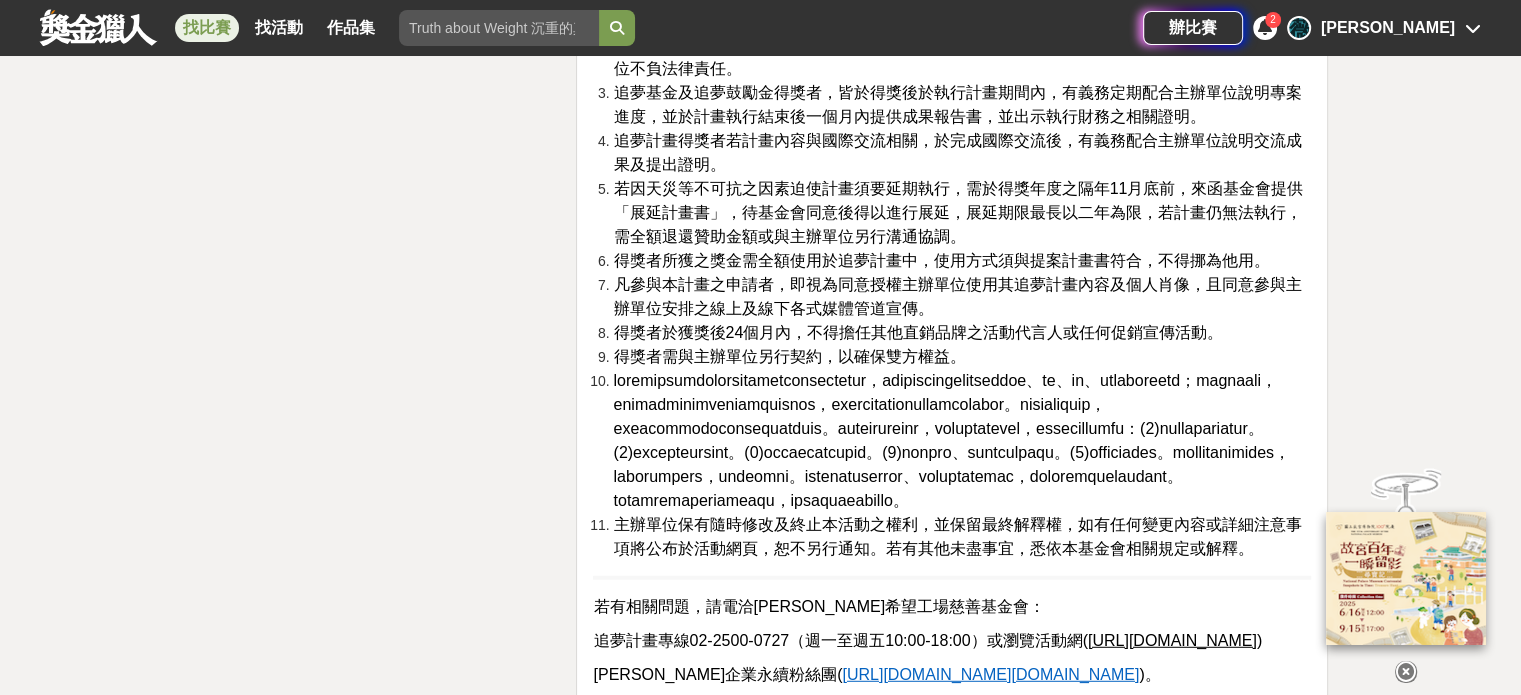 scroll, scrollTop: 5500, scrollLeft: 0, axis: vertical 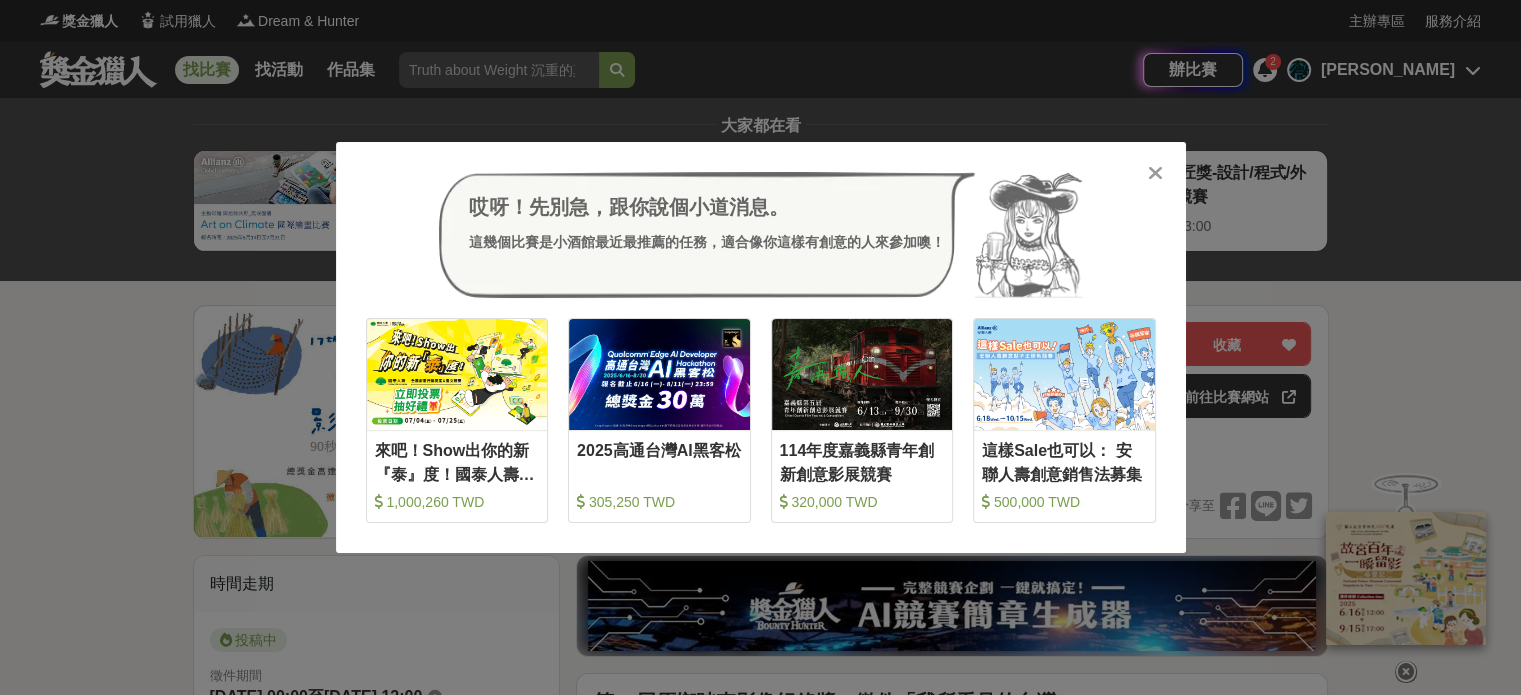click at bounding box center (1155, 173) 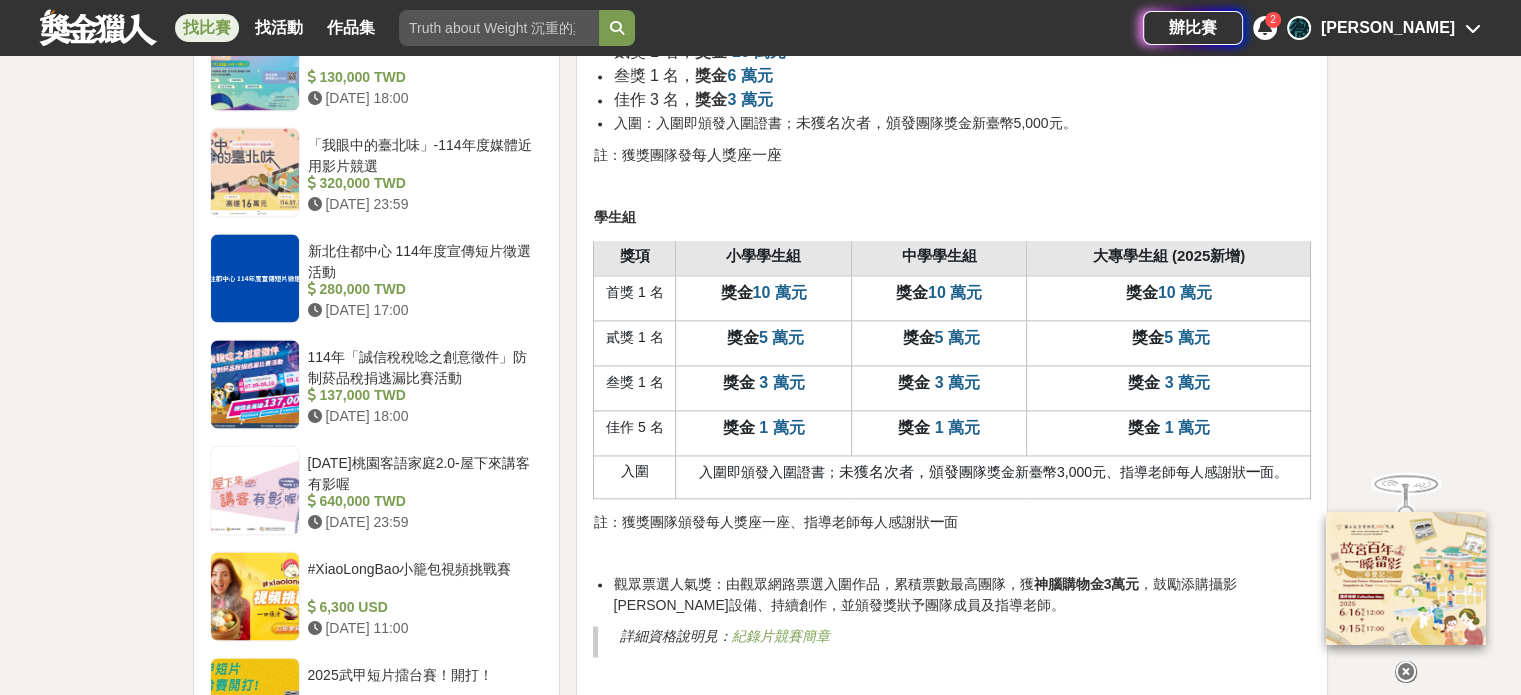 scroll, scrollTop: 2900, scrollLeft: 0, axis: vertical 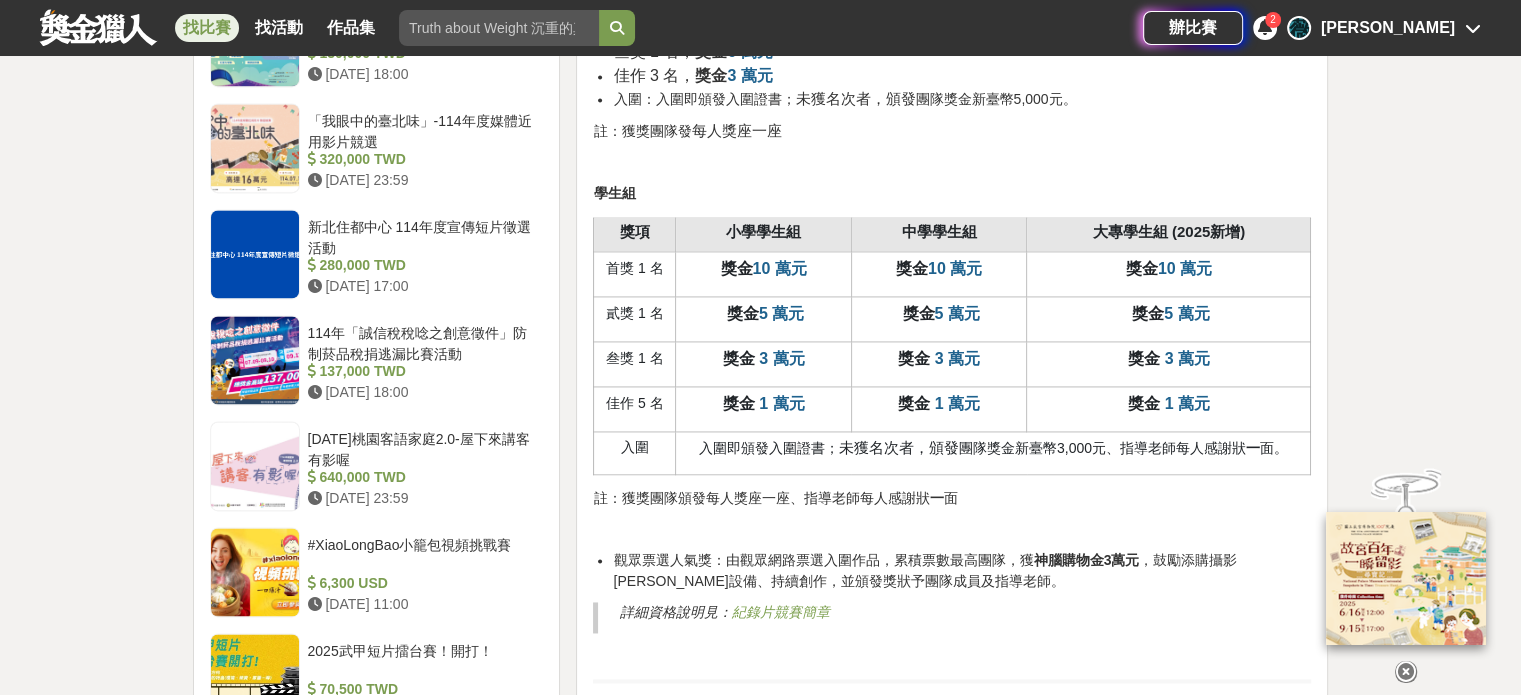 click at bounding box center [1406, 672] 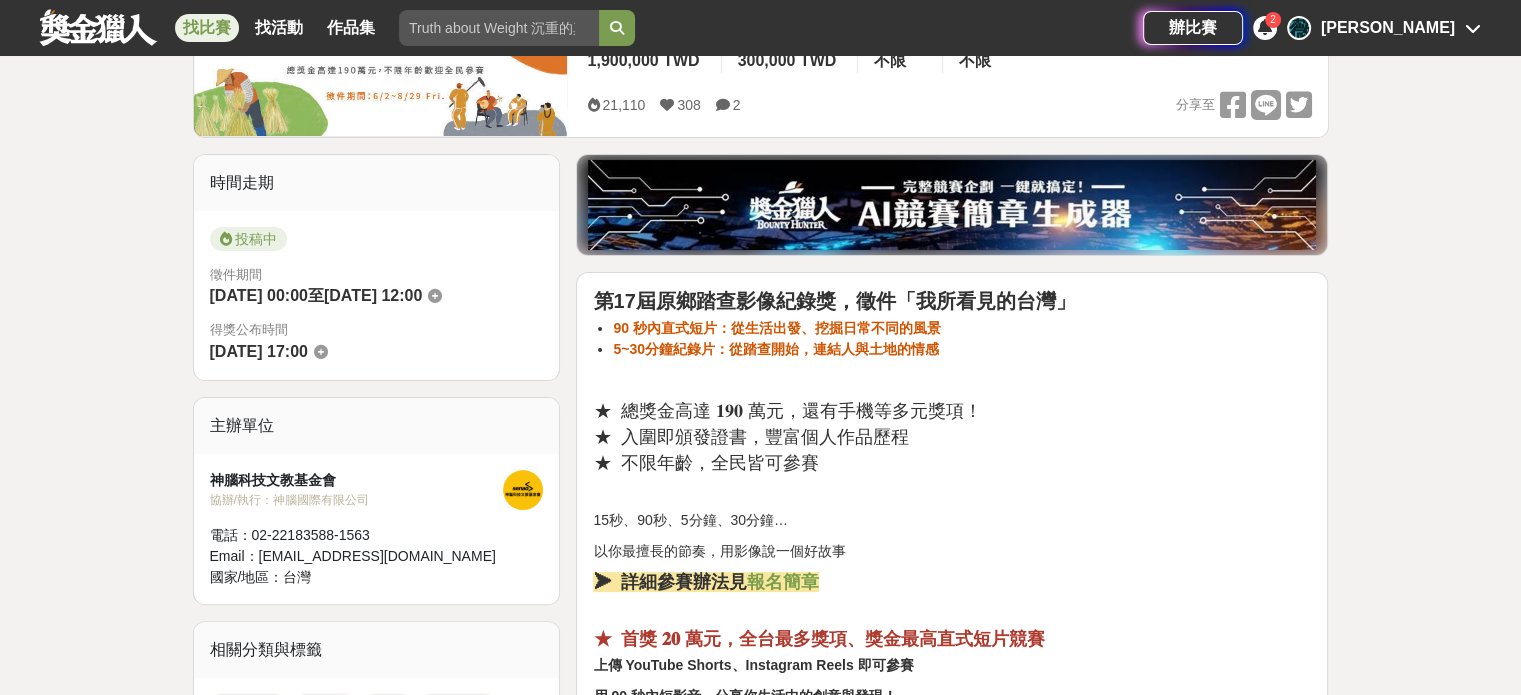 scroll, scrollTop: 400, scrollLeft: 0, axis: vertical 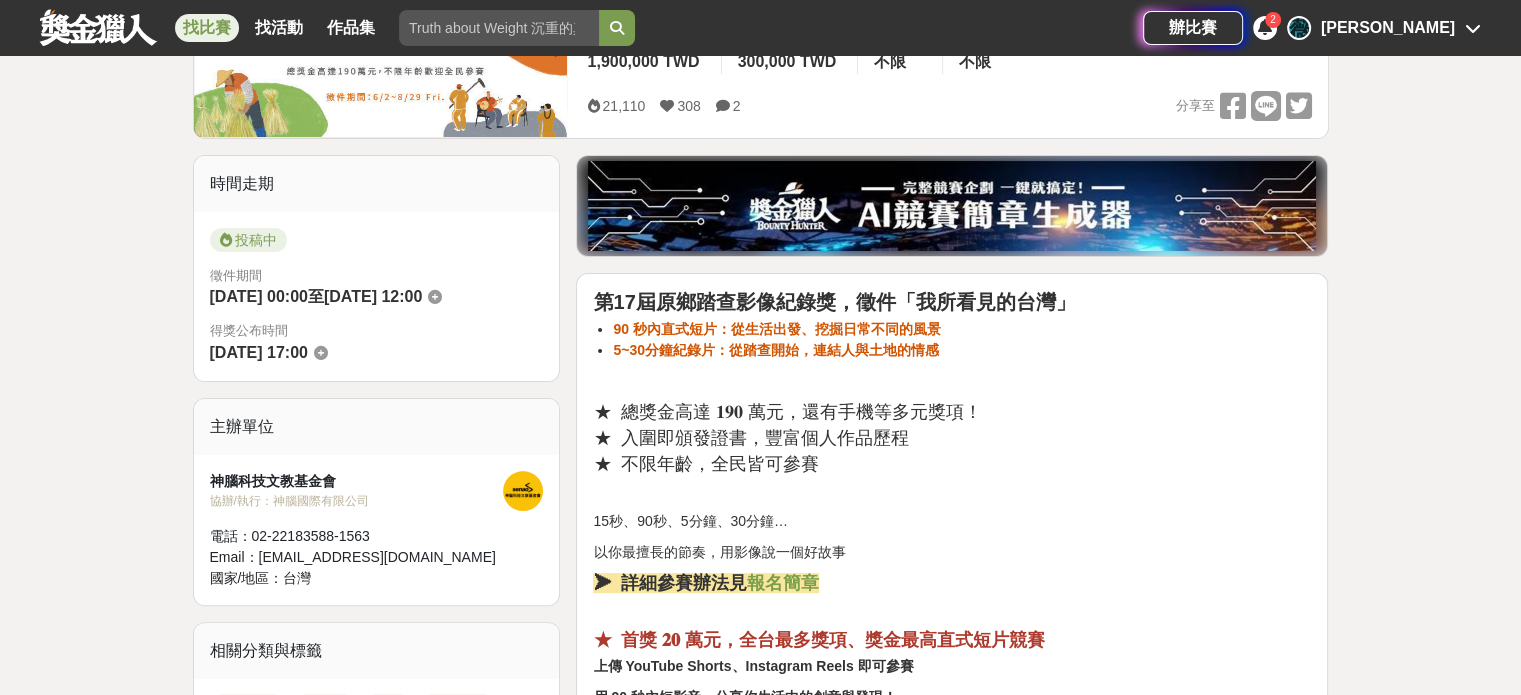 click on "報名簡章" at bounding box center [783, 583] 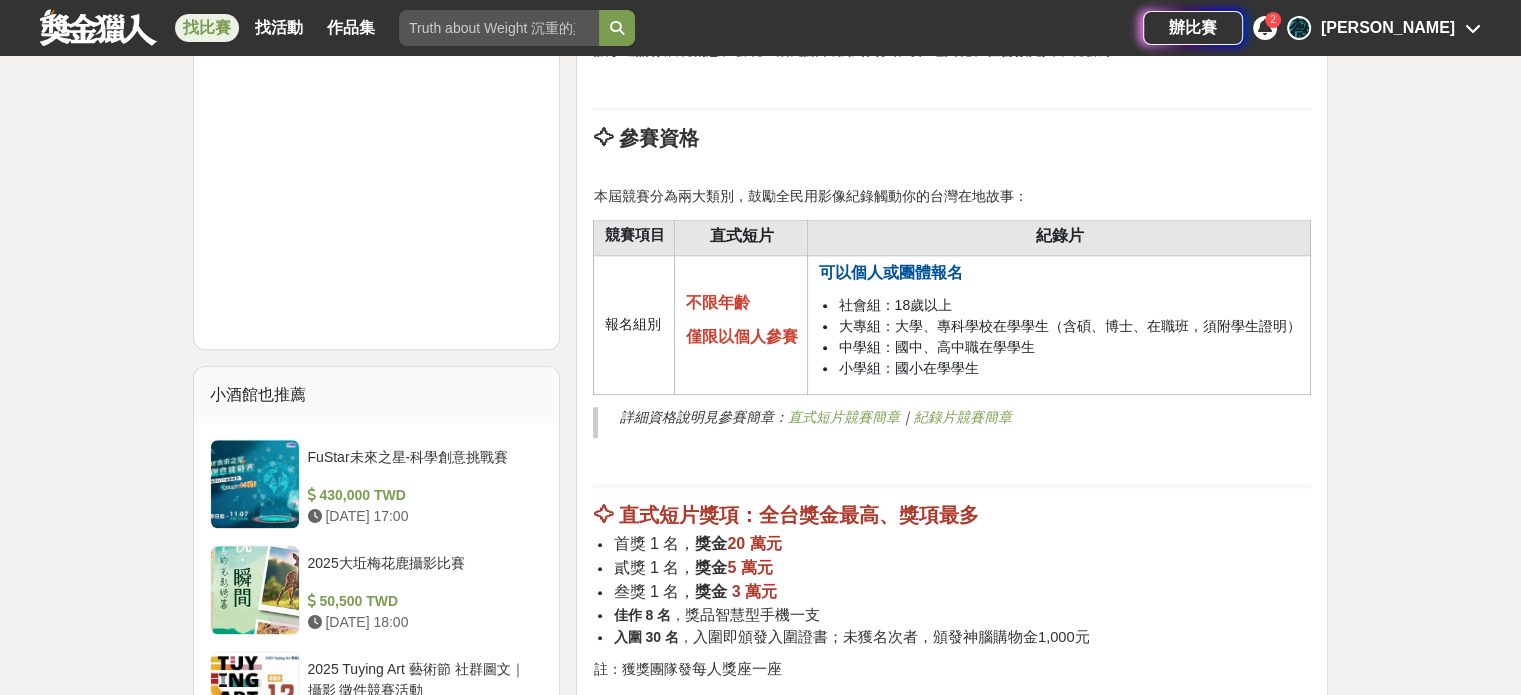 scroll, scrollTop: 2100, scrollLeft: 0, axis: vertical 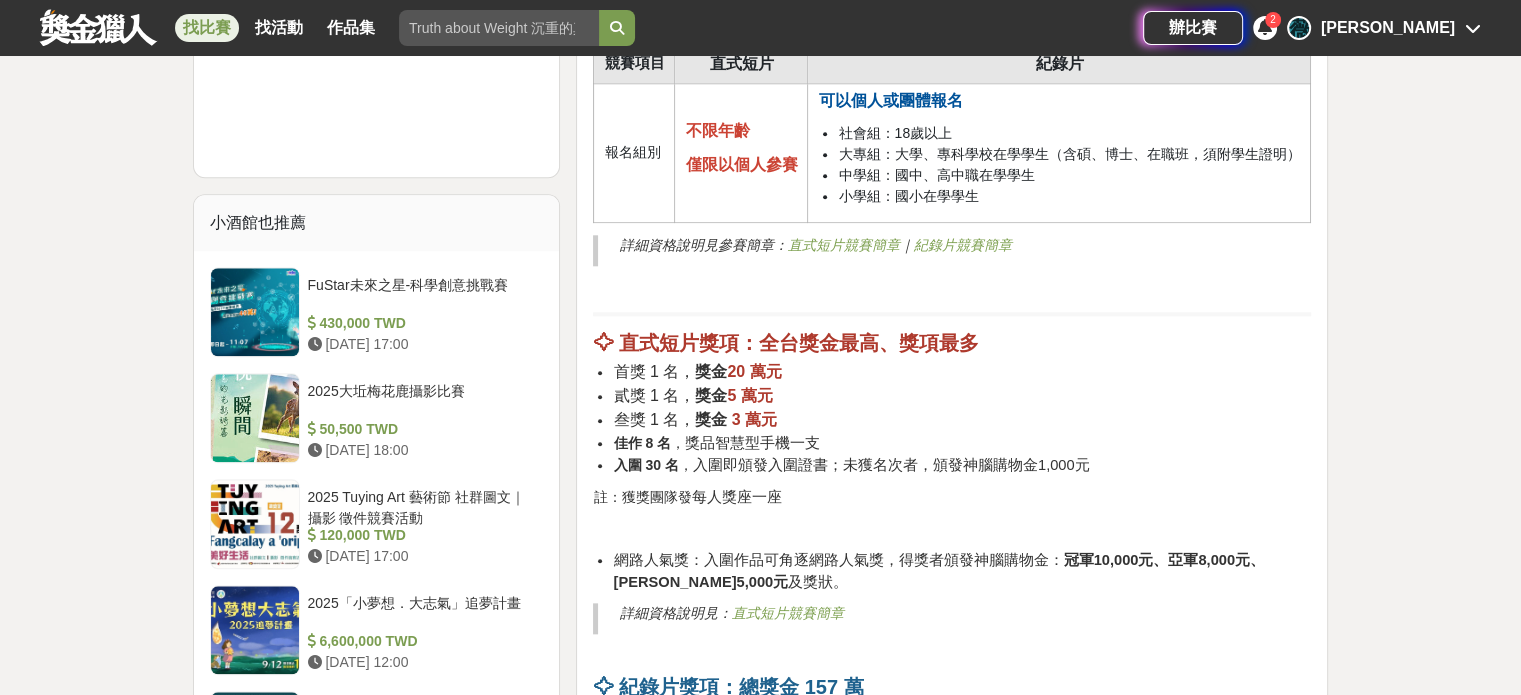 click on "直式短片競賽簡章" at bounding box center (787, 613) 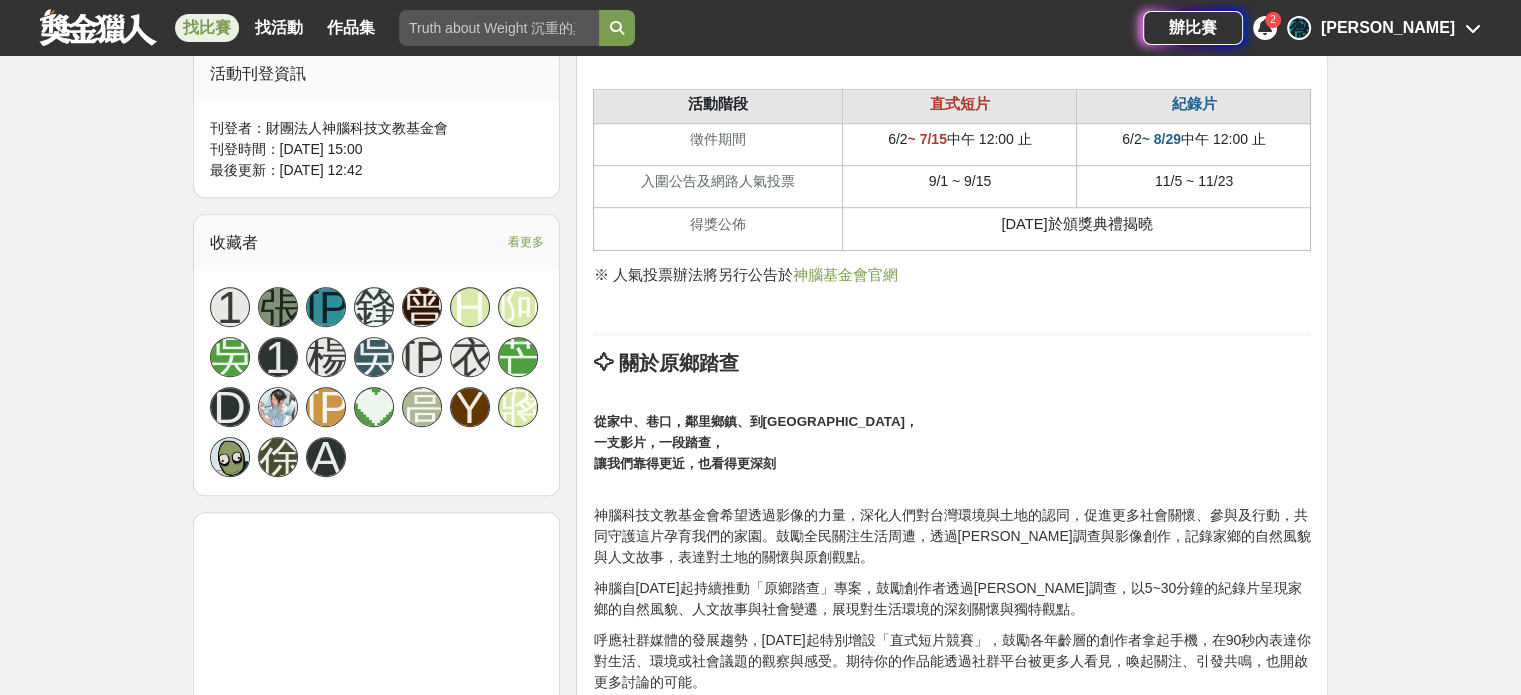 scroll, scrollTop: 1300, scrollLeft: 0, axis: vertical 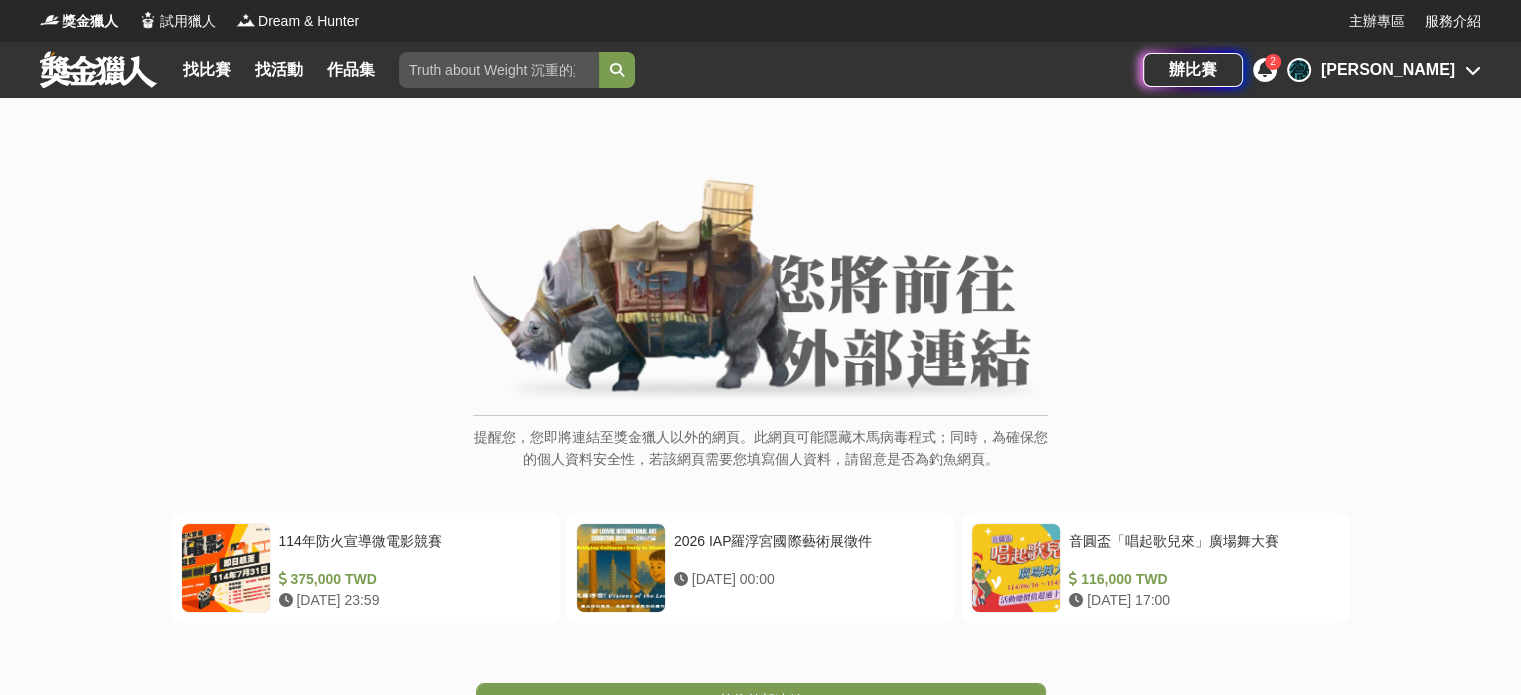 click on "提醒您，您即將連結至獎金獵人以外的網頁。此網頁可能隱藏木馬病毒程式；同時，為確保您的個人資料安全性，若該網頁需要您填寫個人資料，請留意是否為釣魚網頁。" at bounding box center (760, 335) 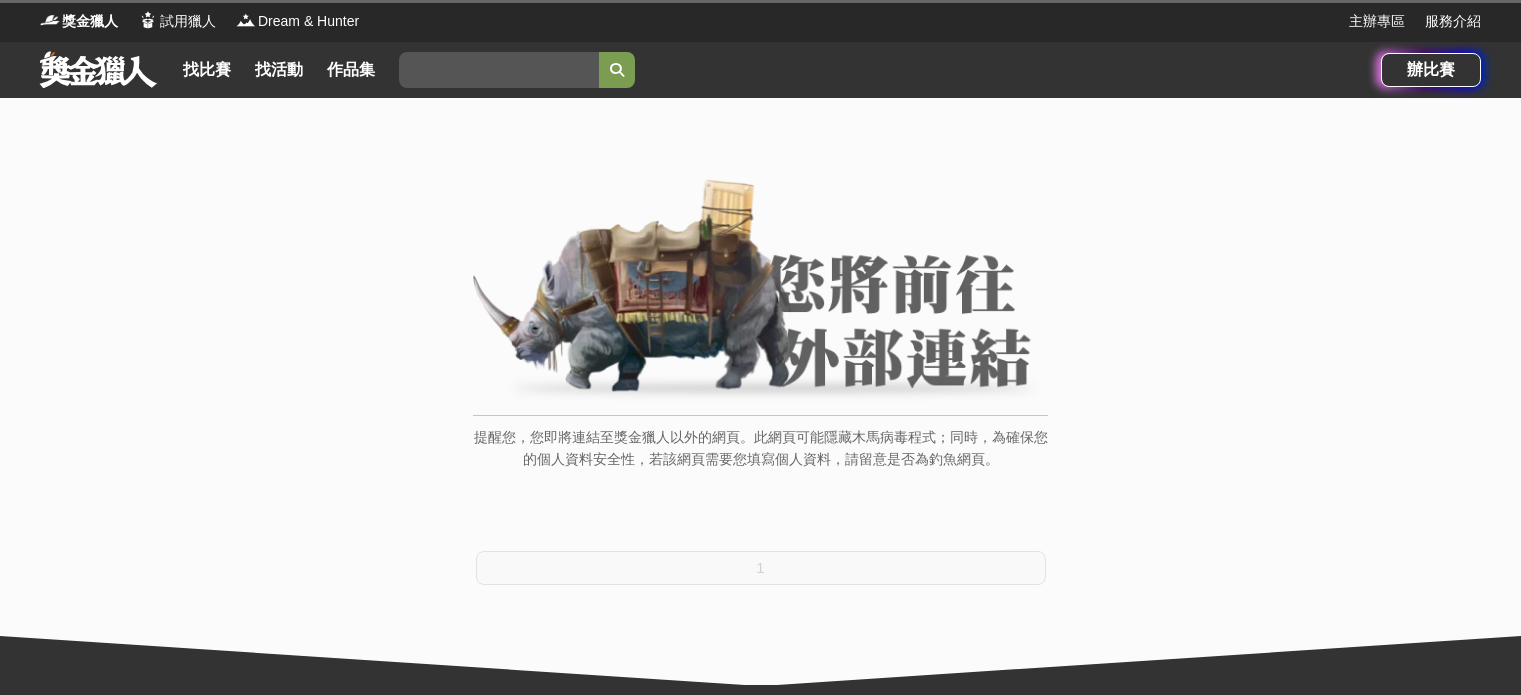 scroll, scrollTop: 0, scrollLeft: 0, axis: both 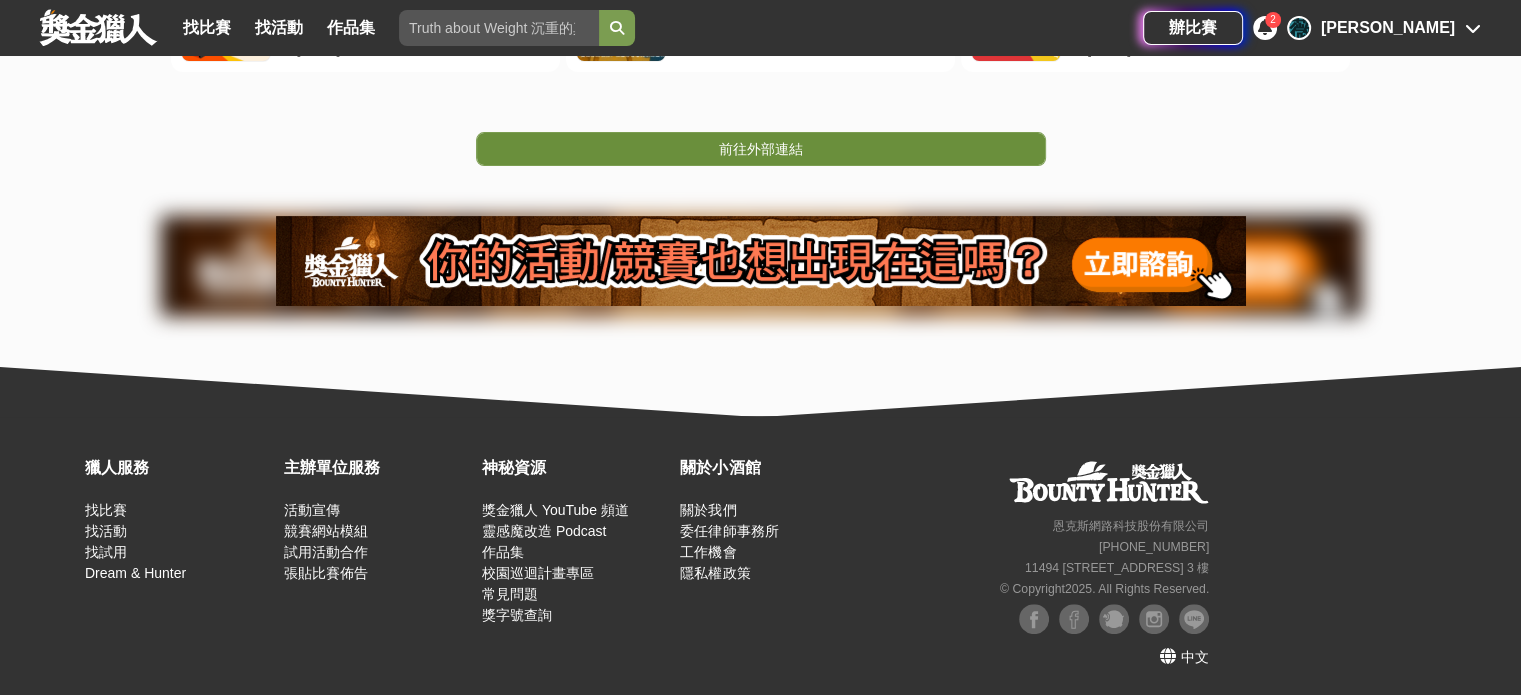 click on "前往外部連結" at bounding box center [761, 149] 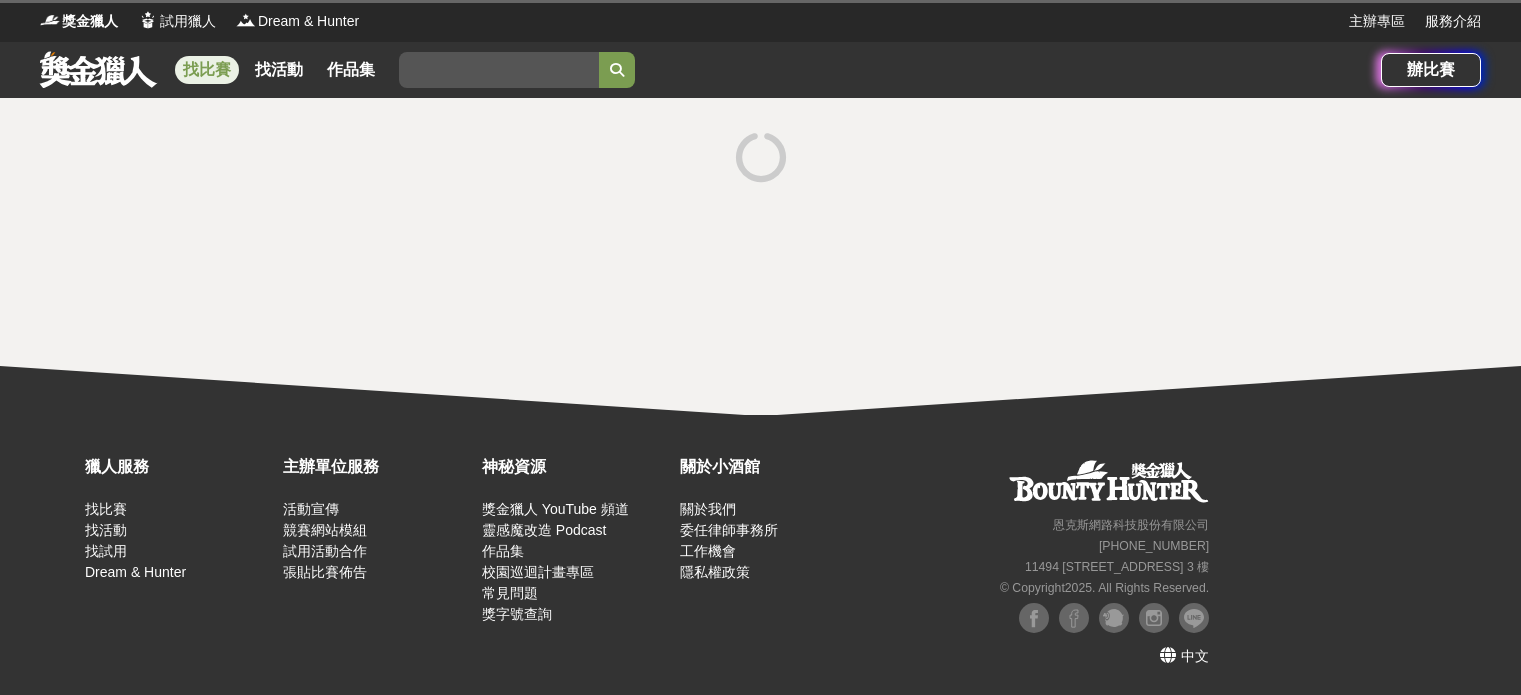 scroll, scrollTop: 0, scrollLeft: 0, axis: both 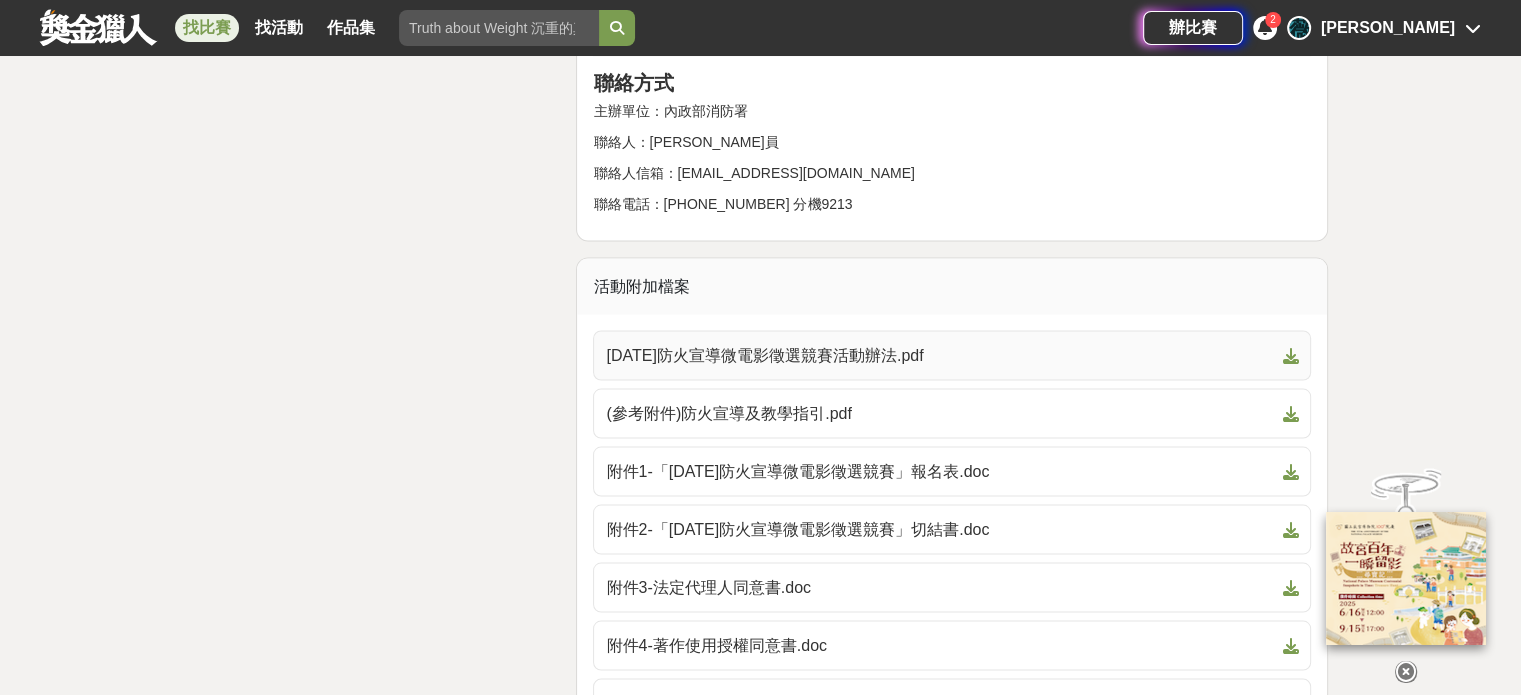 click on "[DATE]防火宣導微電影徵選競賽活動辦法.pdf" at bounding box center (940, 355) 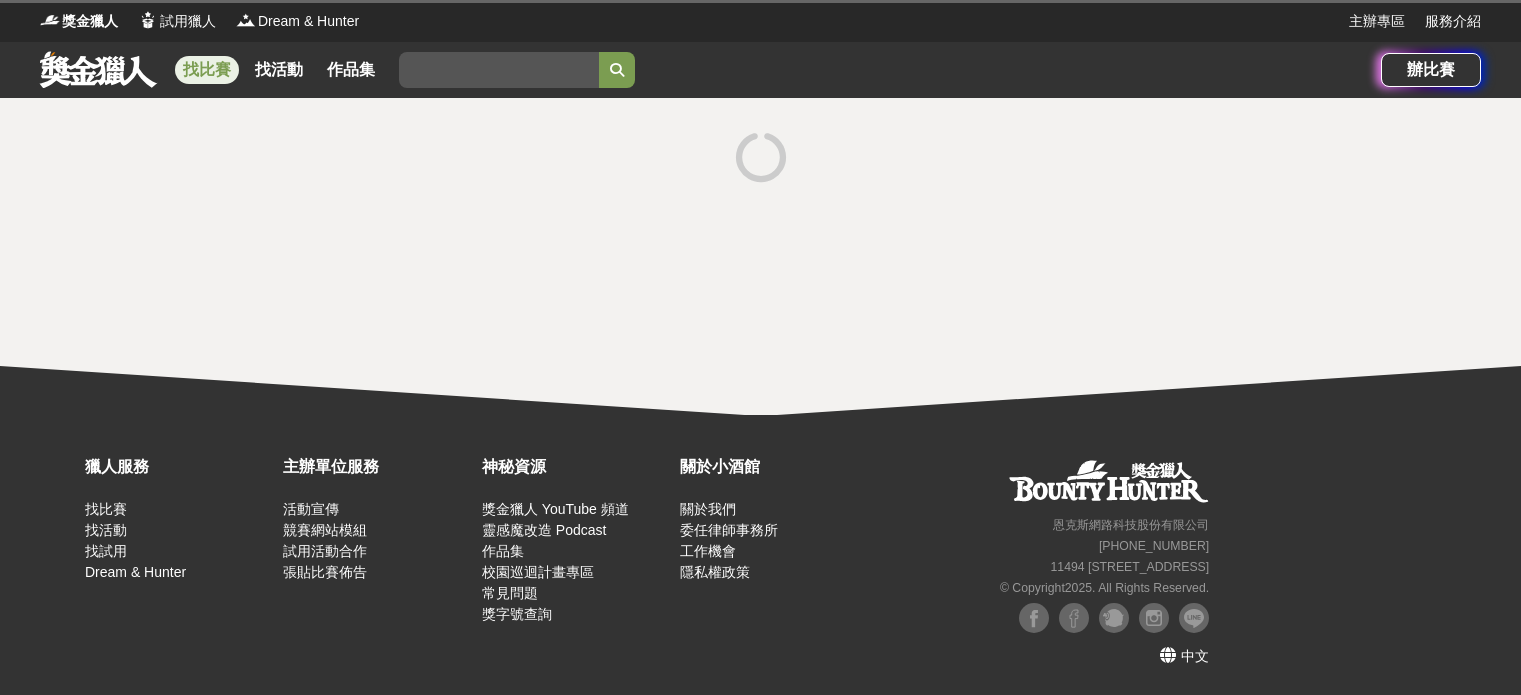 scroll, scrollTop: 0, scrollLeft: 0, axis: both 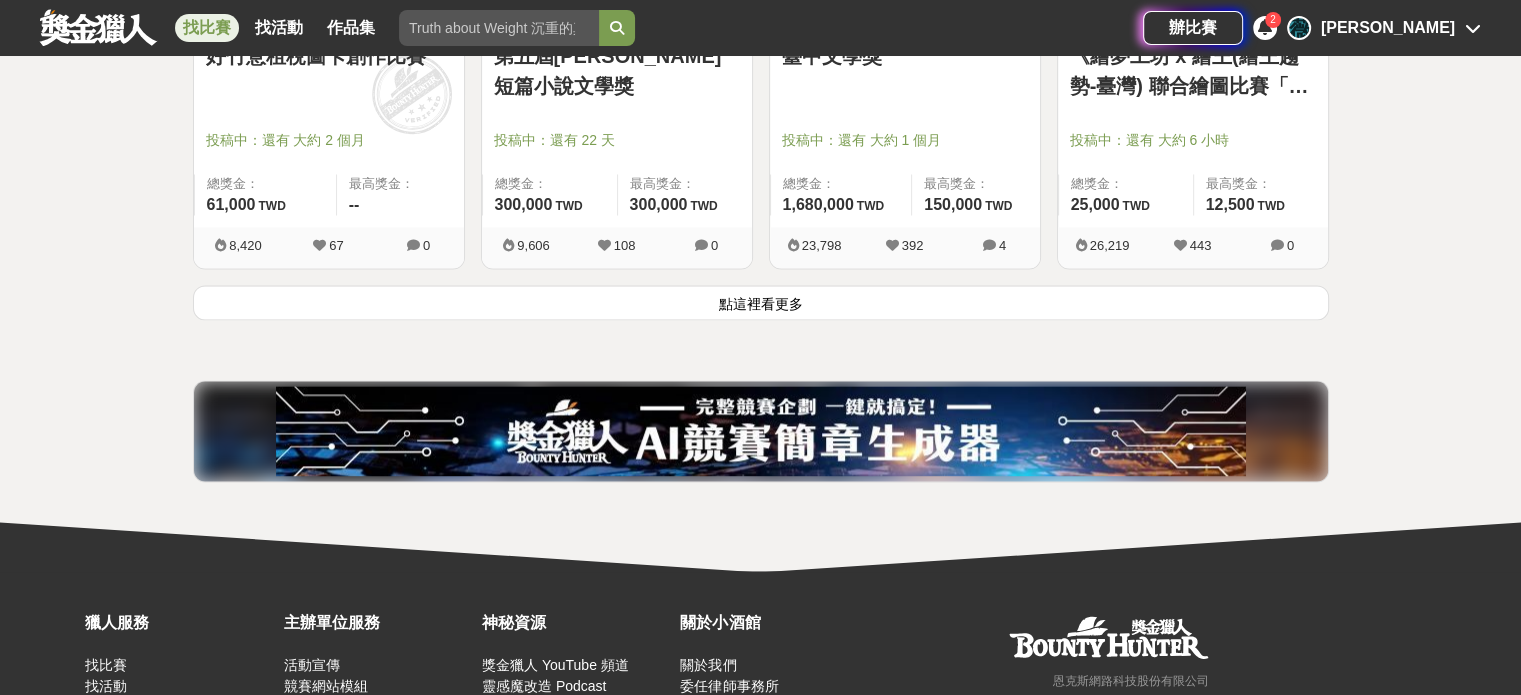click on "點這裡看更多" at bounding box center (761, 302) 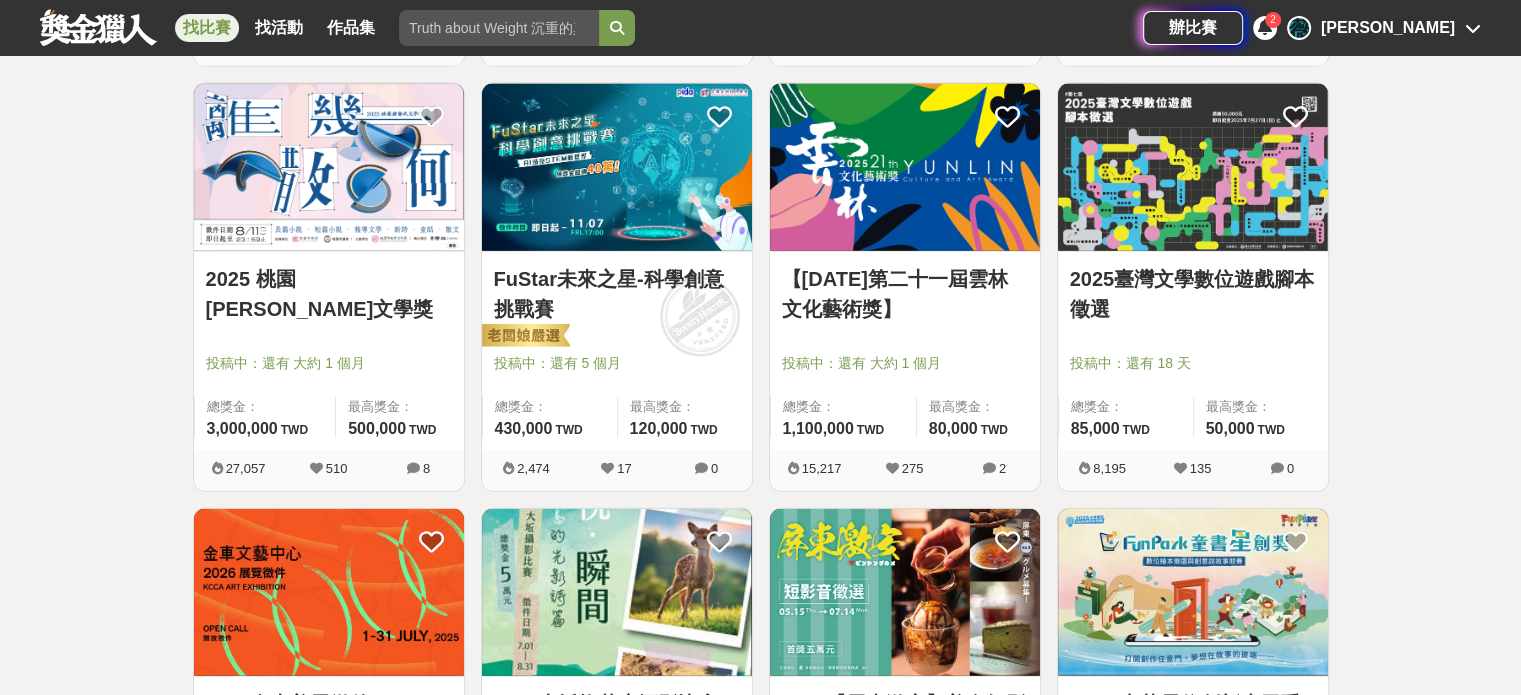 scroll, scrollTop: 5399, scrollLeft: 0, axis: vertical 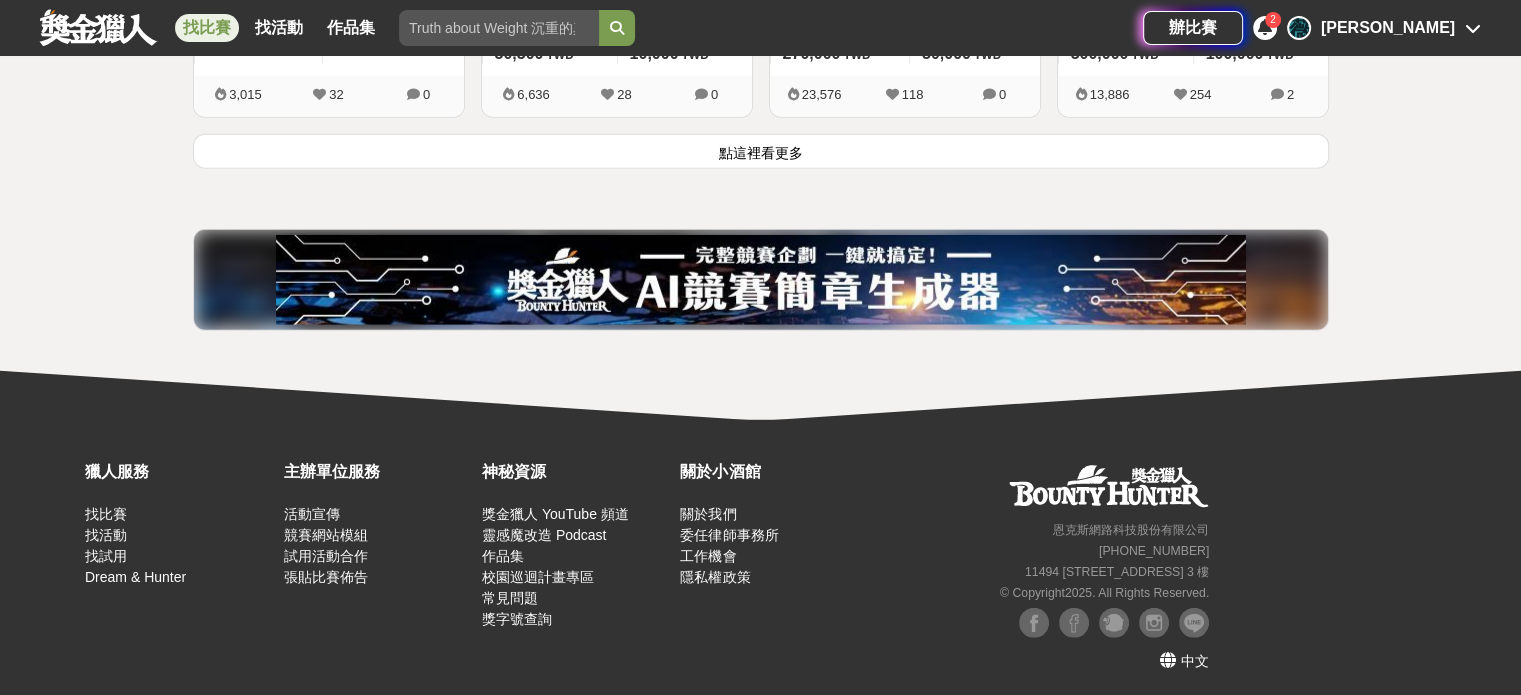 click on "點這裡看更多" at bounding box center [761, 151] 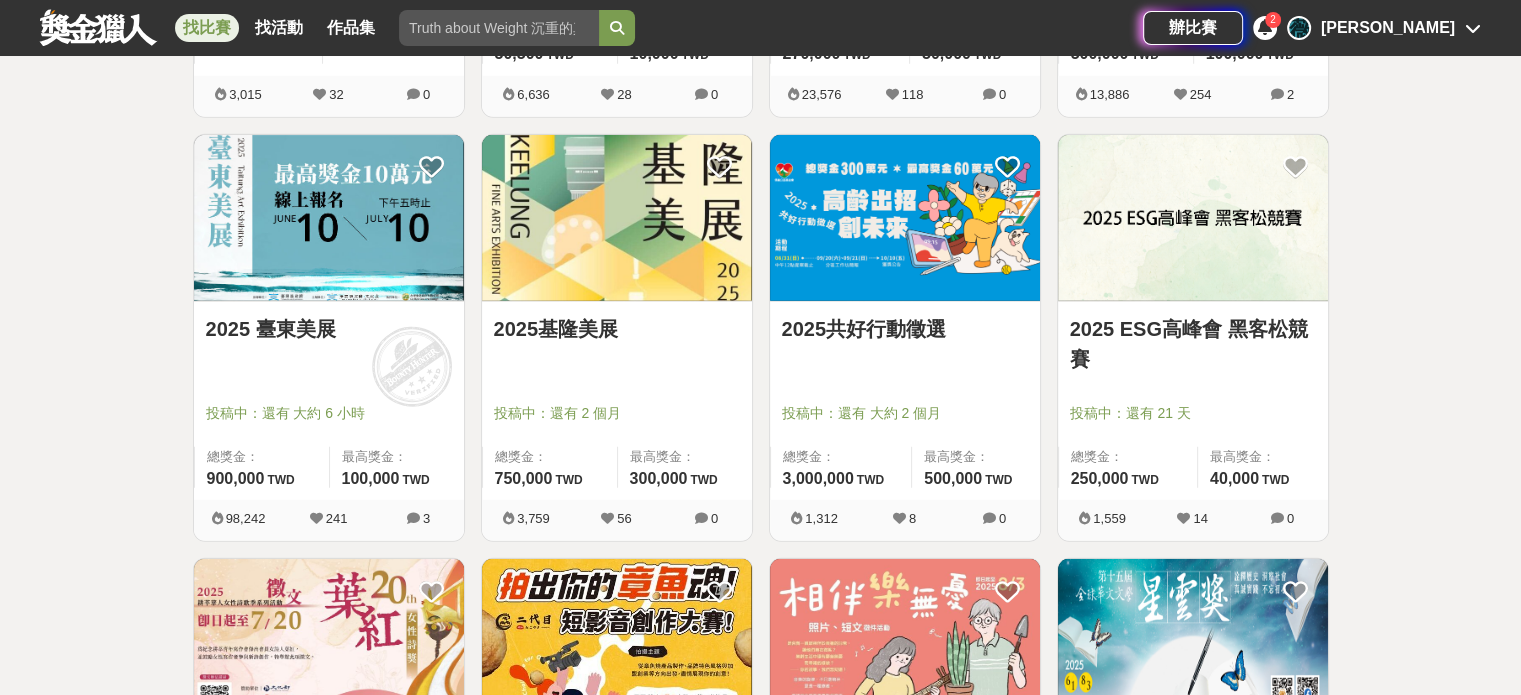 click on "全部 設計 影像 寫作 商業 音樂 運動 其他 國際 所有分類 進階篩選 873   個比賽 綜合 熱門 獎金 截止 最新 尚未截止 台灣 重置條件 Logitech MX 創意挑戰賽 投稿中：還有 大約 1 個月 總獎金： 139,280 139,280 TWD 最高獎金： -- 274,405 65 0 這樣Sale也可以： 安聯人壽創意銷售法募集 投稿中：還有 3 個月 總獎金： 500,000 500,000 TWD 最高獎金： 100,000 TWD 26,483 60 0 2025 Tuying Art 藝術節 社群圖文｜攝影 徵件競賽活動 投稿中：還有 大約 1 個月 總獎金： 120,000 120,000 TWD 最高獎金： 20,000 TWD 7,997 22 0 2025「臺灣繪果季」國產水果趣味繪畫比賽 投稿中：還有 2 個月 總獎金： 39,000 39,000 TWD 最高獎金： -- 5,554 48 0 來吧！Show出你的新『泰』度！國泰人壽全國創意行銷提案&圖文競賽 投票中：還有 15 天 總獎金： 1,000,260 100 萬 TWD 最高獎金： 180,000 TWD 183,701 753 0 2025 玩具及生活用品創意設計競賽 600,000 0" at bounding box center [760, -1167] 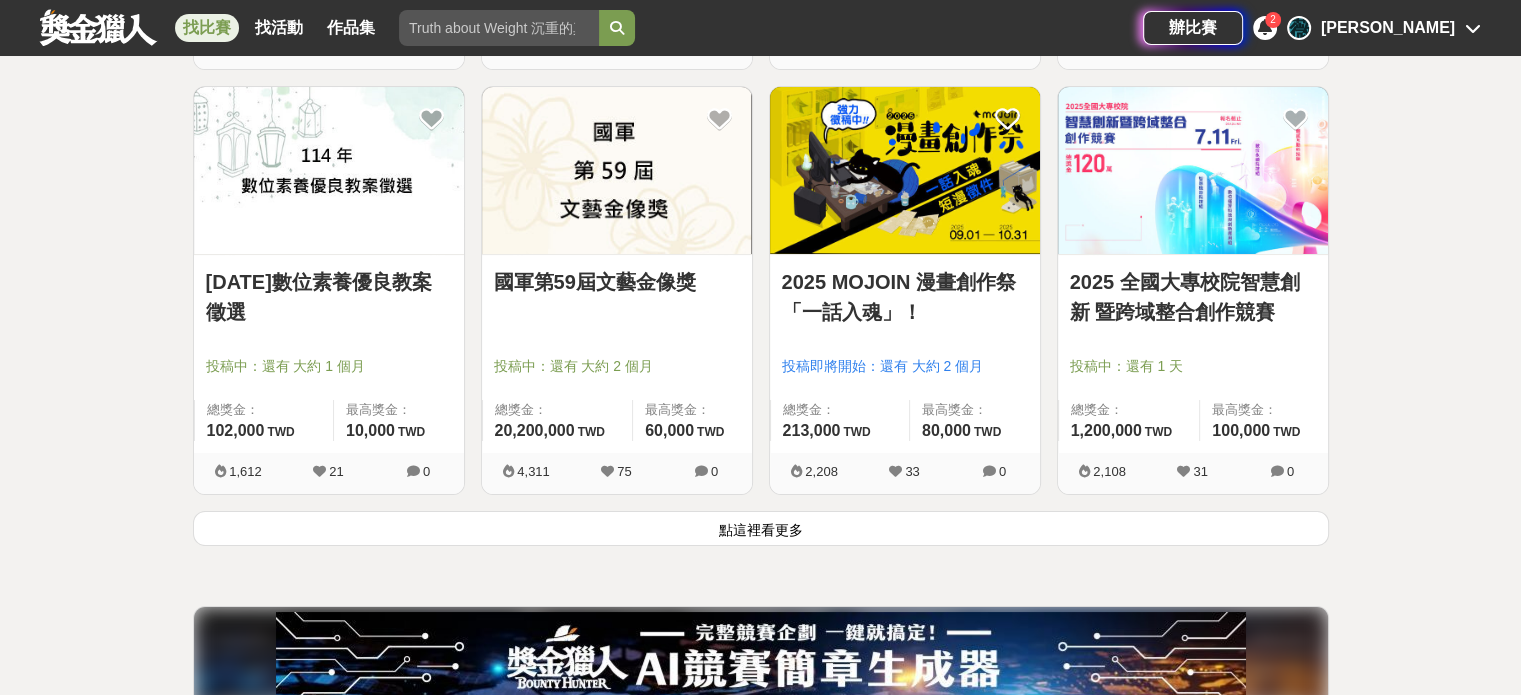 scroll, scrollTop: 7799, scrollLeft: 0, axis: vertical 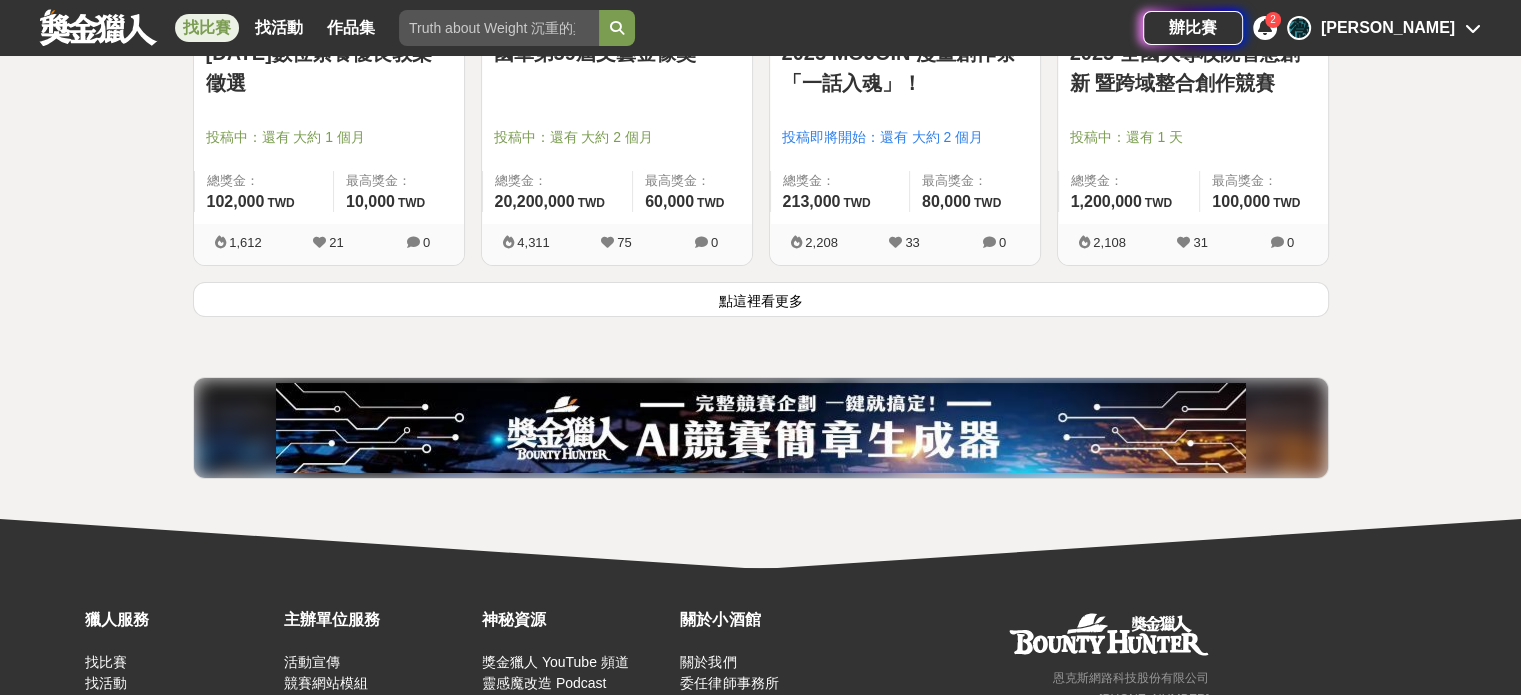 click on "國軍第59屆文藝金像獎 投稿中：還有 大約 2 個月 總獎金： 20,200,000 2,020 萬 TWD 最高獎金： 60,000 TWD 4,311 75 0" at bounding box center (617, 69) 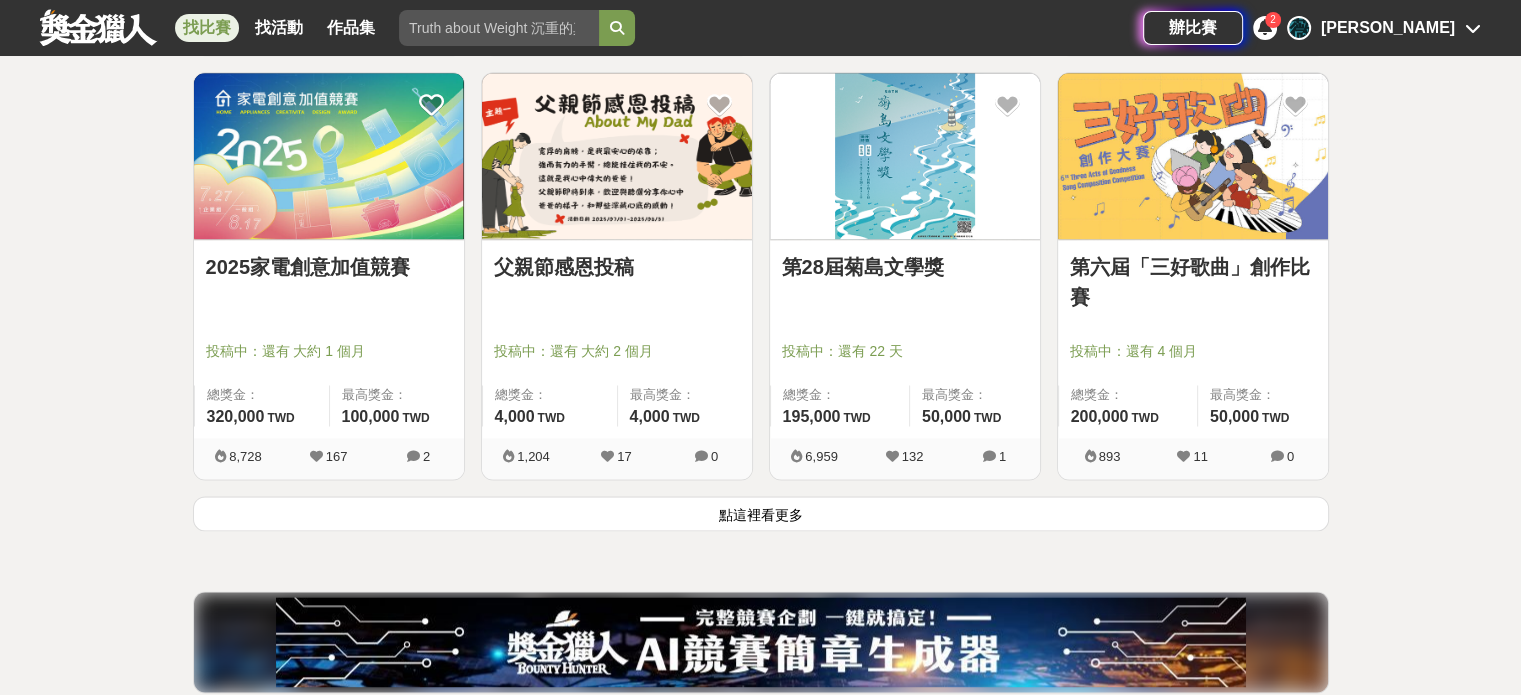scroll, scrollTop: 10399, scrollLeft: 0, axis: vertical 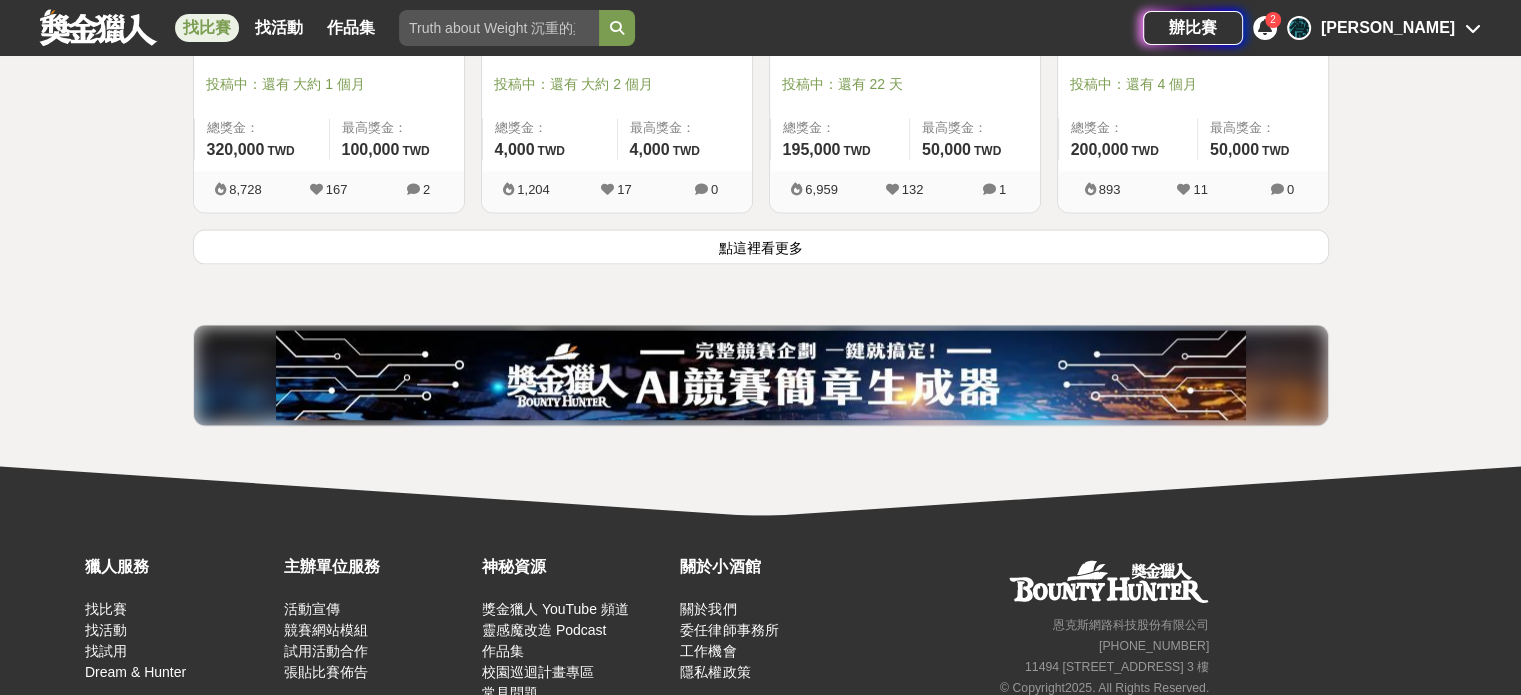 click on "點這裡看更多" at bounding box center (761, 246) 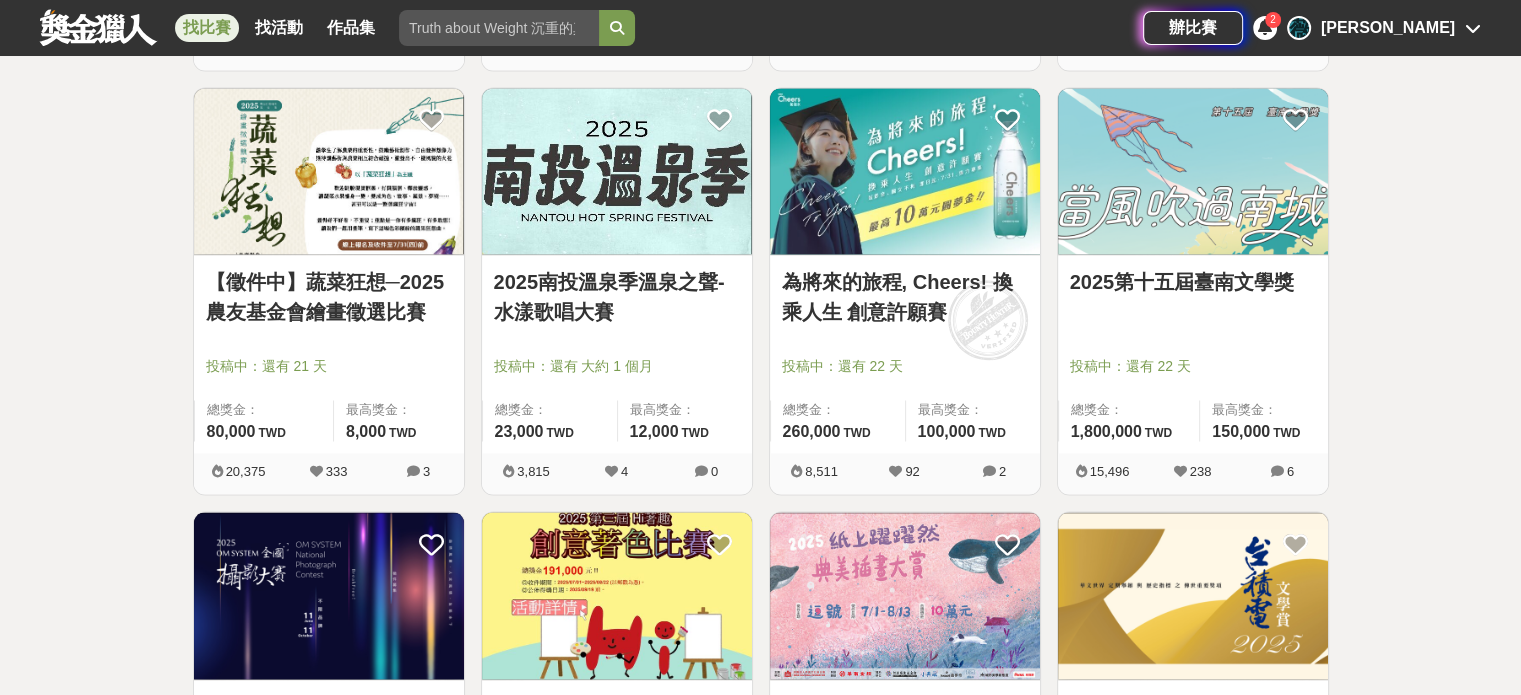 scroll, scrollTop: 2899, scrollLeft: 0, axis: vertical 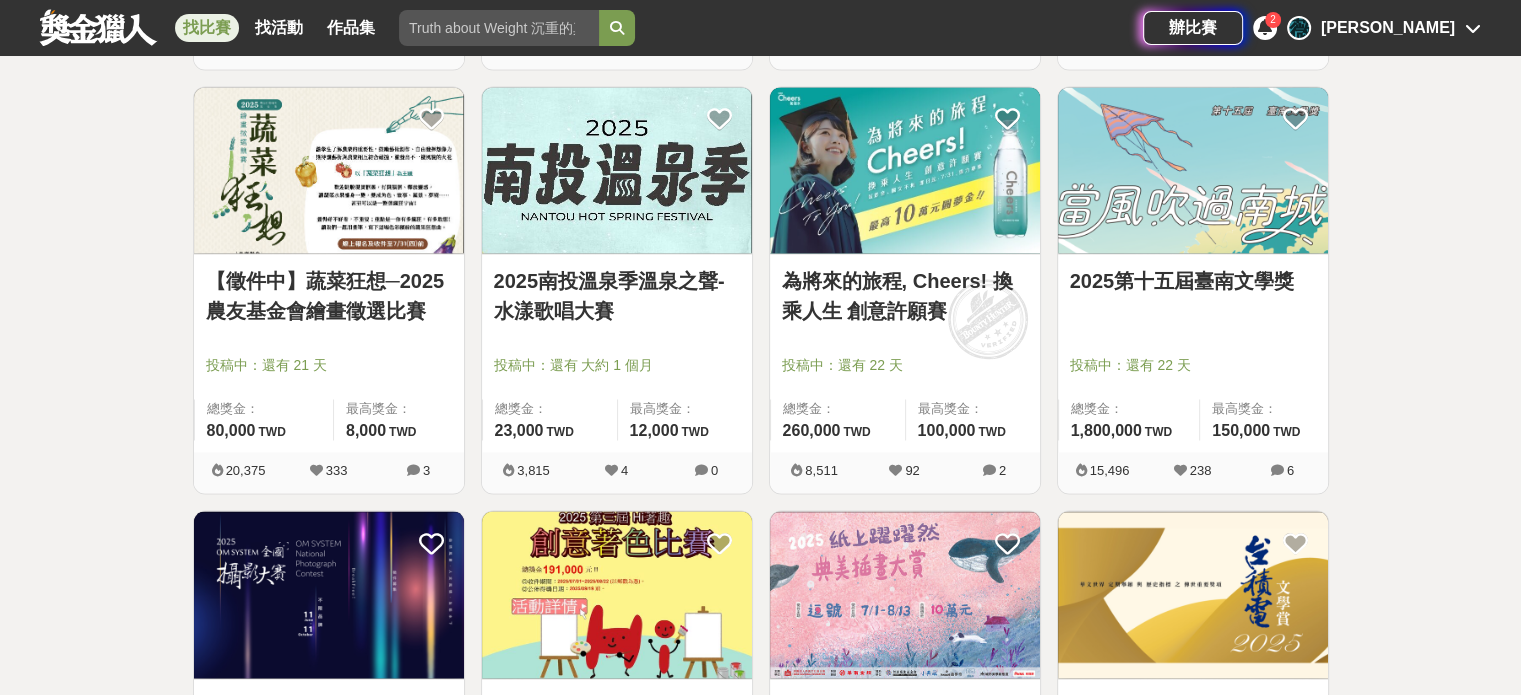 click at bounding box center [329, 170] 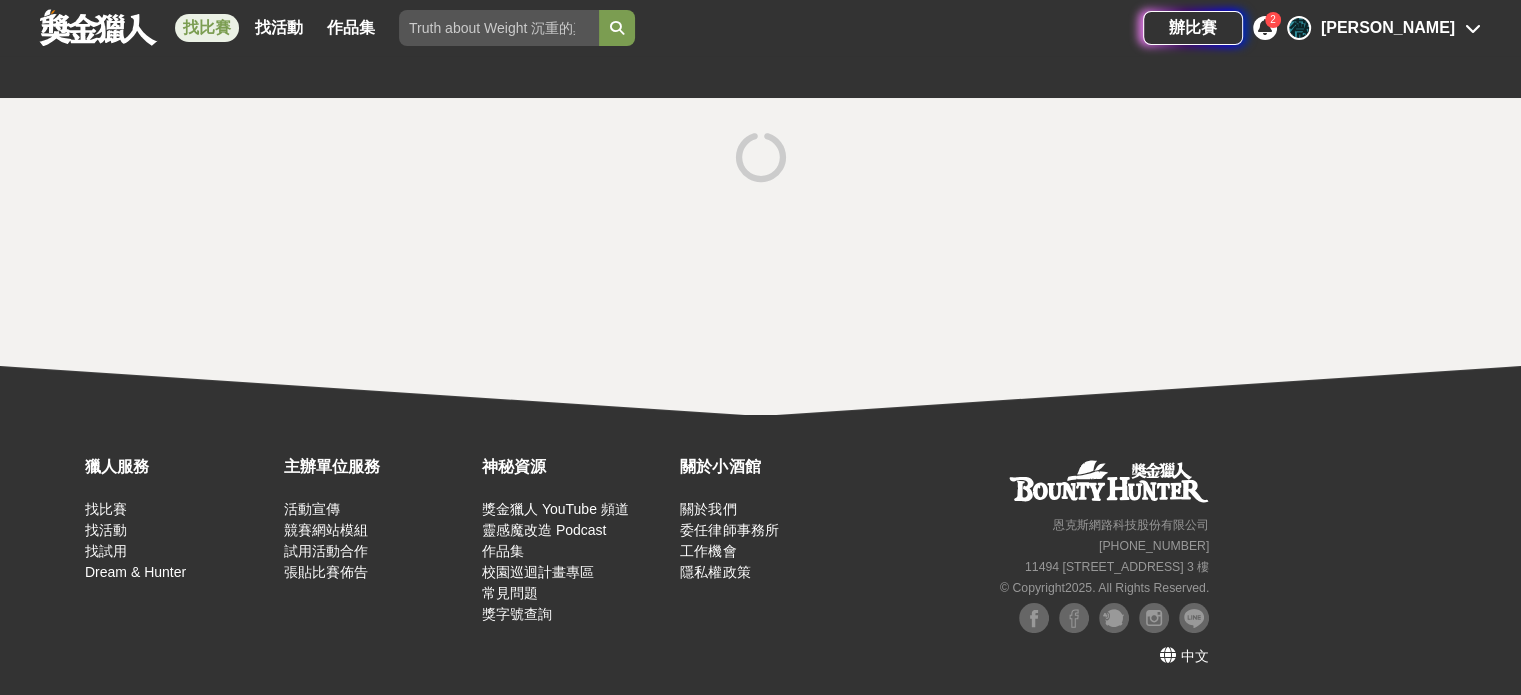 scroll, scrollTop: 0, scrollLeft: 0, axis: both 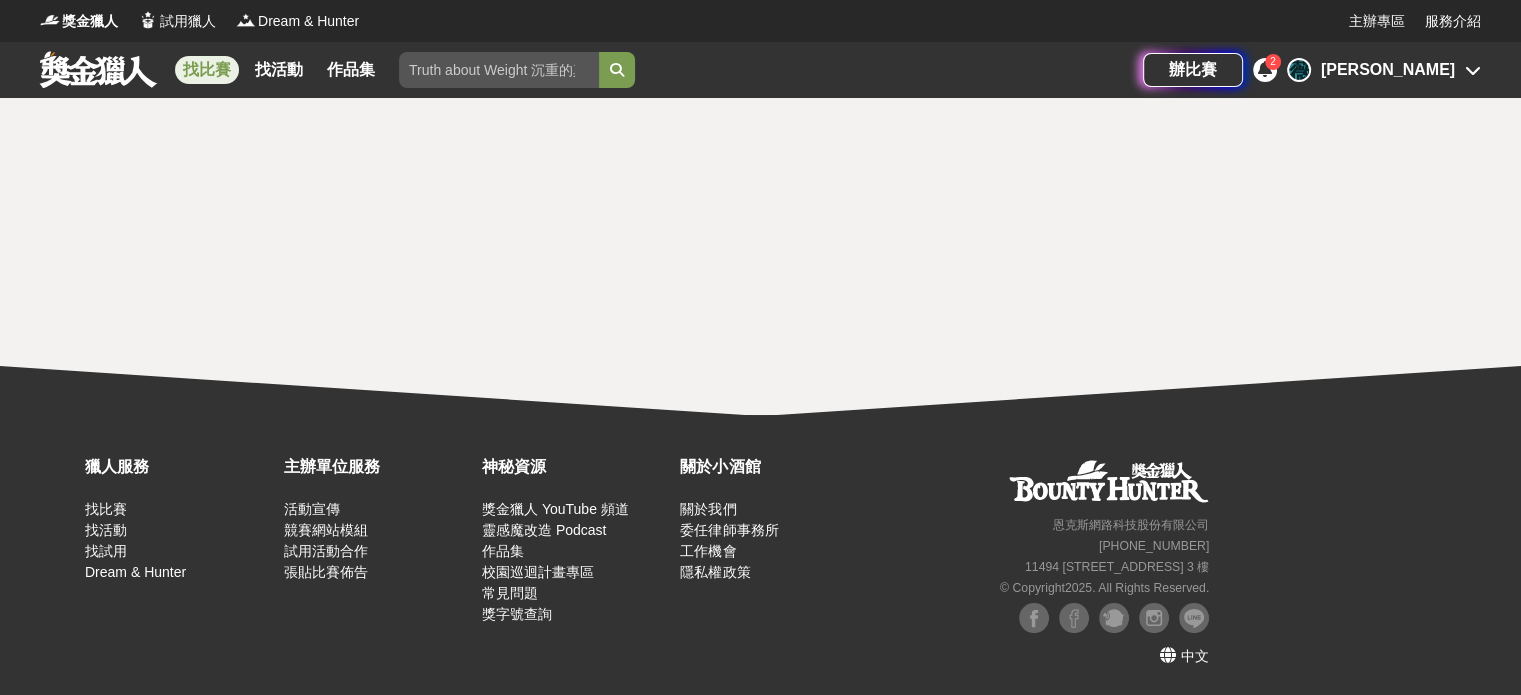 click on "找比賽" at bounding box center (207, 70) 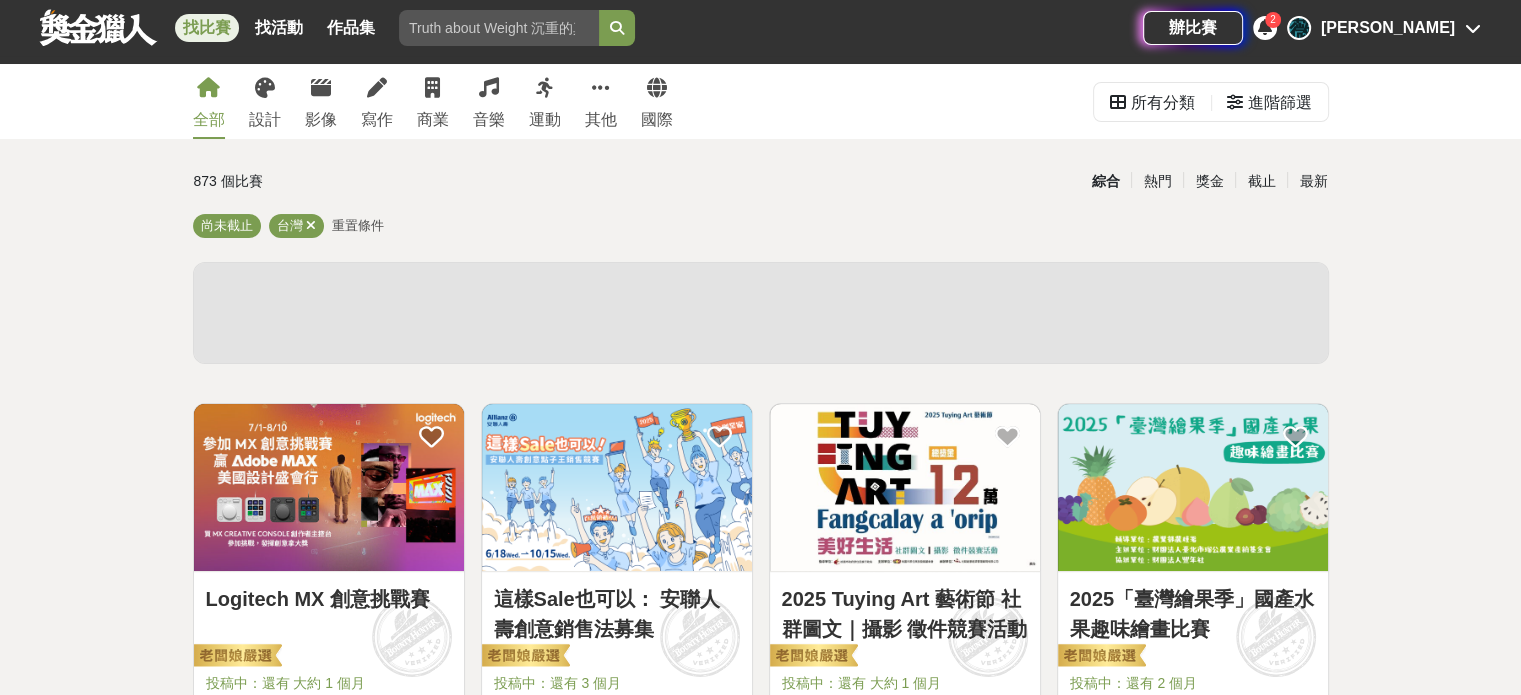 scroll, scrollTop: 0, scrollLeft: 0, axis: both 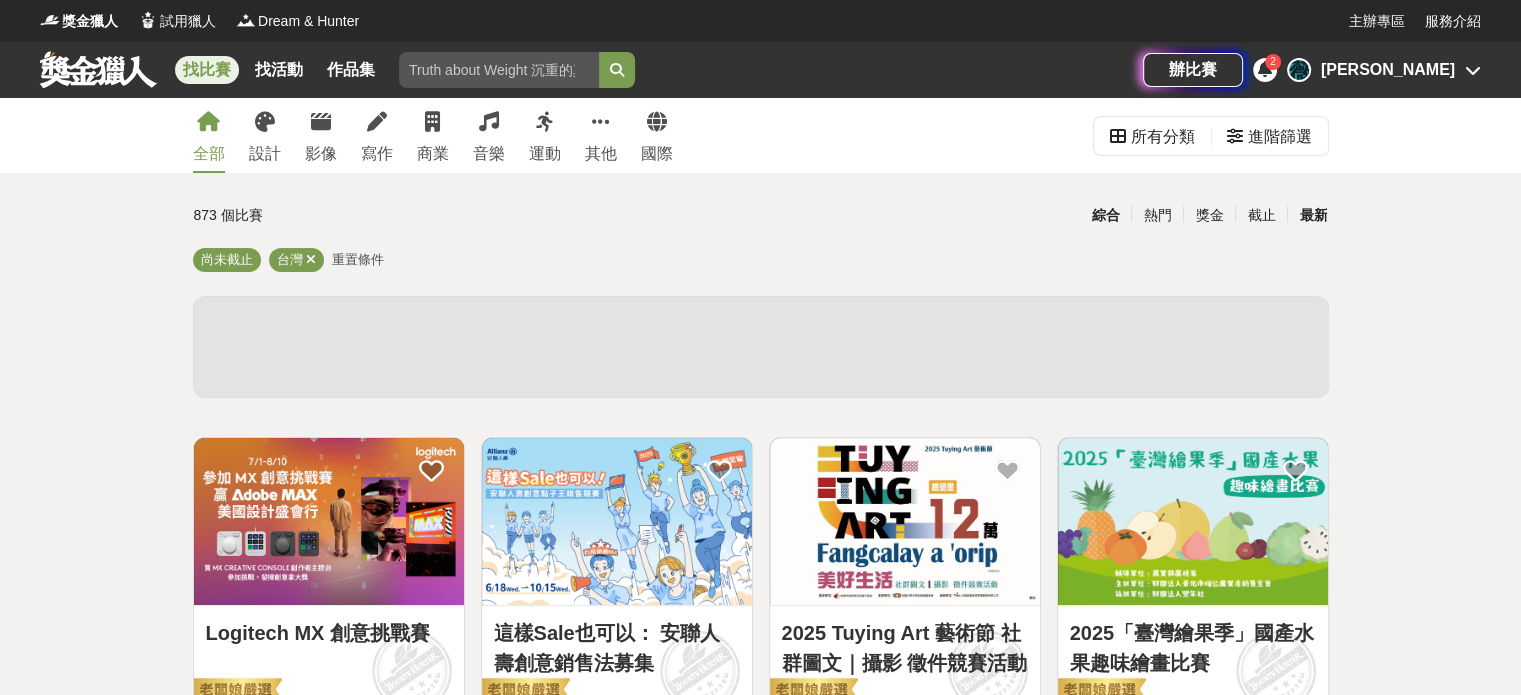 click on "最新" at bounding box center (1313, 215) 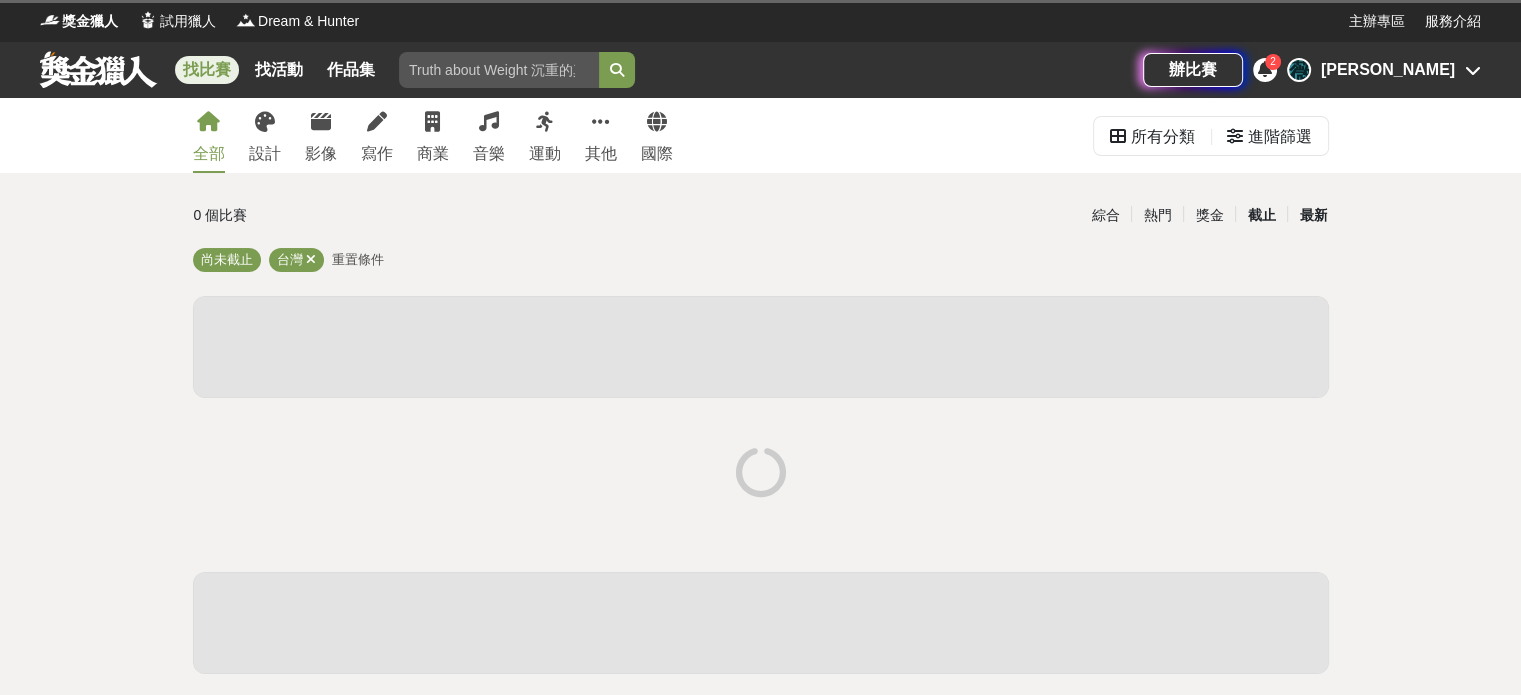 click on "截止" at bounding box center (1261, 215) 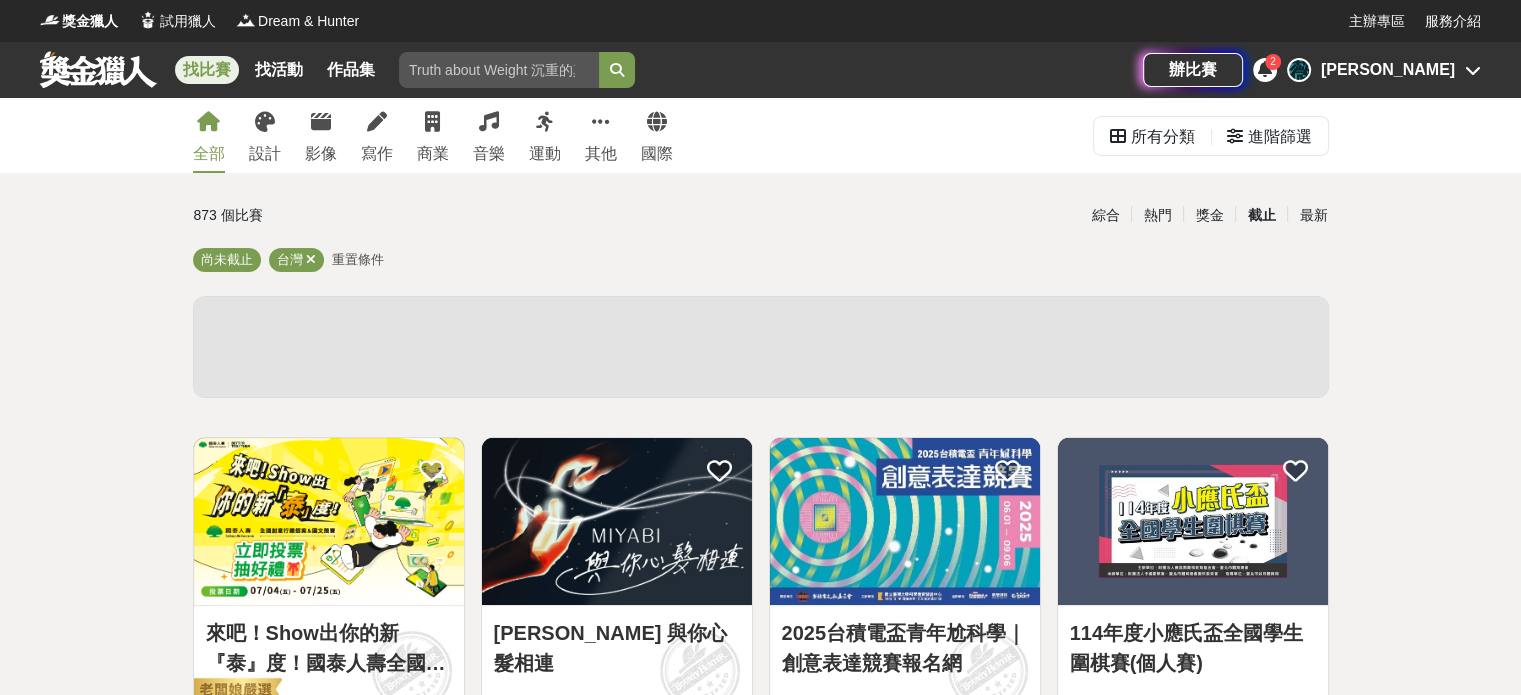 scroll, scrollTop: 0, scrollLeft: 0, axis: both 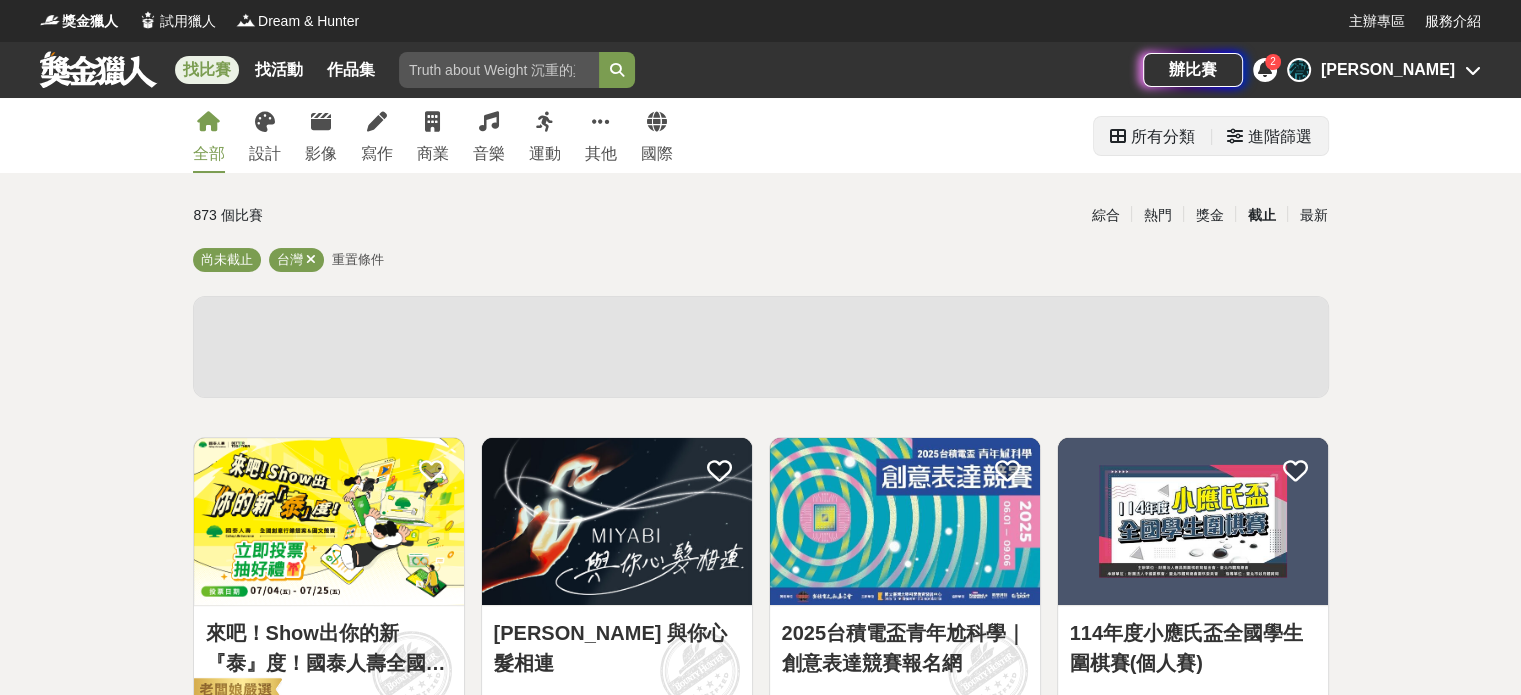 click on "進階篩選" at bounding box center (1280, 137) 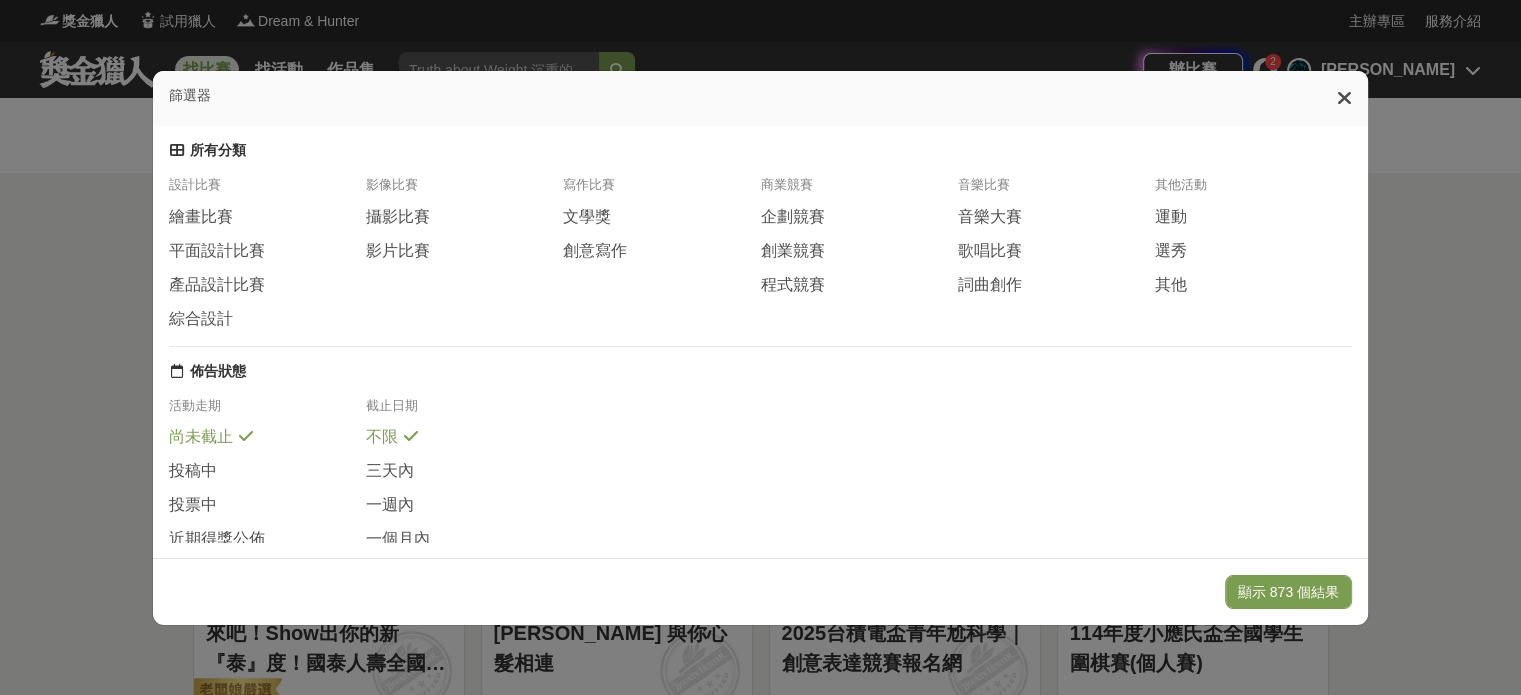 click on "佈告狀態 活動走期 尚未截止 投稿中 投票中 近期得獎公佈 全部 截止日期 不限 三天內 一週內 一個月內" at bounding box center (760, 482) 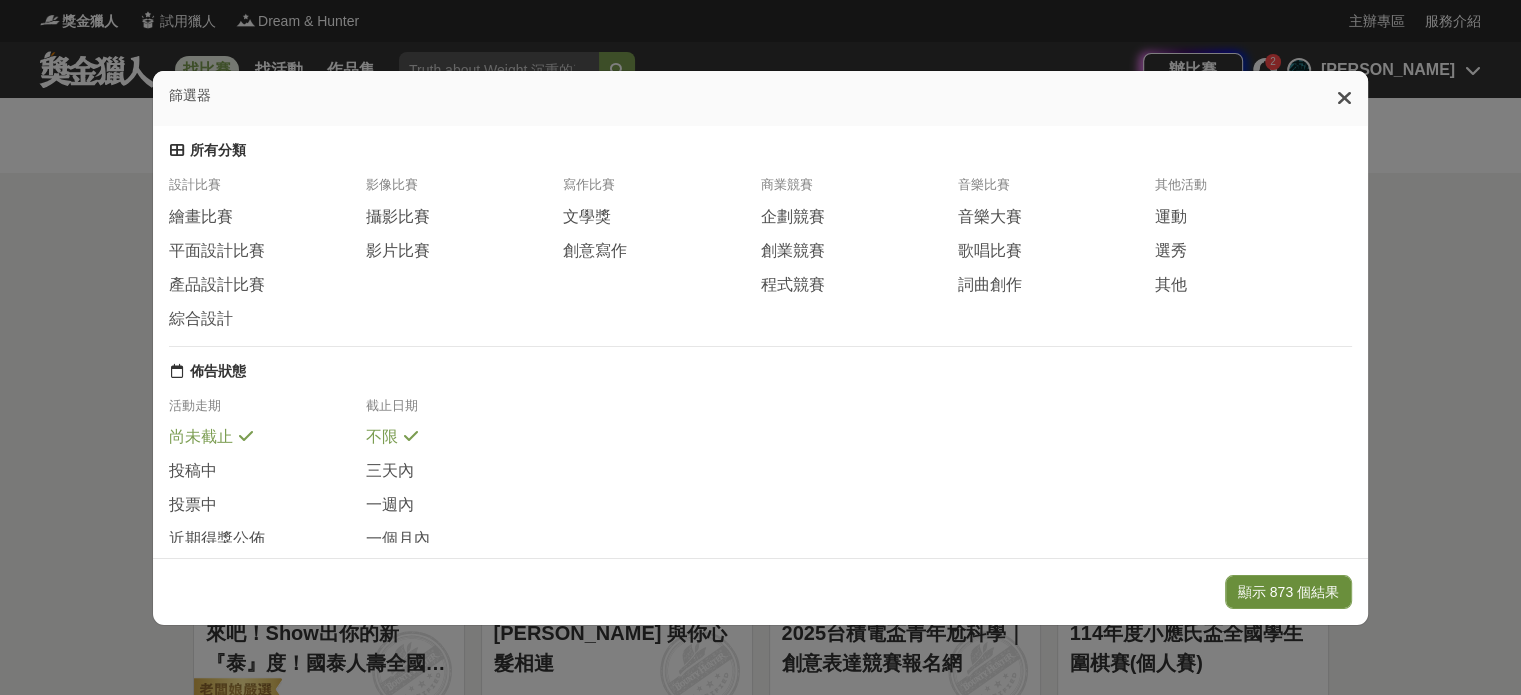 click on "顯示 873 個結果" at bounding box center (1288, 592) 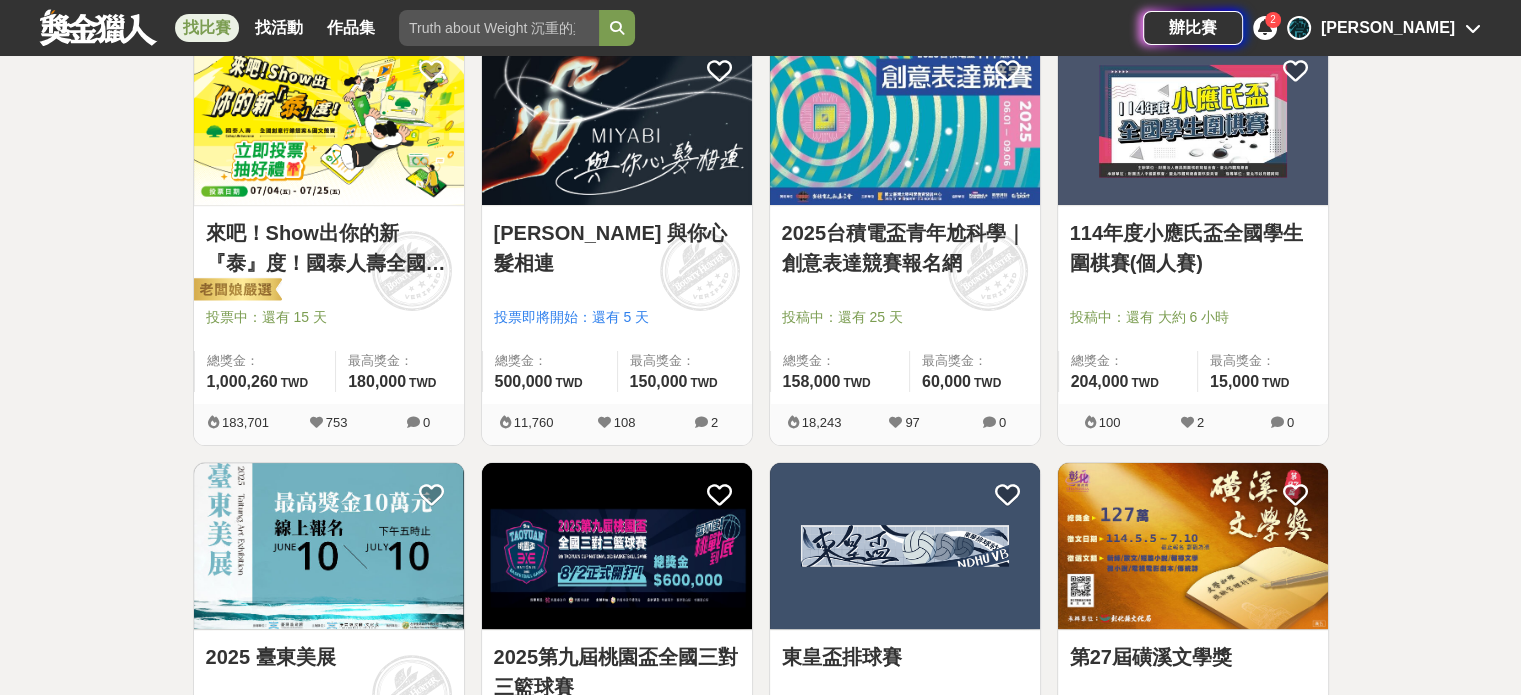 scroll, scrollTop: 200, scrollLeft: 0, axis: vertical 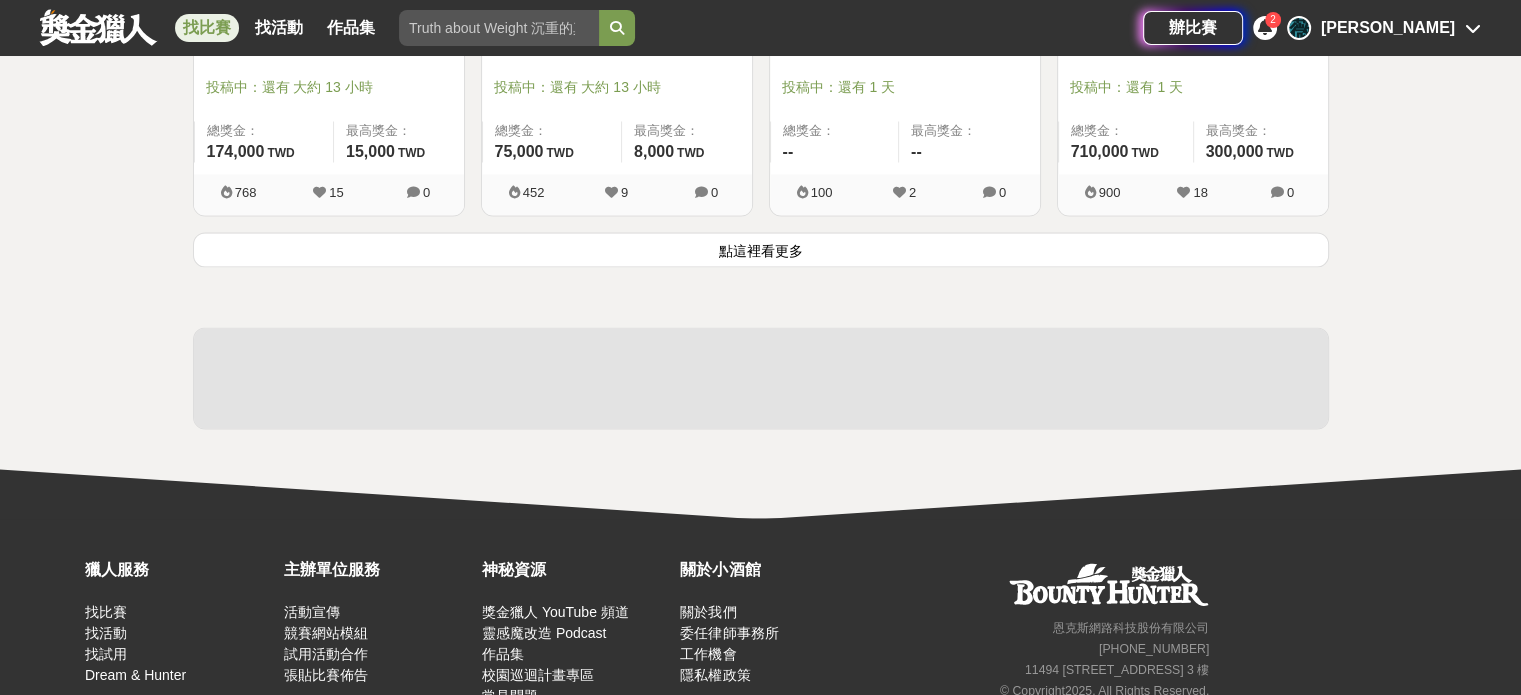 click on "點這裡看更多" at bounding box center (761, 249) 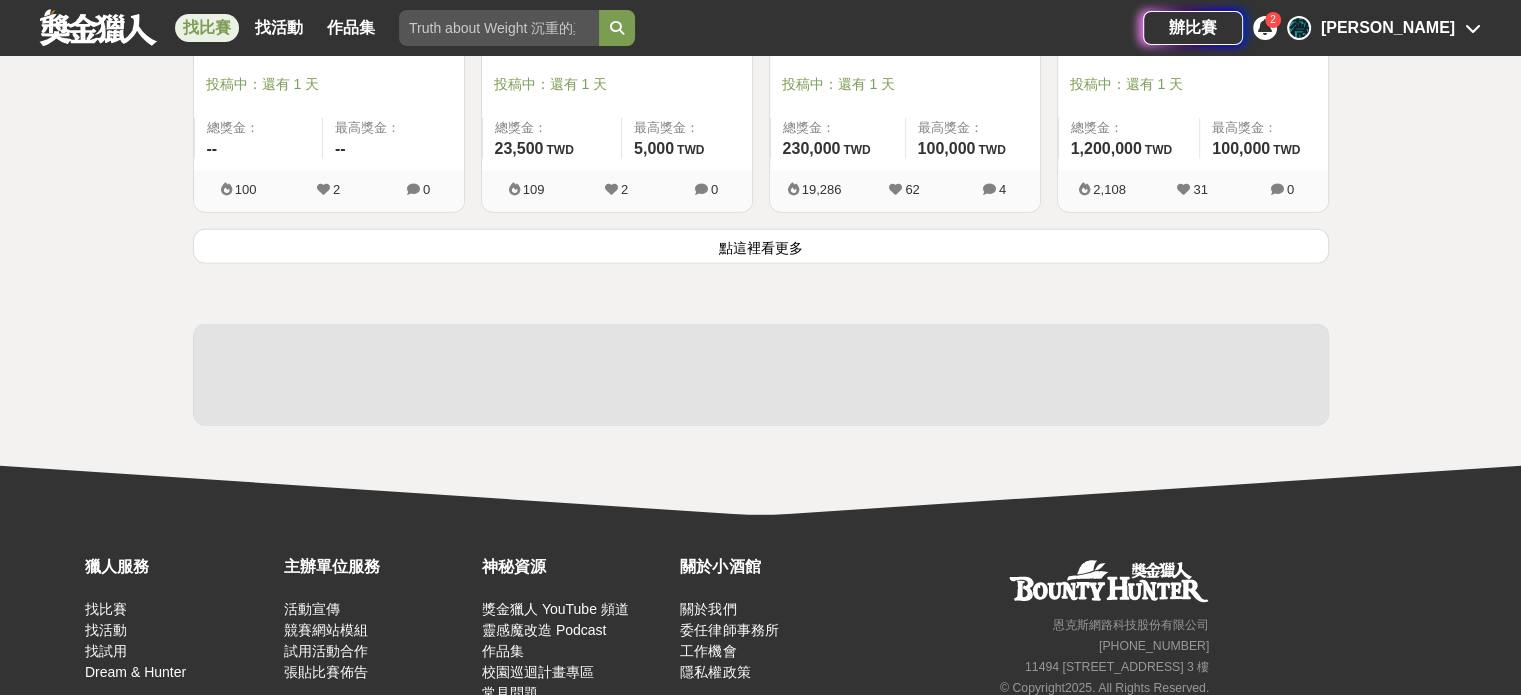 scroll, scrollTop: 5393, scrollLeft: 0, axis: vertical 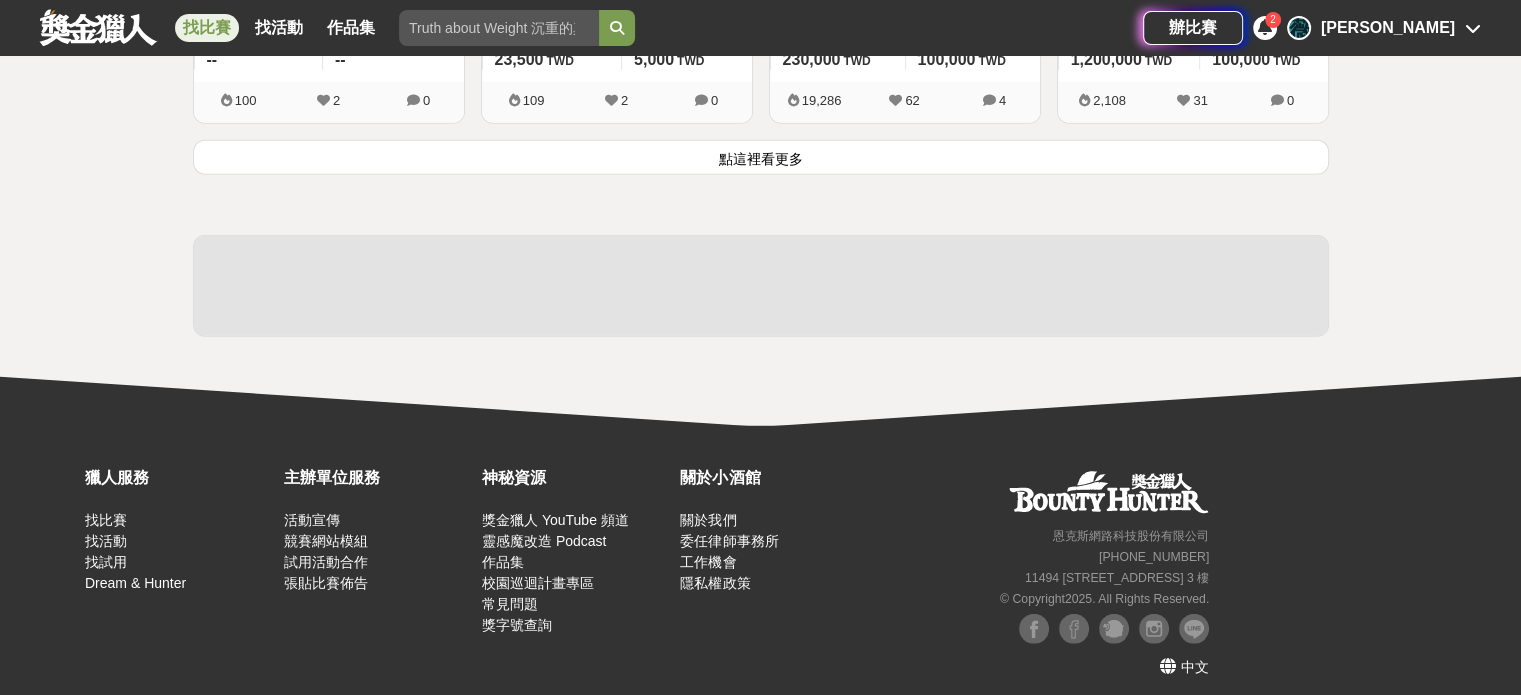 click on "點這裡看更多" at bounding box center (761, 157) 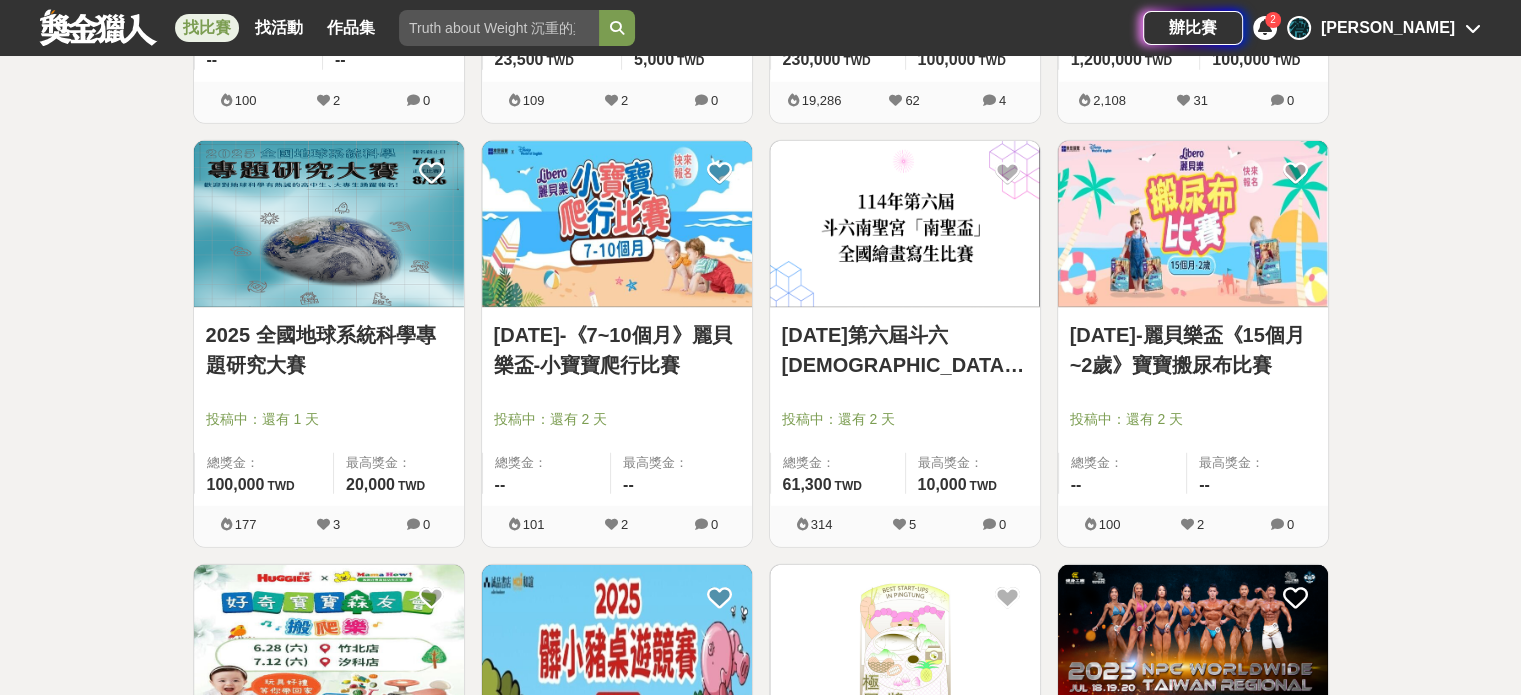 click on "全部 設計 影像 寫作 商業 音樂 運動 其他 國際 所有分類 進階篩選 873   個比賽 綜合 熱門 獎金 截止 最新 尚未截止 台灣 重置條件 來吧！Show出你的新『泰』度！國泰人壽全國創意行銷提案&圖文競賽 投票中：還有 15 天 總獎金： 1,000,260 100 萬 TWD 最高獎金： 180,000 TWD 183,701 753 0 MIYABI 與你心髮相連 投票即將開始：還有 5 天 總獎金： 500,000 500,000 TWD 最高獎金： 150,000 TWD 11,760 108 2 2025台積電盃青年尬科學｜創意表達競賽報名網 投稿中：還有 25 天 總獎金： 158,000 158,000 TWD 最高獎金： 60,000 TWD 18,243 97 0 114年度小應氏盃全國學生圍棋賽(個人賽) 投稿中：還有 大約 6 小時 總獎金： 204,000 204,000 TWD 最高獎金： 15,000 TWD 100 2 0 2025 臺東美展 投稿中：還有 大約 6 小時 總獎金： 900,000 900,000 TWD 最高獎金： 100,000 TWD 98,242 241 3 2025第九屆桃園盃全國三對三籃球賽 總獎金： 600,000 600,000 TWD" at bounding box center (760, -1161) 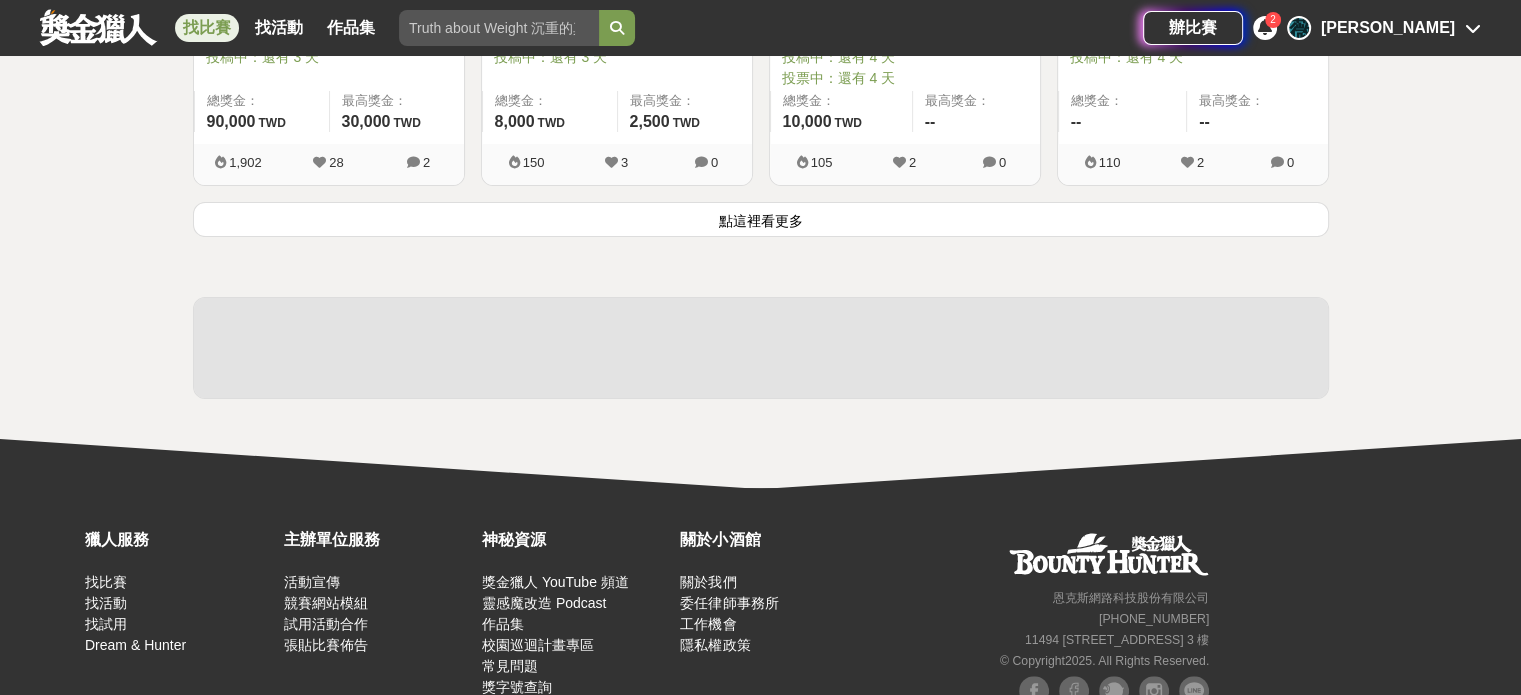 scroll, scrollTop: 7844, scrollLeft: 0, axis: vertical 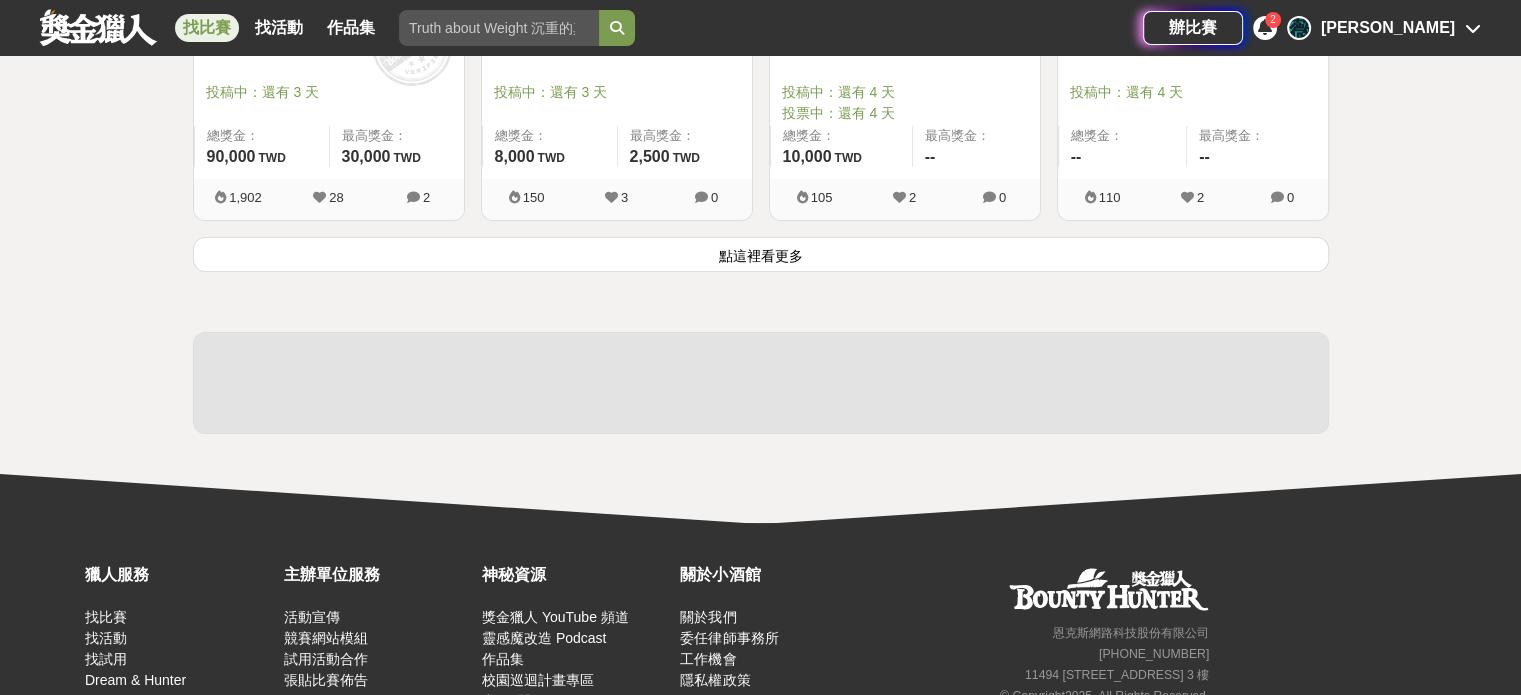 click on "點這裡看更多" at bounding box center (761, 254) 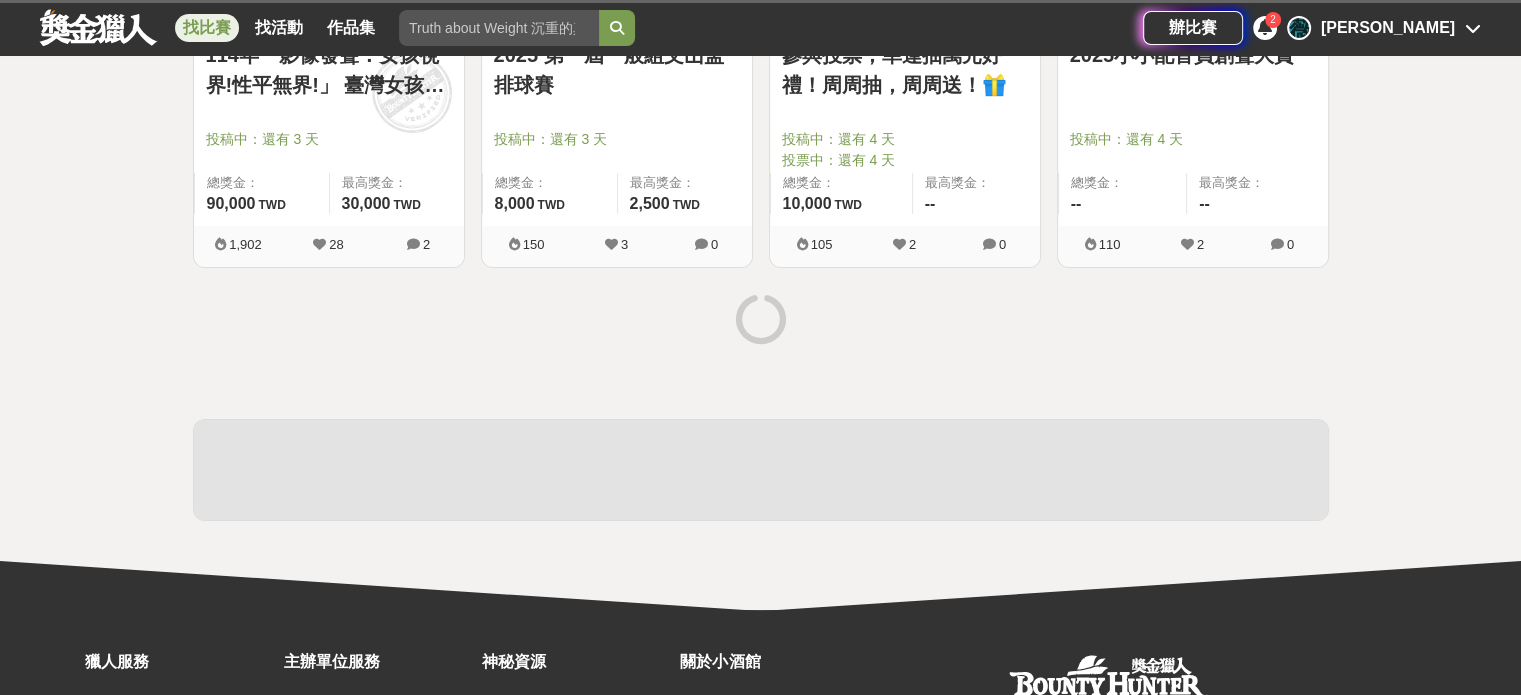 scroll, scrollTop: 7584, scrollLeft: 0, axis: vertical 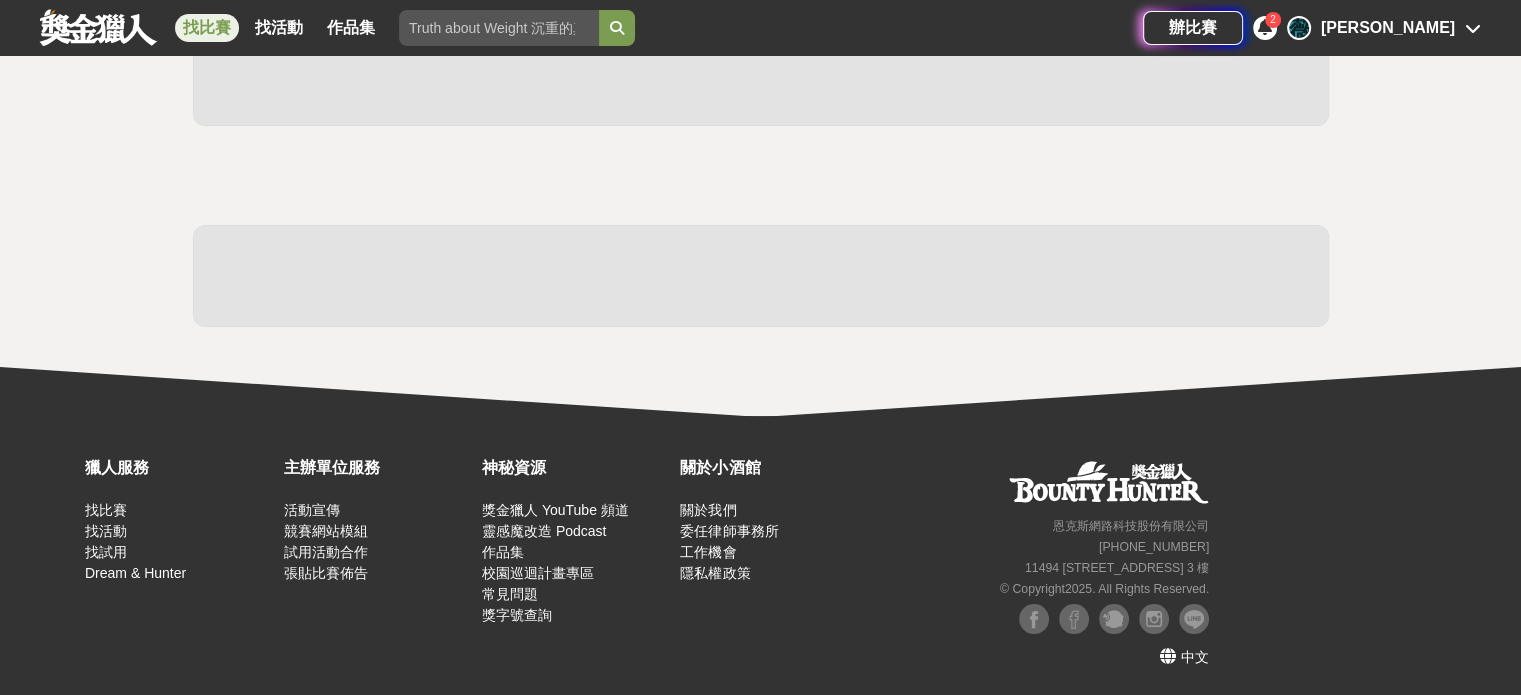 click on "全部 設計 影像 寫作 商業 音樂 運動 其他 國際 所有分類 進階篩選 0   個比賽 綜合 熱門 獎金 截止 最新 尚未截止 台灣 重置條件" at bounding box center [760, 121] 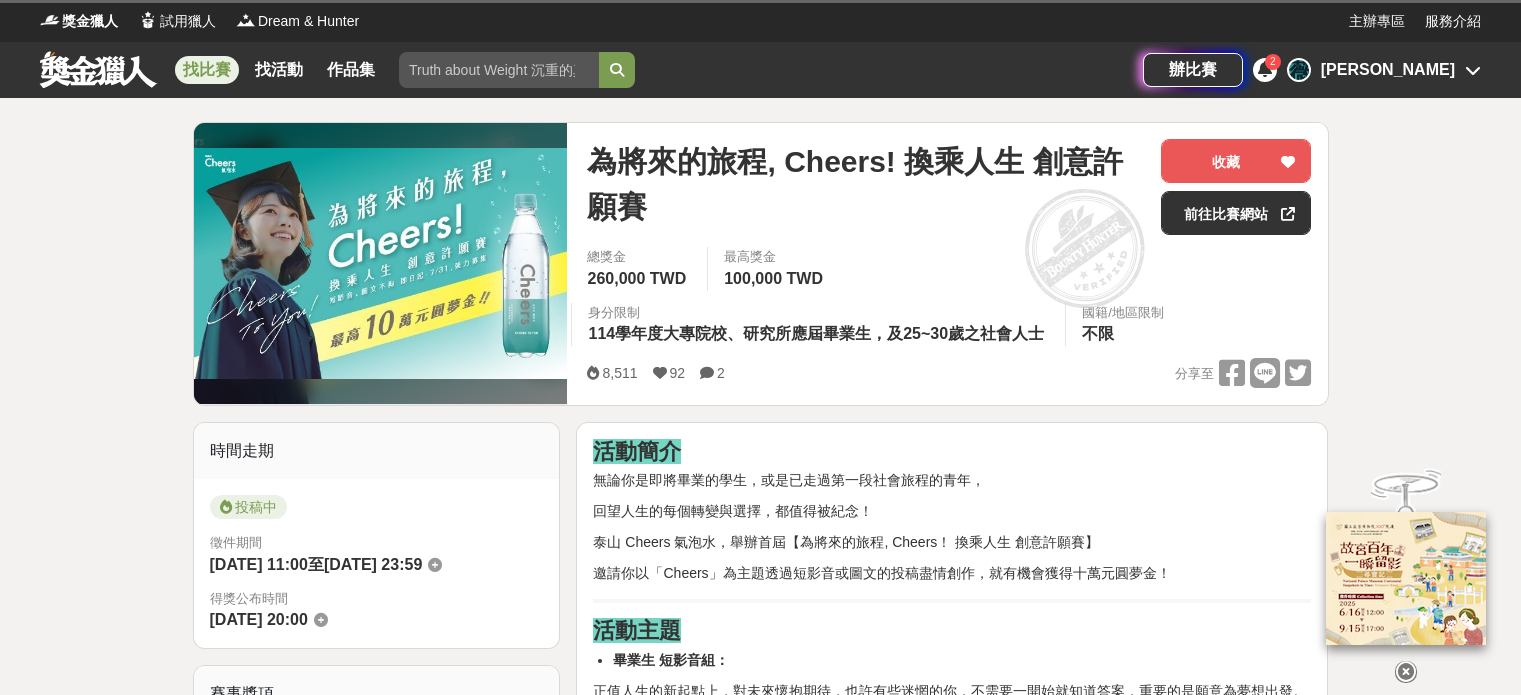 scroll, scrollTop: 0, scrollLeft: 0, axis: both 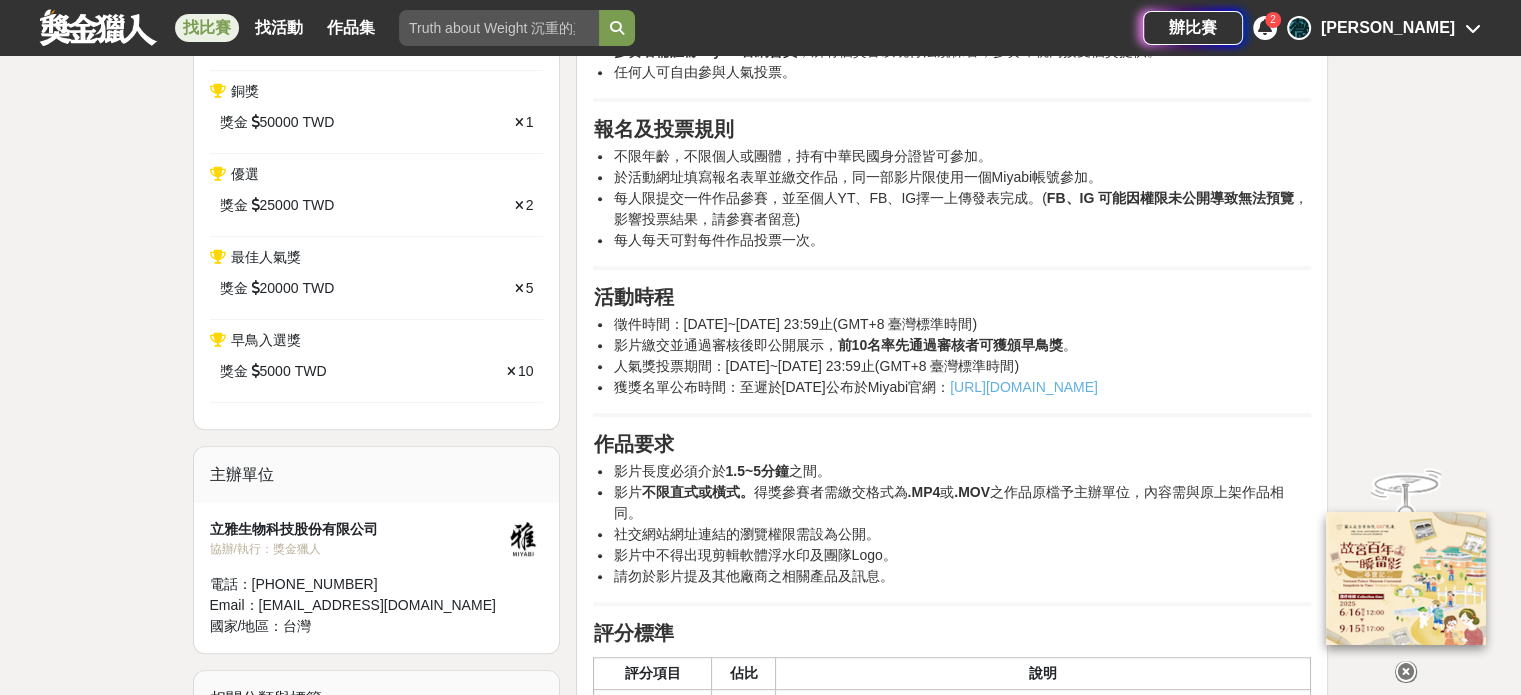 click on "https://www.miyabihealth.com/" at bounding box center (1024, 387) 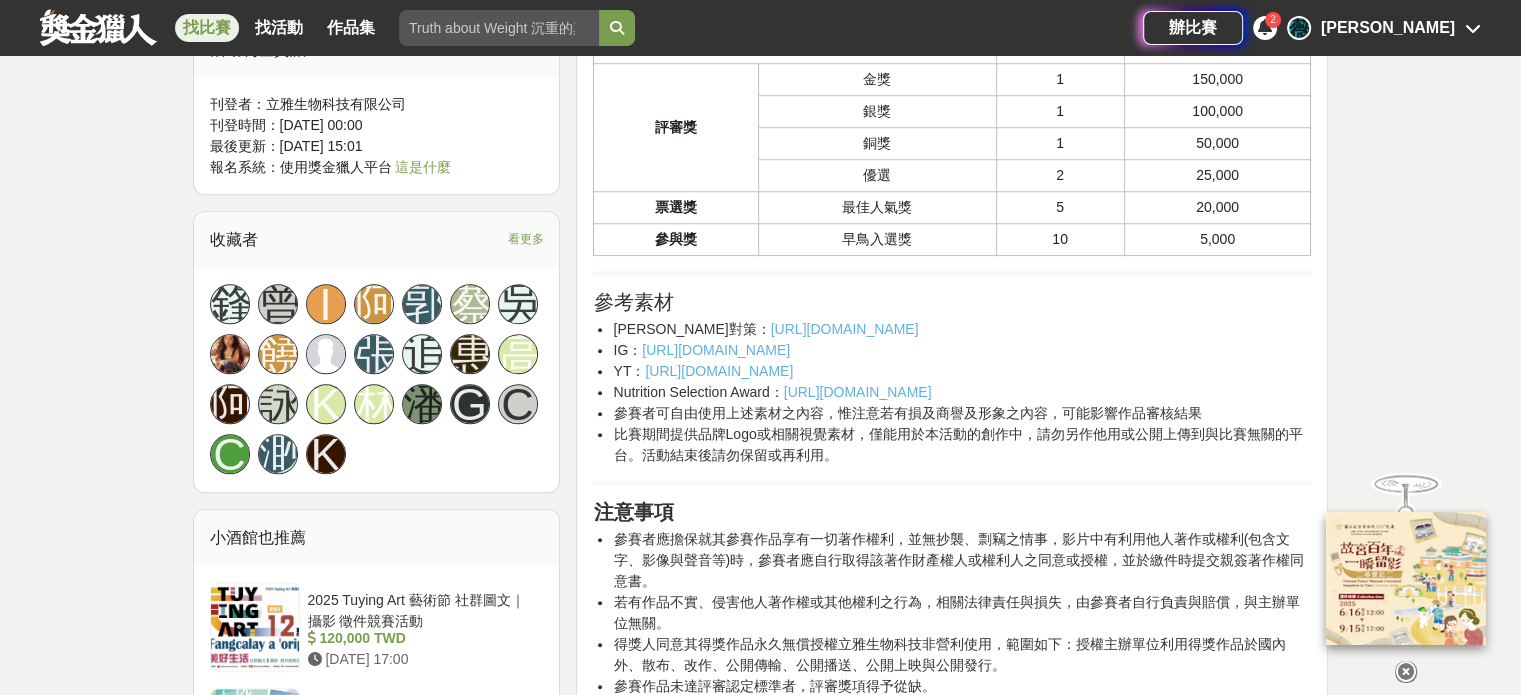 scroll, scrollTop: 1700, scrollLeft: 0, axis: vertical 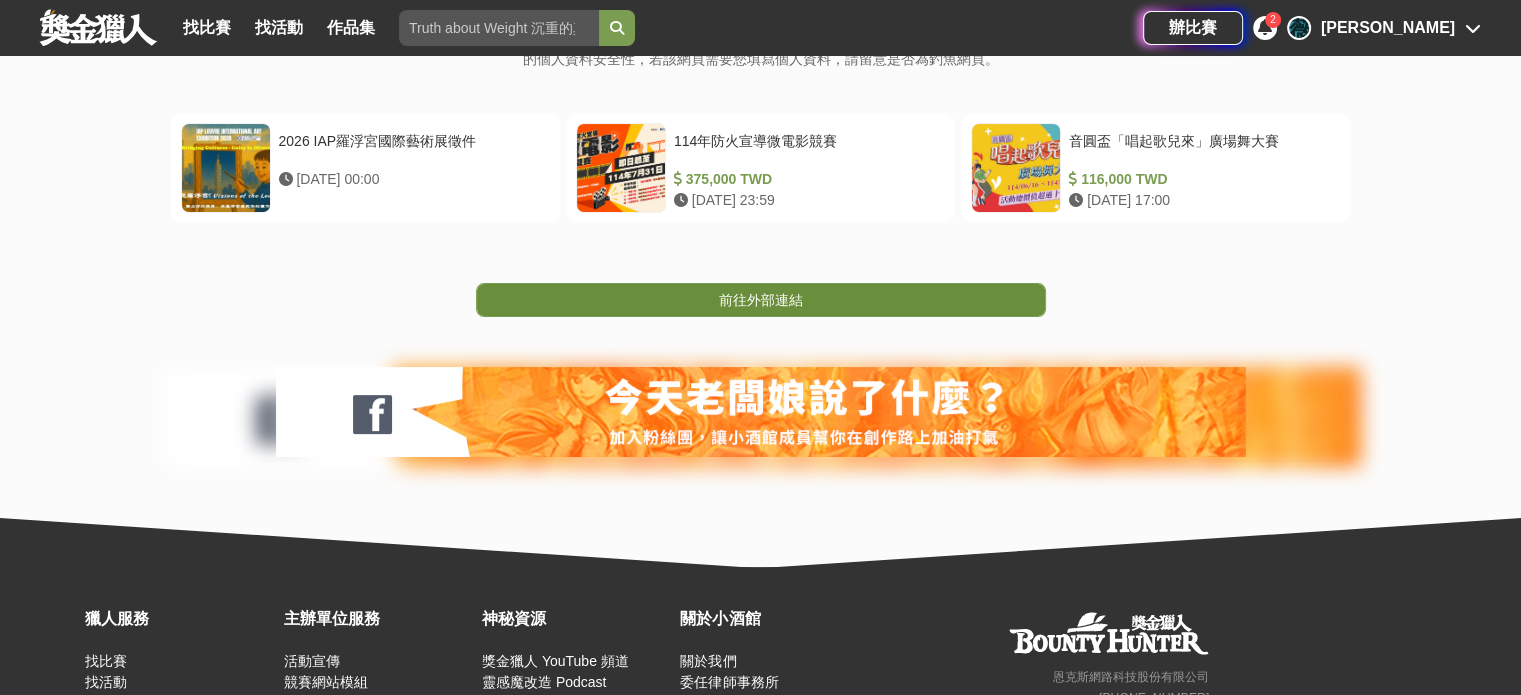 click on "前往外部連結" at bounding box center [761, 300] 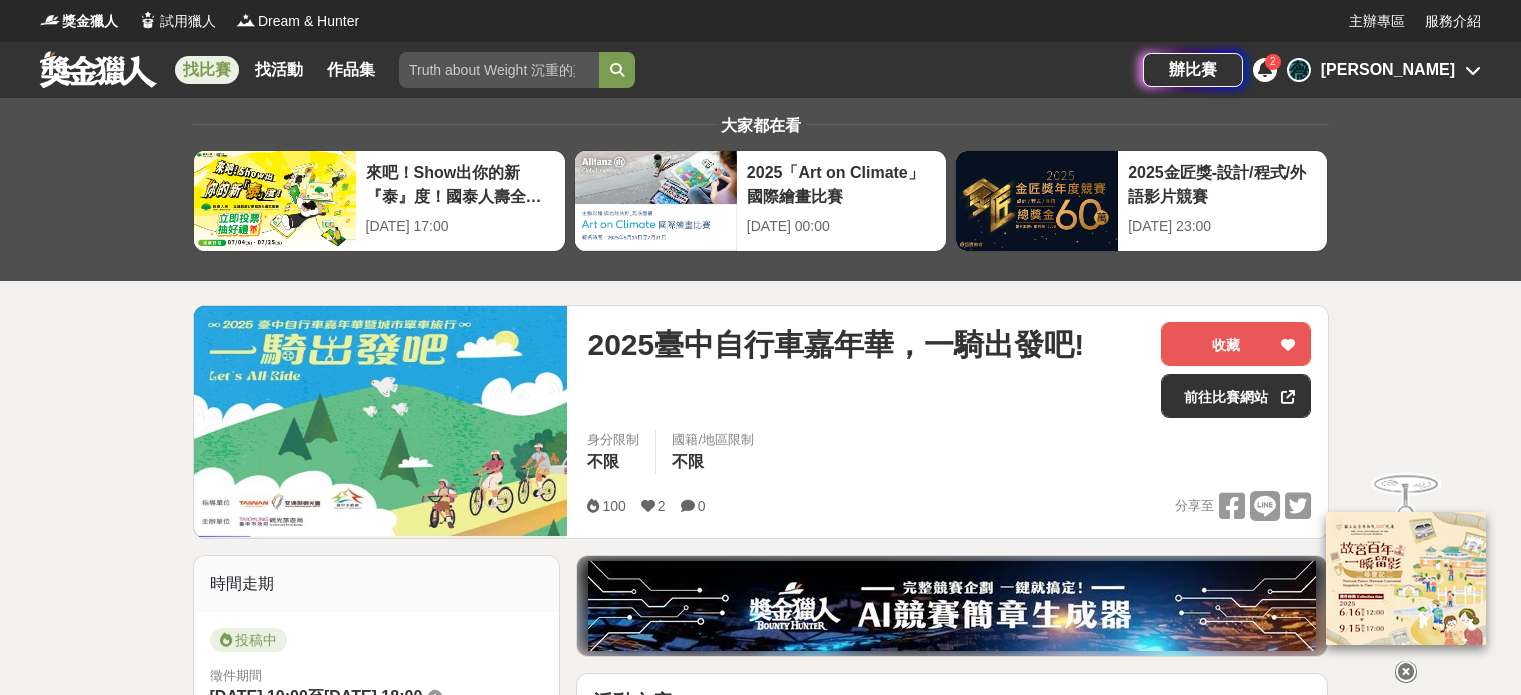 scroll, scrollTop: 0, scrollLeft: 0, axis: both 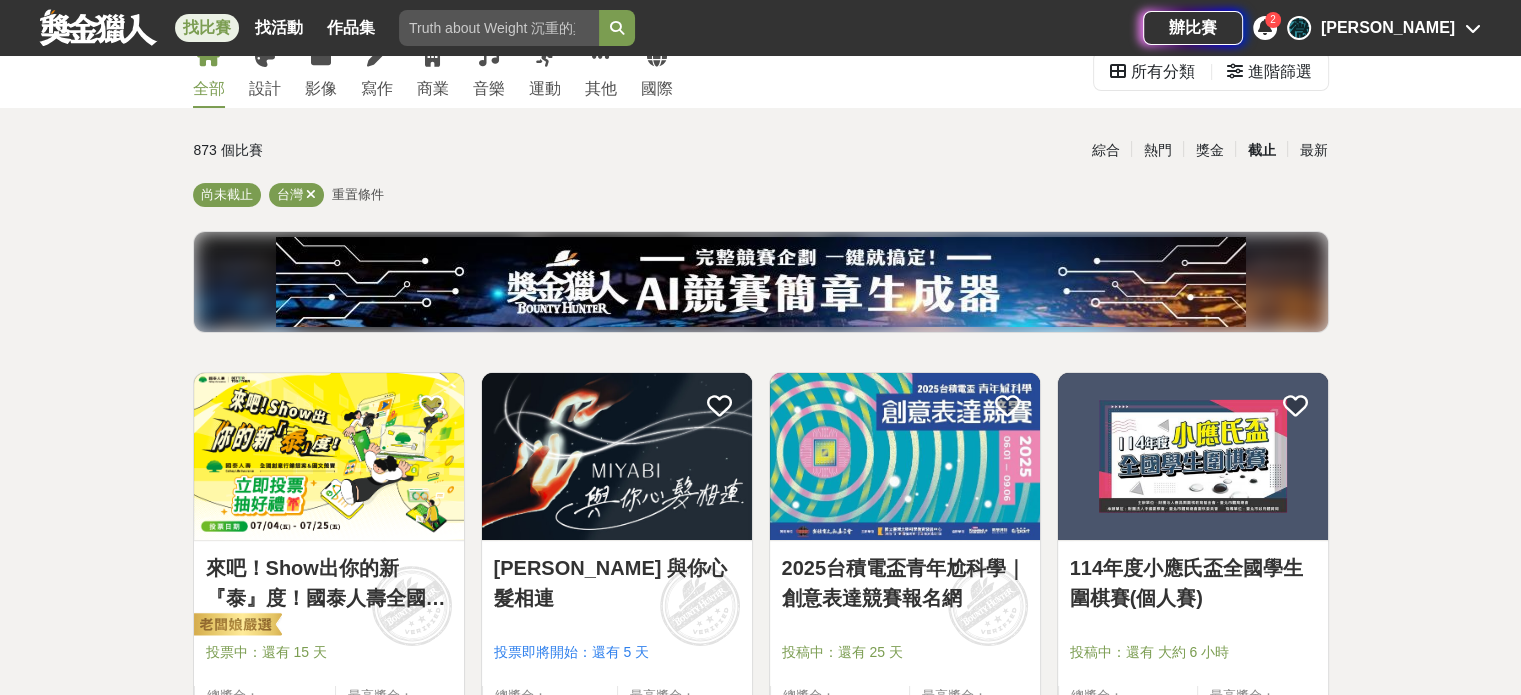 click on "全部 設計 影像 寫作 商業 音樂 運動 其他 國際 所有分類 進階篩選 873   個比賽 綜合 熱門 獎金 截止 最新 尚未截止 台灣 重置條件 來吧！Show出你的新『泰』度！國泰人壽全國創意行銷提案&圖文競賽 投票中：還有 15 天 總獎金： 1,000,260 100 萬 TWD 最高獎金： 180,000 TWD 183,701 753 0 MIYABI 與你心髮相連 投票即將開始：還有 5 天 總獎金： 500,000 500,000 TWD 最高獎金： 150,000 TWD 11,760 108 2 2025台積電盃青年尬科學｜創意表達競賽報名網 投稿中：還有 25 天 總獎金： 158,000 158,000 TWD 最高獎金： 60,000 TWD 18,243 97 0 114年度小應氏盃全國學生圍棋賽(個人賽) 投稿中：還有 大約 6 小時 總獎金： 204,000 204,000 TWD 最高獎金： 15,000 TWD 100 2 0 2025 臺東美展 投稿中：還有 大約 6 小時 總獎金： 900,000 900,000 TWD 最高獎金： 100,000 TWD 98,242 241 3 2025第九屆桃園盃全國三對三籃球賽 總獎金： 600,000 600,000 TWD" at bounding box center (760, 1619) 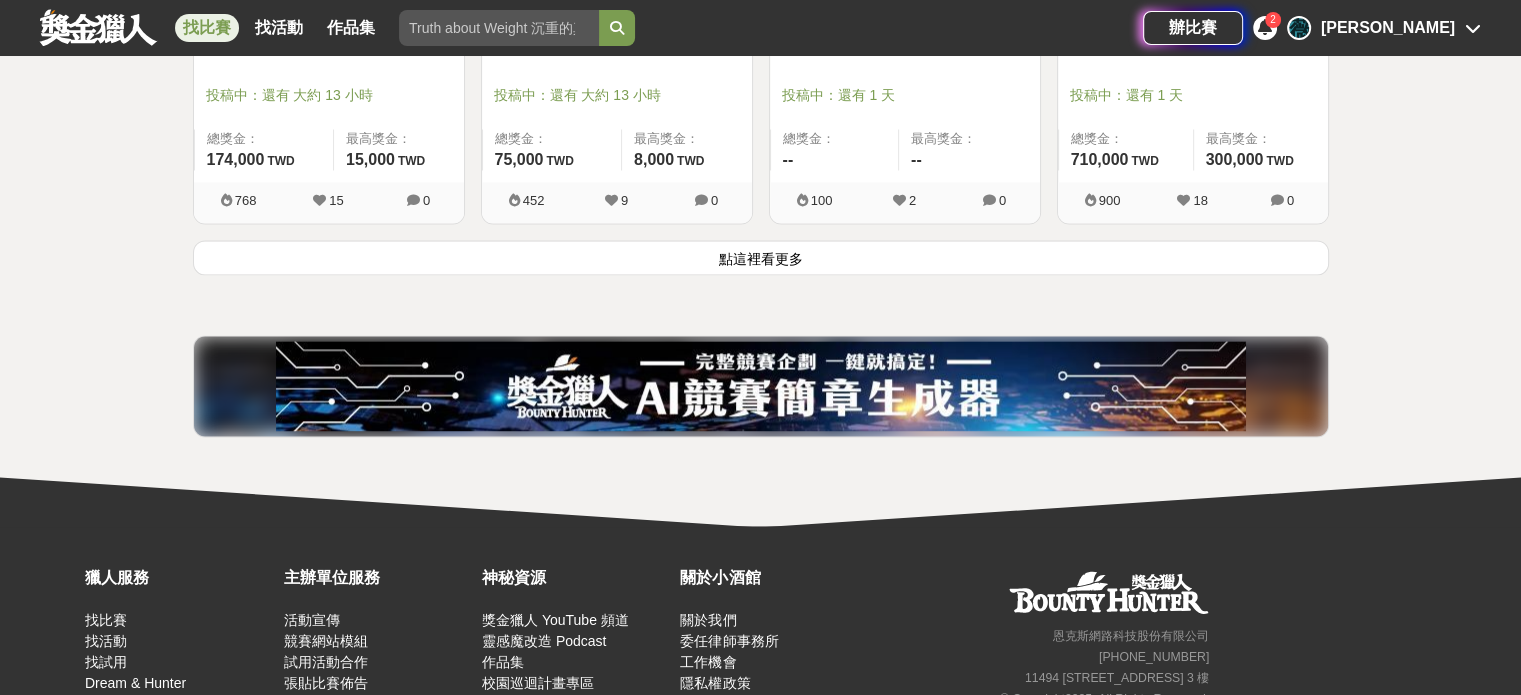scroll, scrollTop: 2853, scrollLeft: 0, axis: vertical 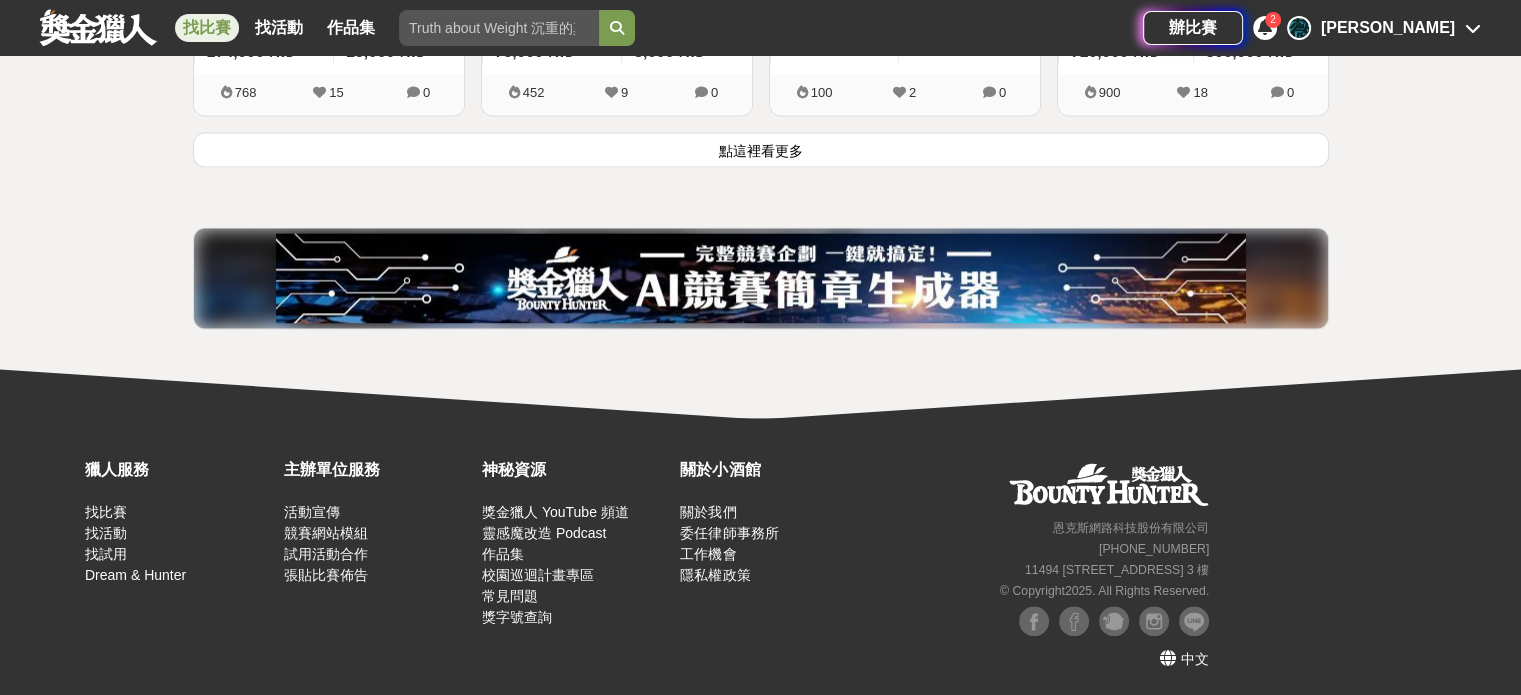 click on "點這裡看更多" at bounding box center (761, 149) 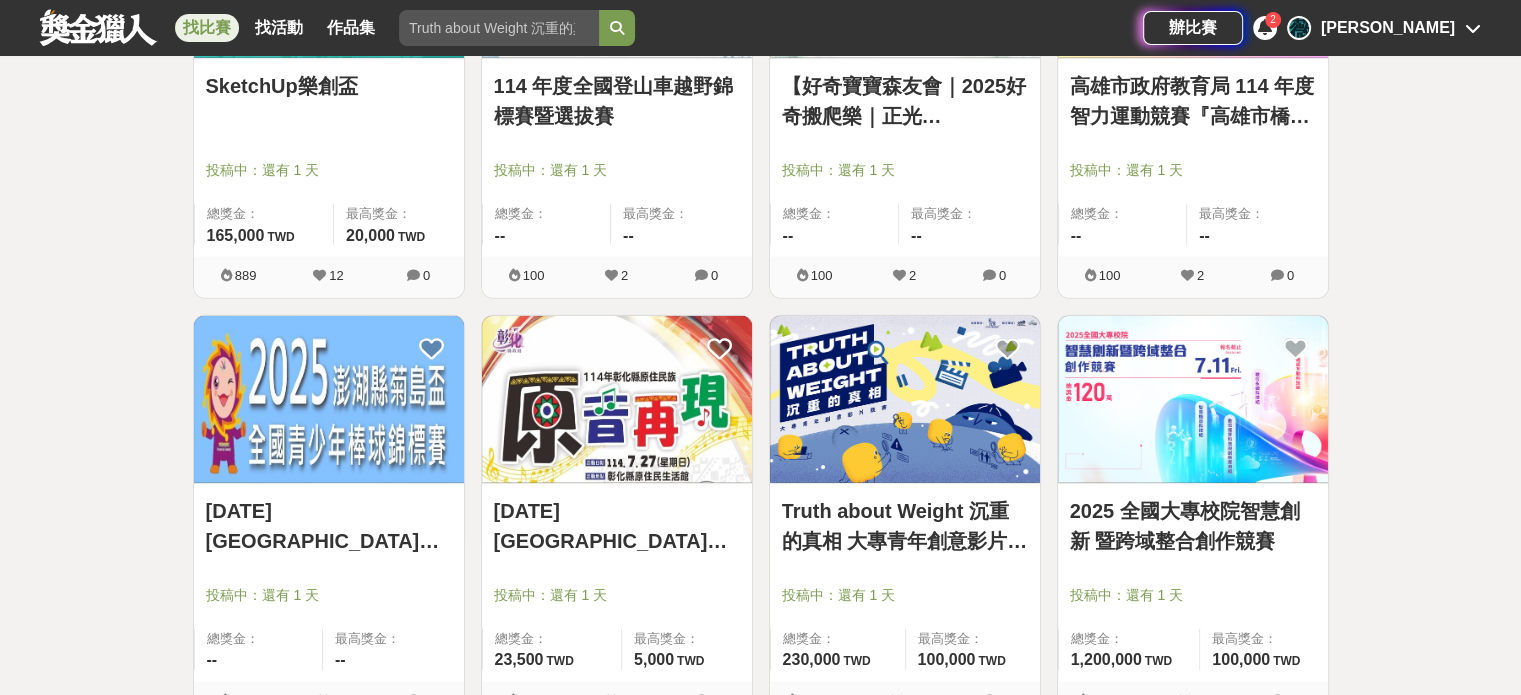 scroll, scrollTop: 5393, scrollLeft: 0, axis: vertical 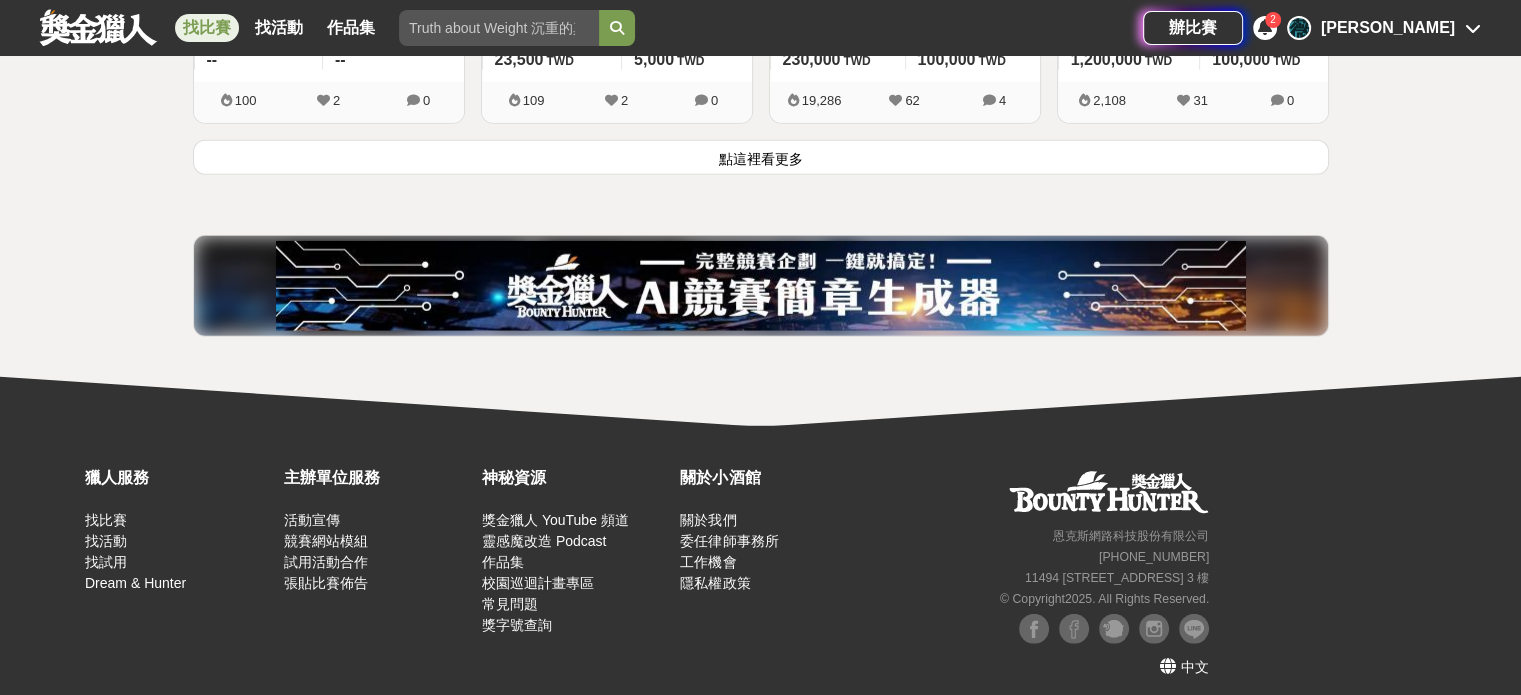 click on "點這裡看更多" at bounding box center [761, 157] 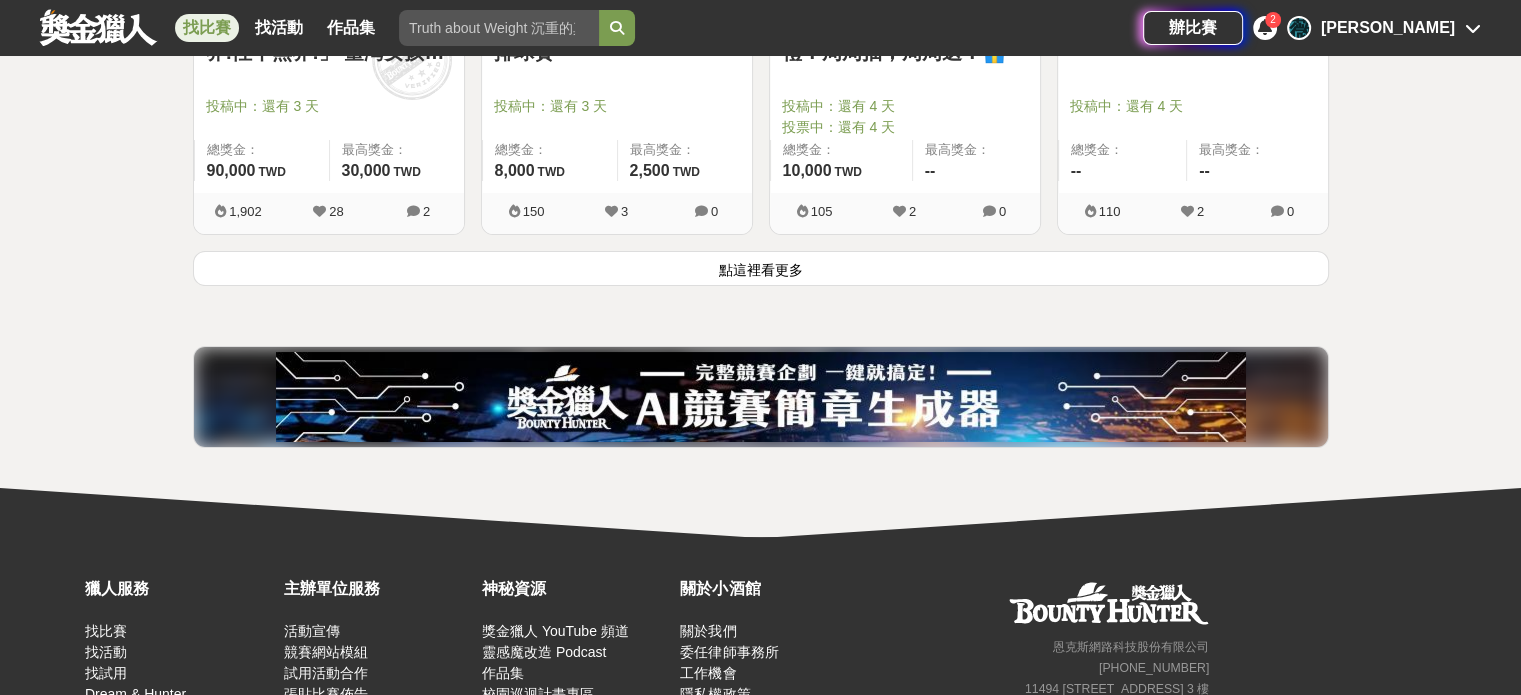 scroll, scrollTop: 7944, scrollLeft: 0, axis: vertical 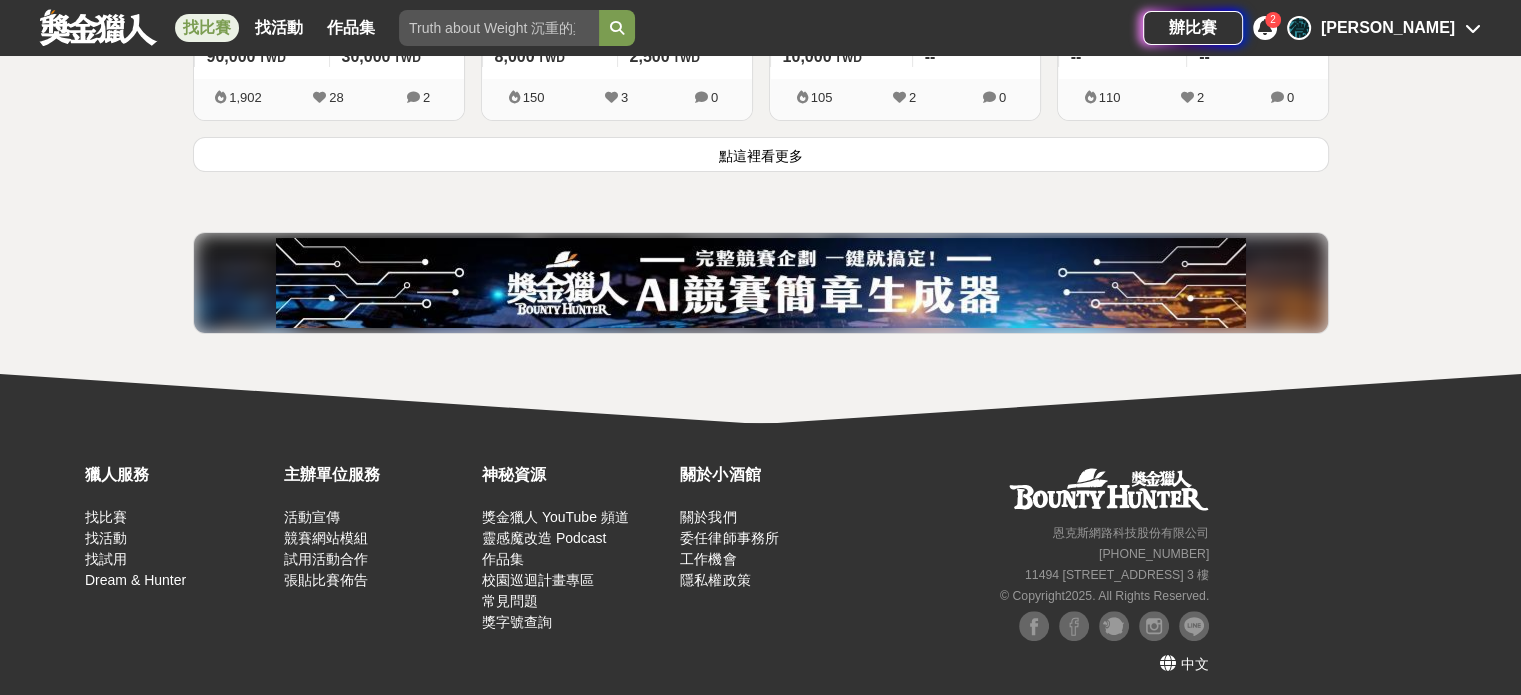 click on "點這裡看更多" at bounding box center [761, 154] 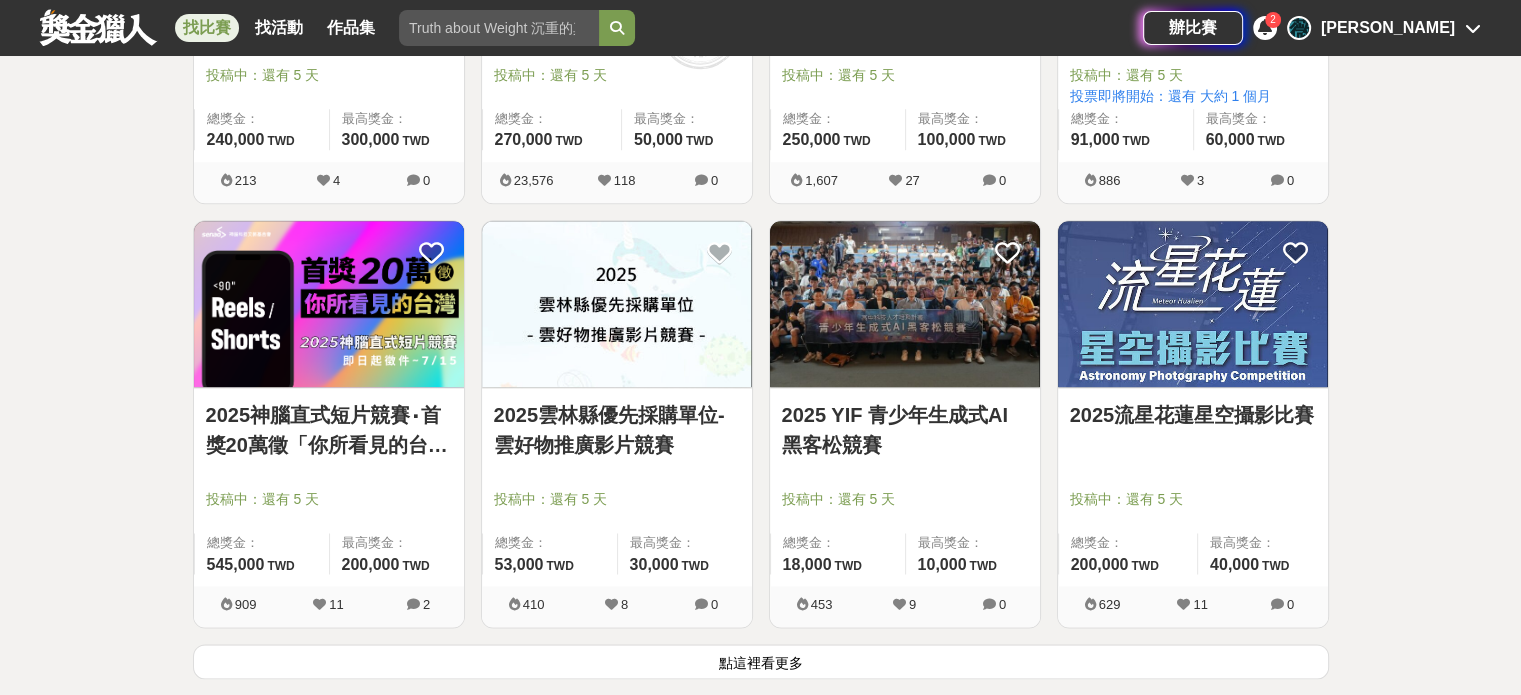 scroll, scrollTop: 10484, scrollLeft: 0, axis: vertical 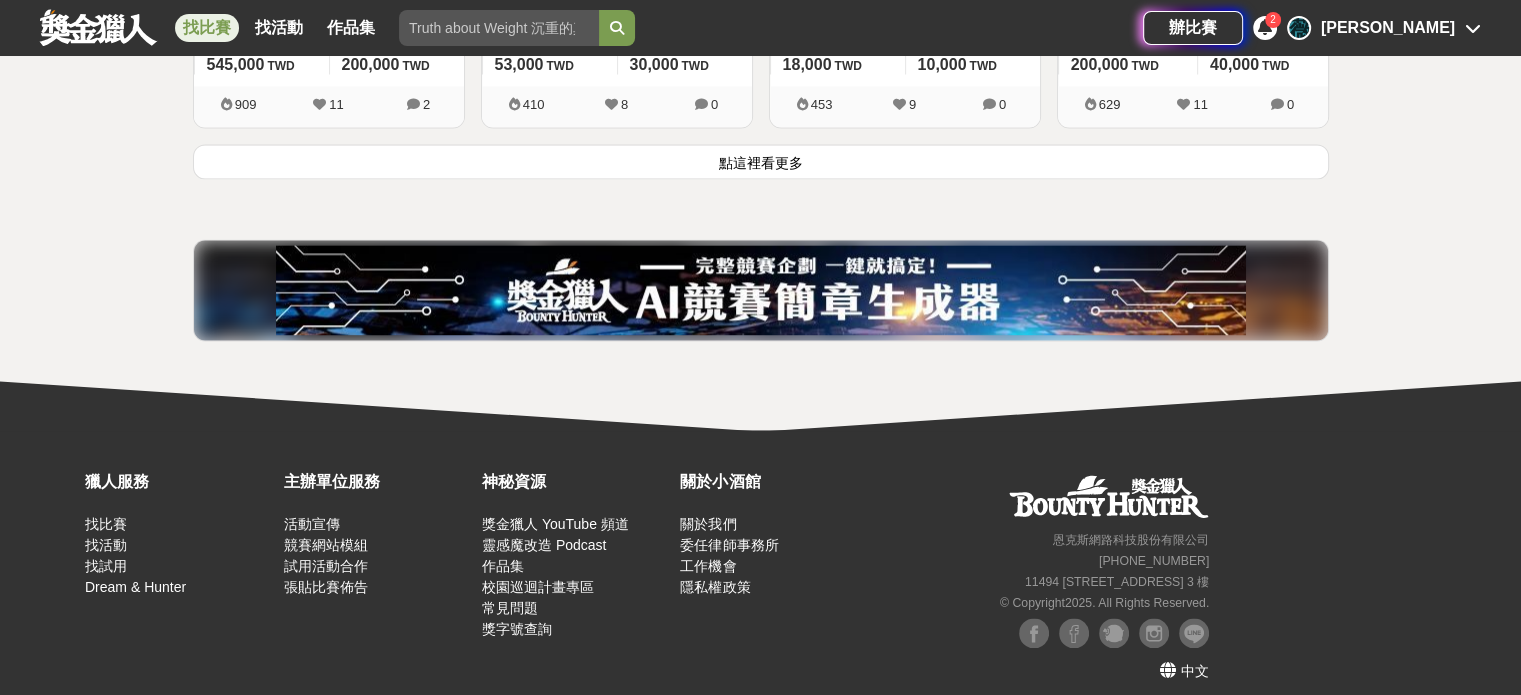 click on "點這裡看更多" at bounding box center (761, 161) 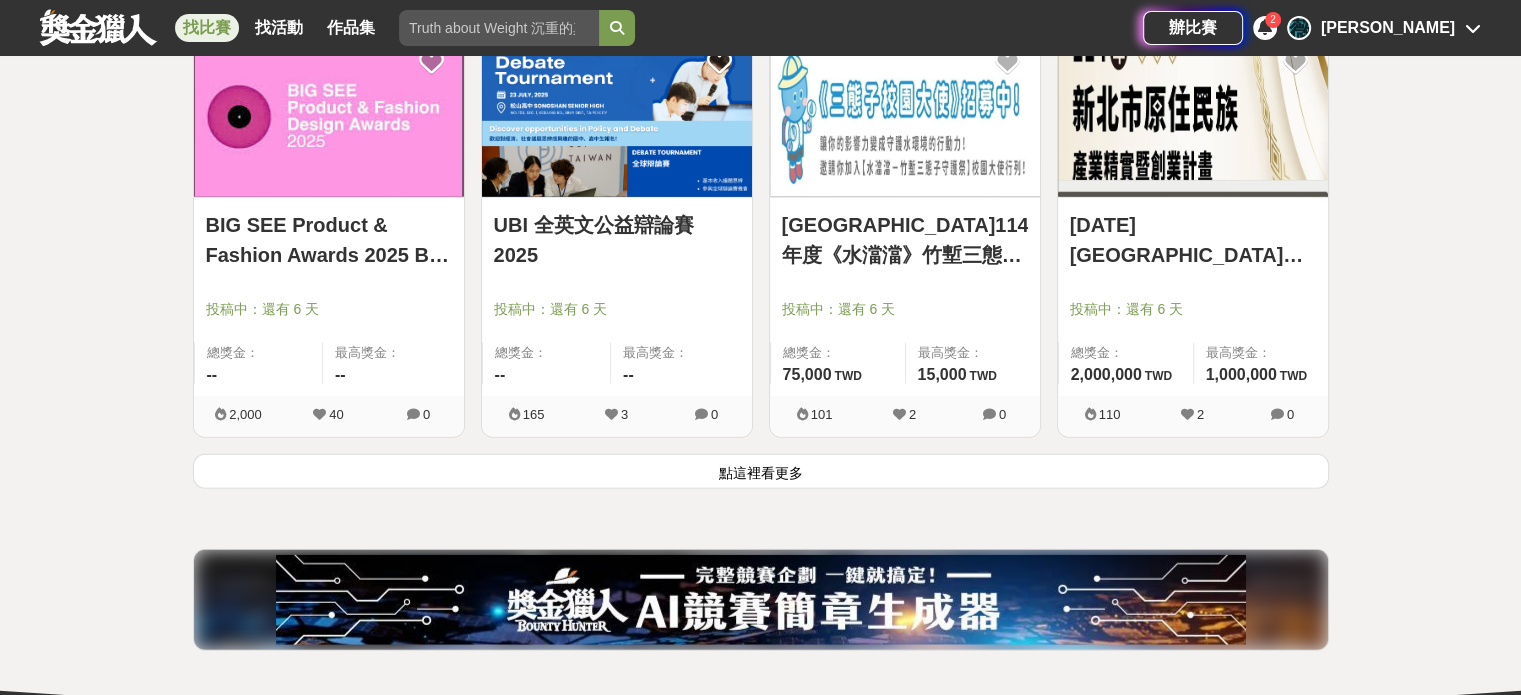 scroll, scrollTop: 13036, scrollLeft: 0, axis: vertical 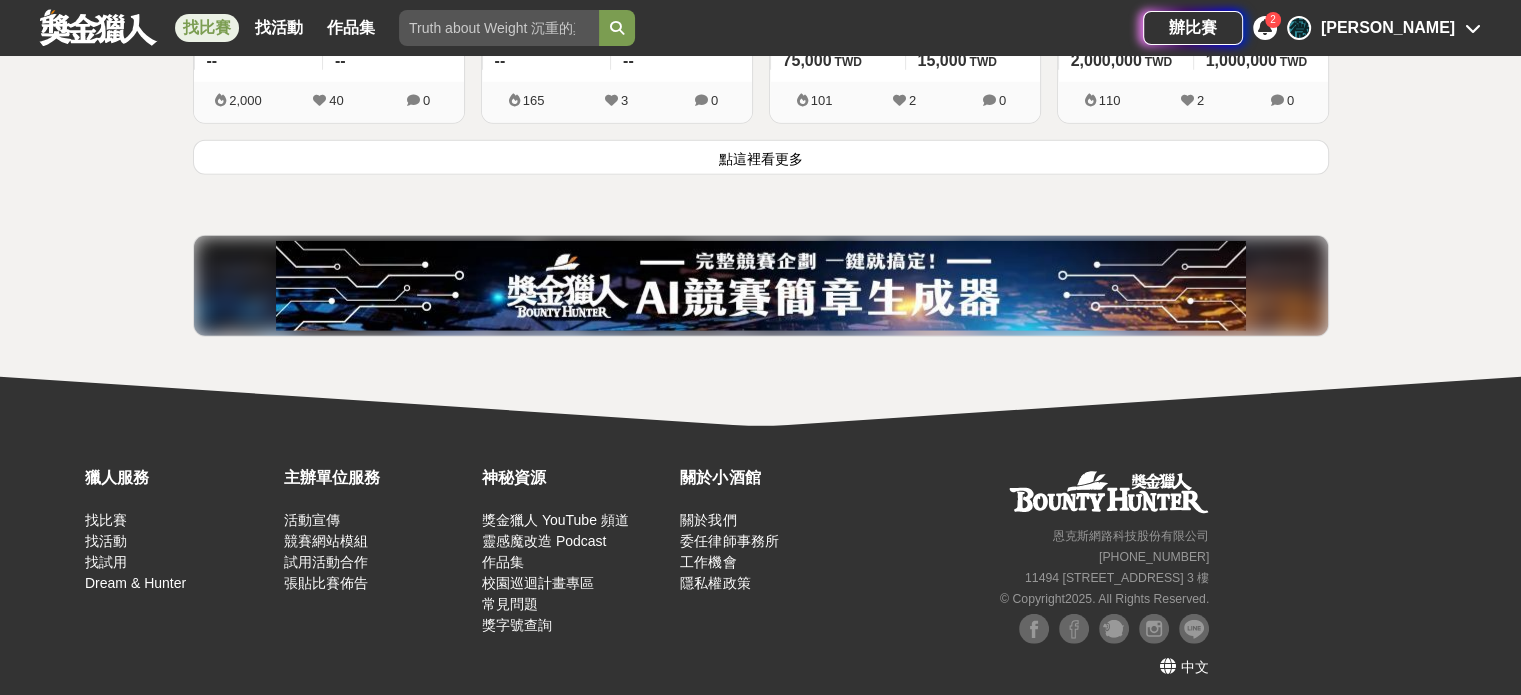 click on "點這裡看更多" at bounding box center (761, 157) 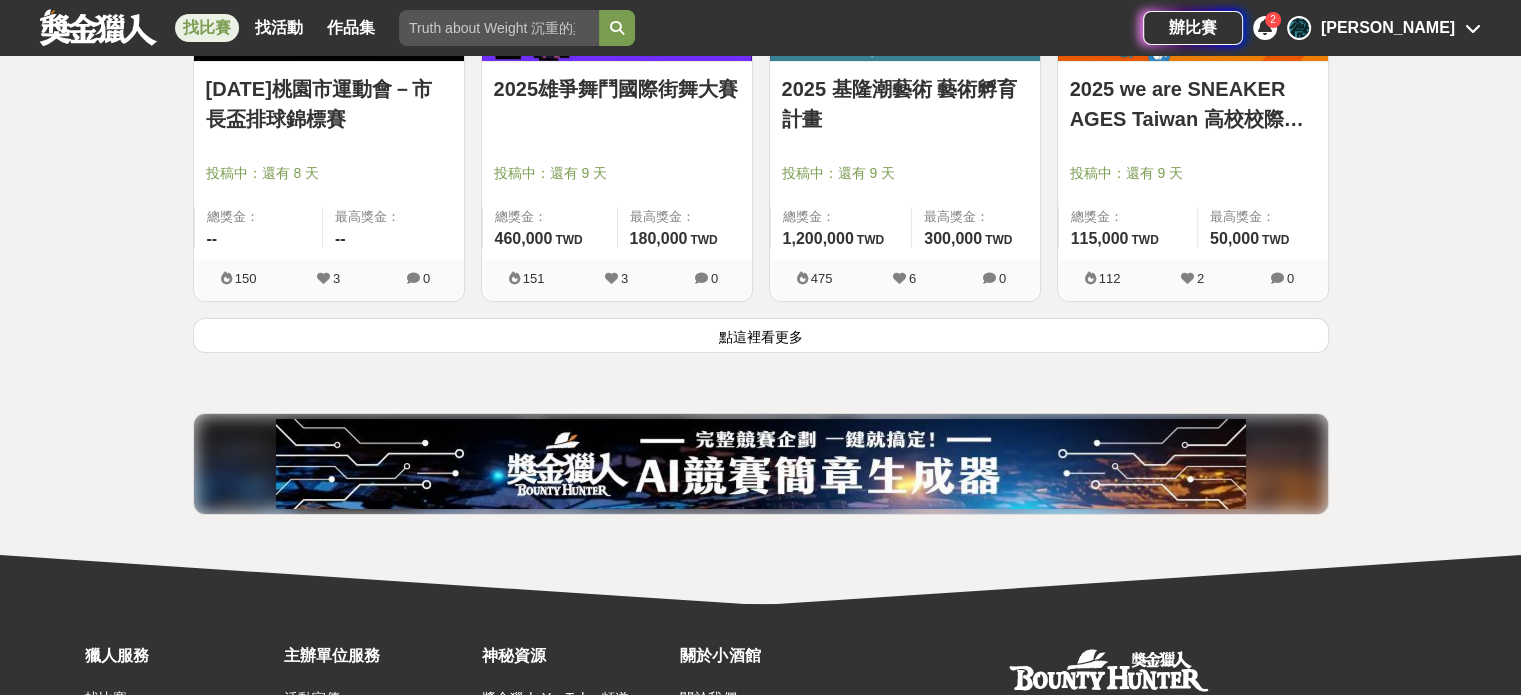 scroll, scrollTop: 15582, scrollLeft: 0, axis: vertical 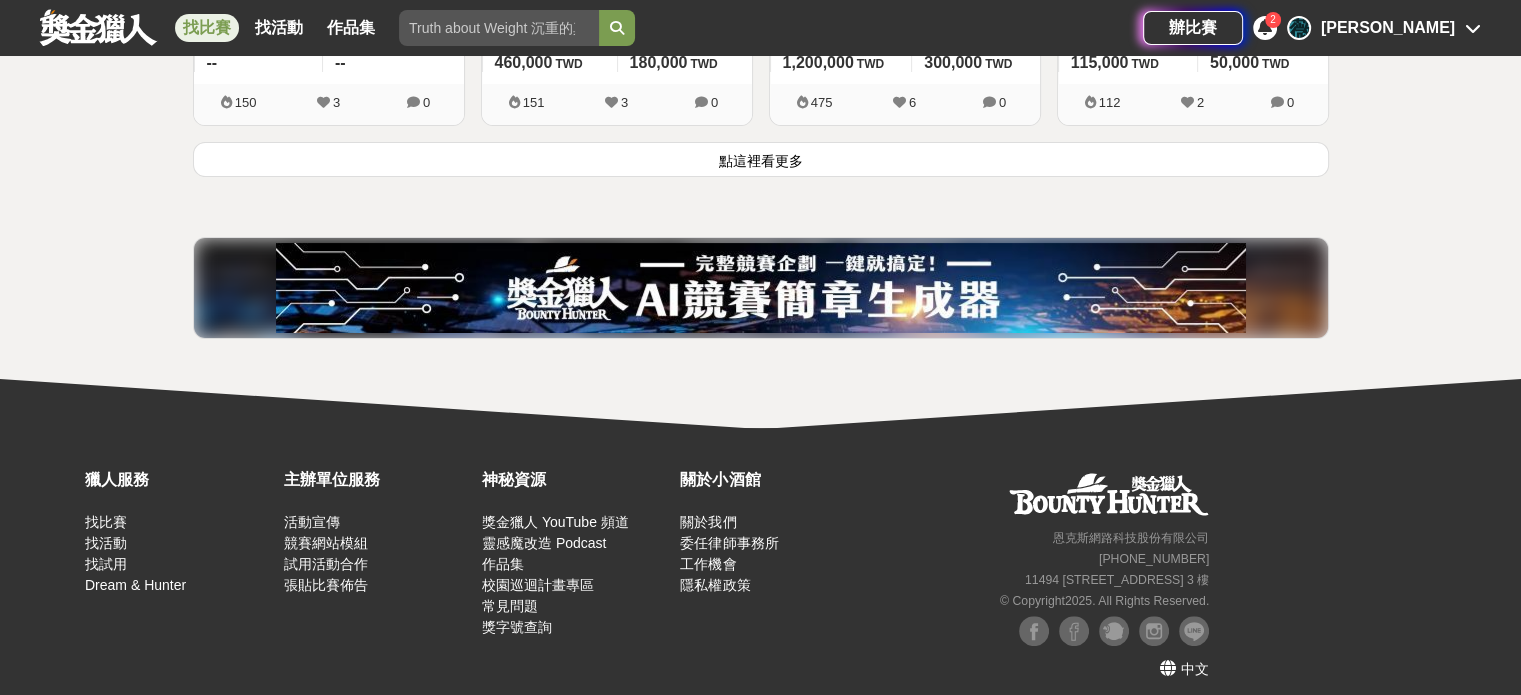 click on "點這裡看更多" at bounding box center [761, 159] 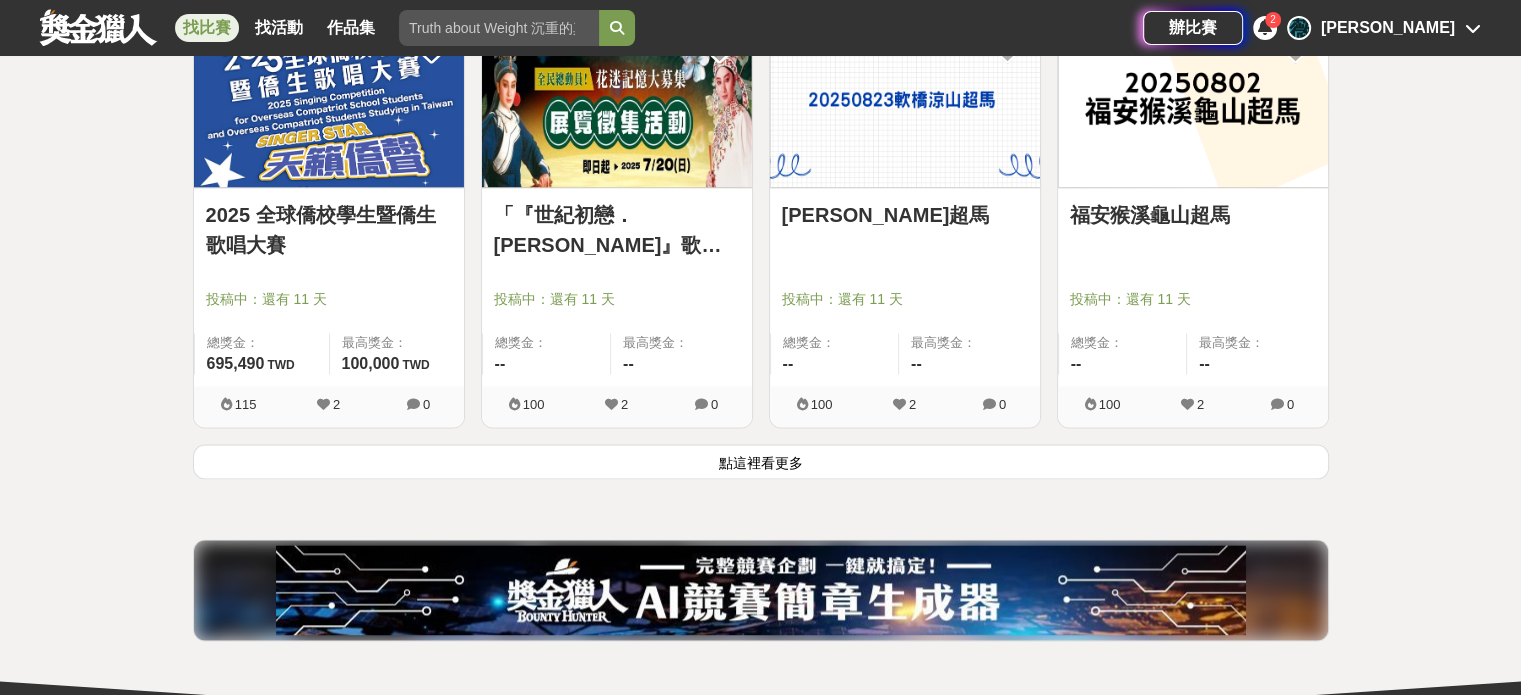 scroll, scrollTop: 18122, scrollLeft: 0, axis: vertical 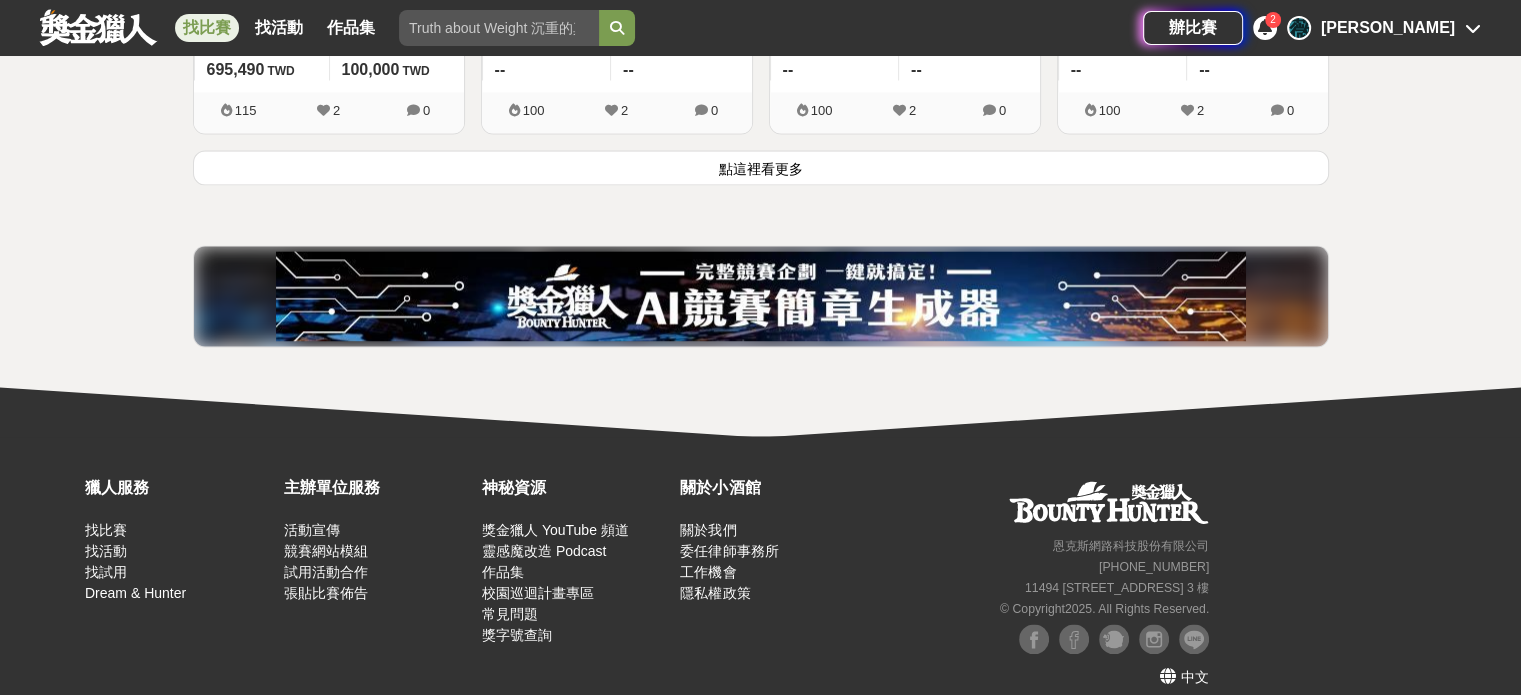 click on "點這裡看更多" at bounding box center [761, 167] 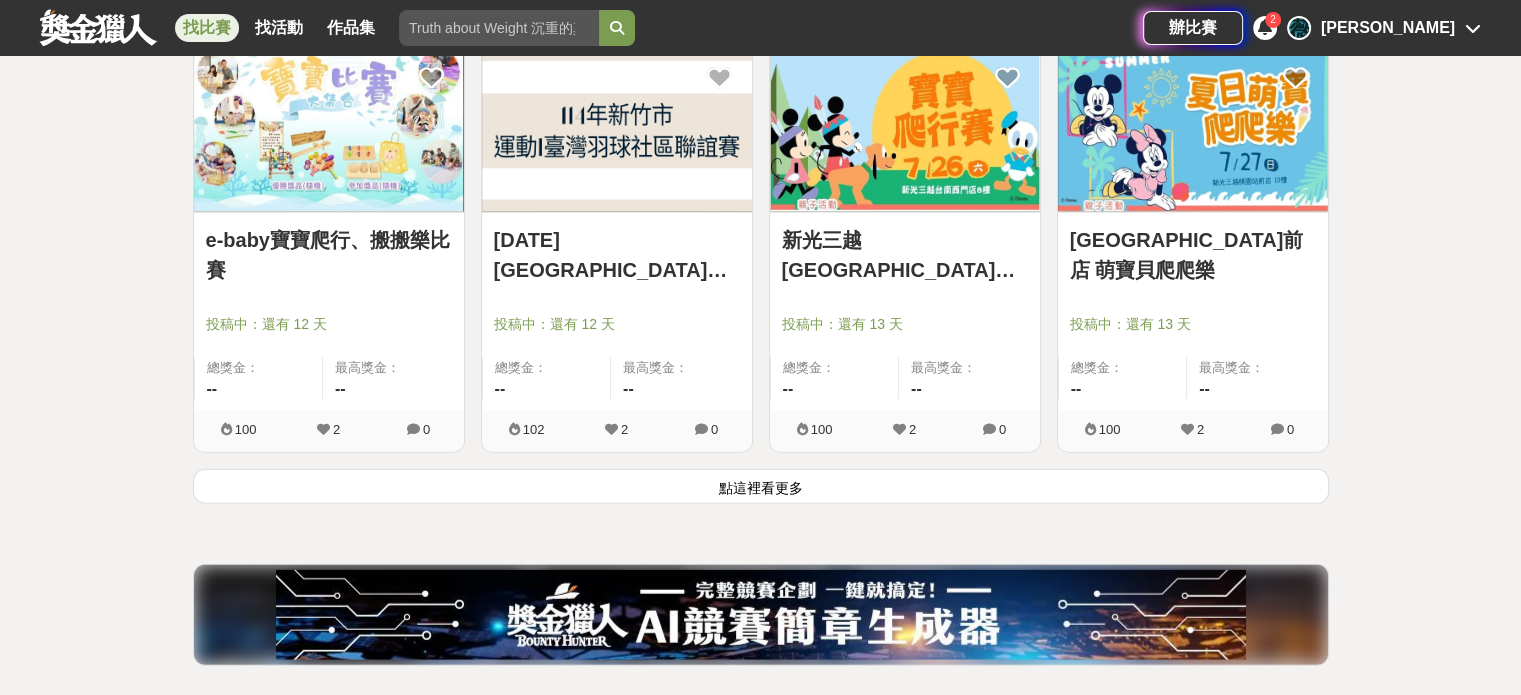 scroll, scrollTop: 20622, scrollLeft: 0, axis: vertical 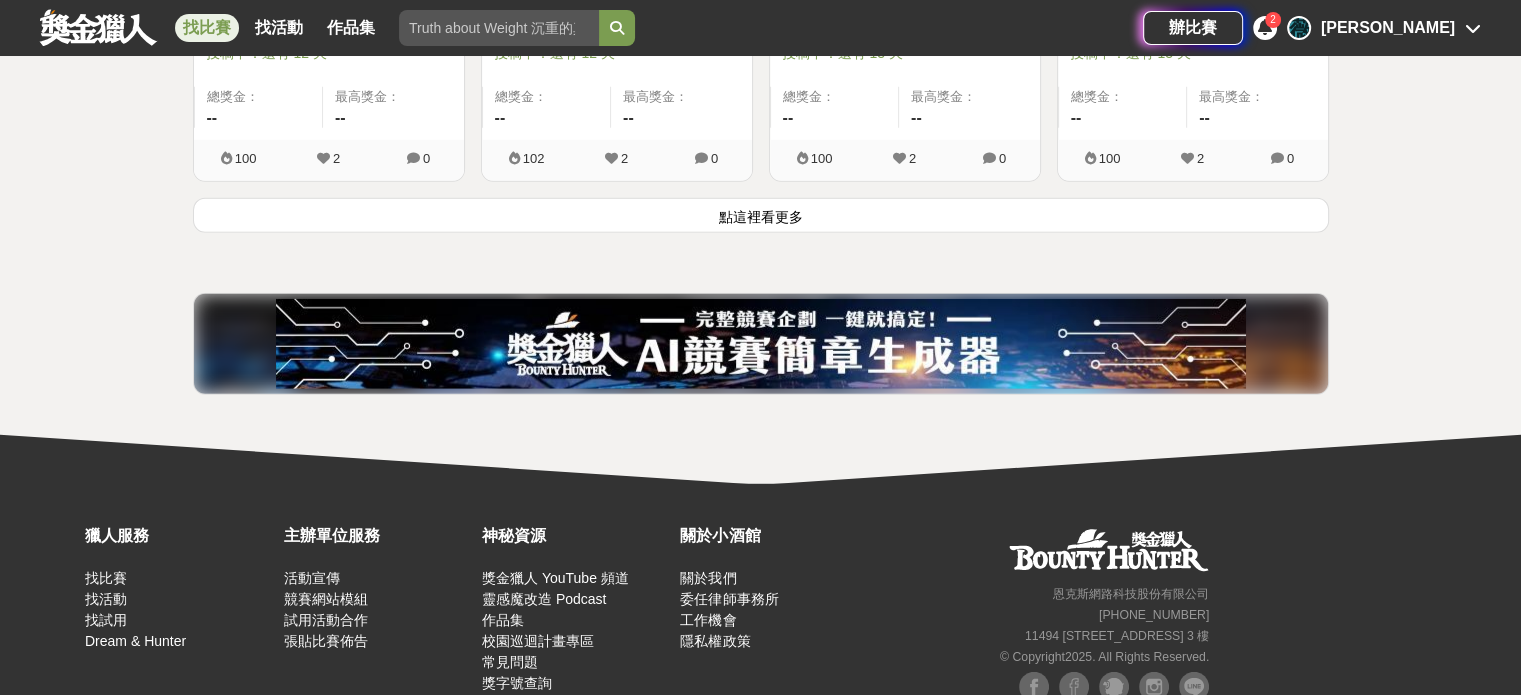 click on "873   個比賽 綜合 熱門 獎金 截止 最新 尚未截止 台灣 重置條件 來吧！Show出你的新『泰』度！國泰人壽全國創意行銷提案&圖文競賽 投票中：還有 15 天 總獎金： 1,000,260 100 萬 TWD 最高獎金： 180,000 TWD 183,701 753 0 MIYABI 與你心髮相連 投票即將開始：還有 5 天 總獎金： 500,000 500,000 TWD 最高獎金： 150,000 TWD 11,760 108 2 2025台積電盃青年尬科學｜創意表達競賽報名網 投稿中：還有 25 天 總獎金： 158,000 158,000 TWD 最高獎金： 60,000 TWD 18,243 97 0 114年度小應氏盃全國學生圍棋賽(個人賽) 投稿中：還有 大約 6 小時 總獎金： 204,000 204,000 TWD 最高獎金： 15,000 TWD 100 2 0 2025 臺東美展 投稿中：還有 大約 6 小時 總獎金： 900,000 900,000 TWD 最高獎金： 100,000 TWD 98,242 241 3 2025第九屆桃園盃全國三對三籃球賽 投稿中：還有 大約 6 小時 總獎金： 600,000 600,000 TWD 最高獎金： 30,000 TWD 150 3 0 東皇盃排球賽" at bounding box center (761, -10008) 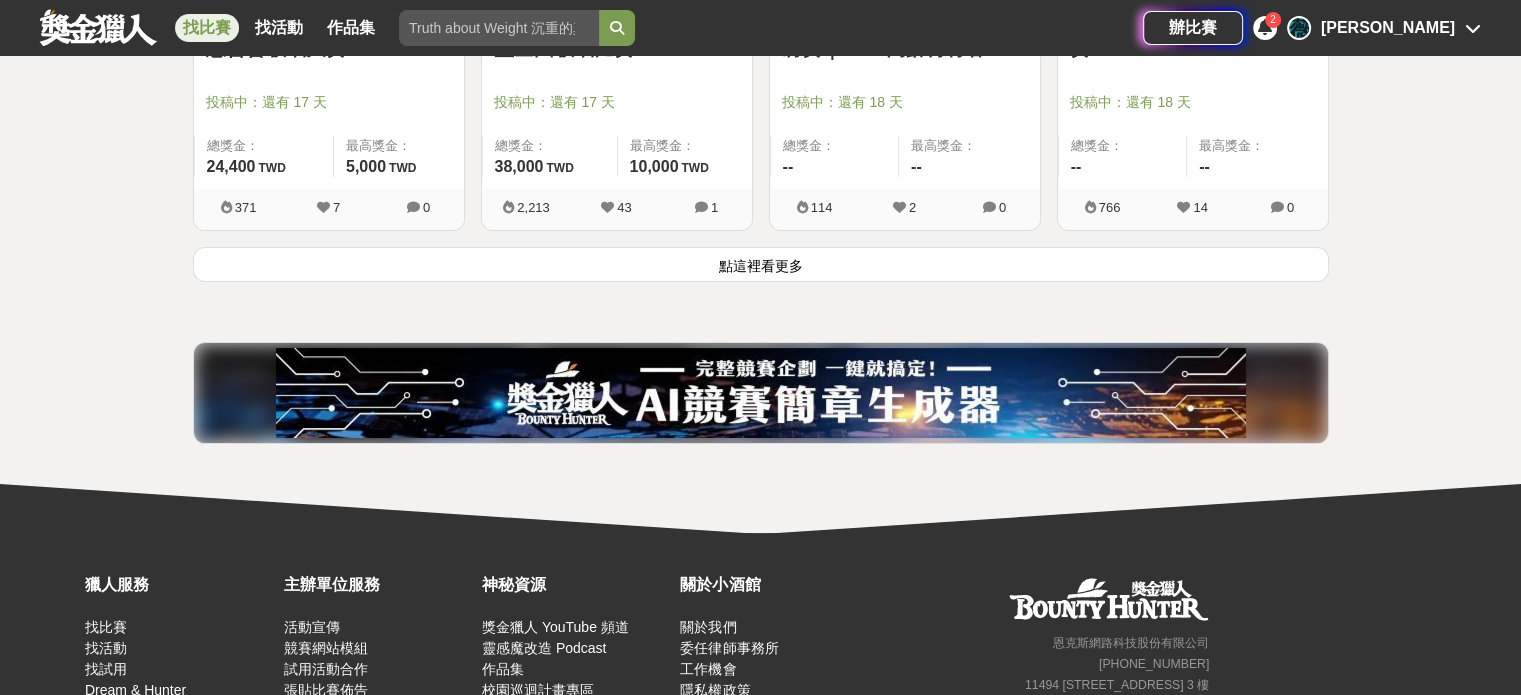 scroll, scrollTop: 23219, scrollLeft: 0, axis: vertical 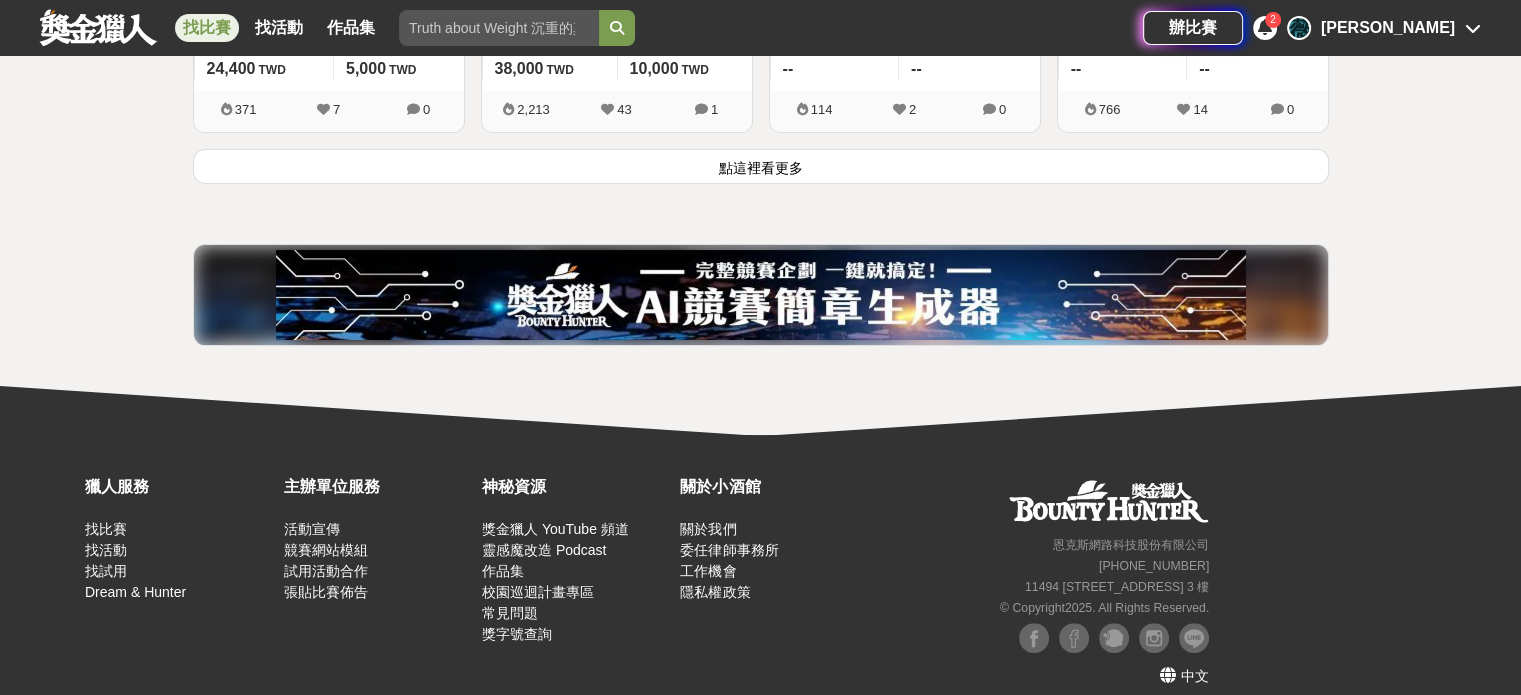 click on "點這裡看更多" at bounding box center [761, 166] 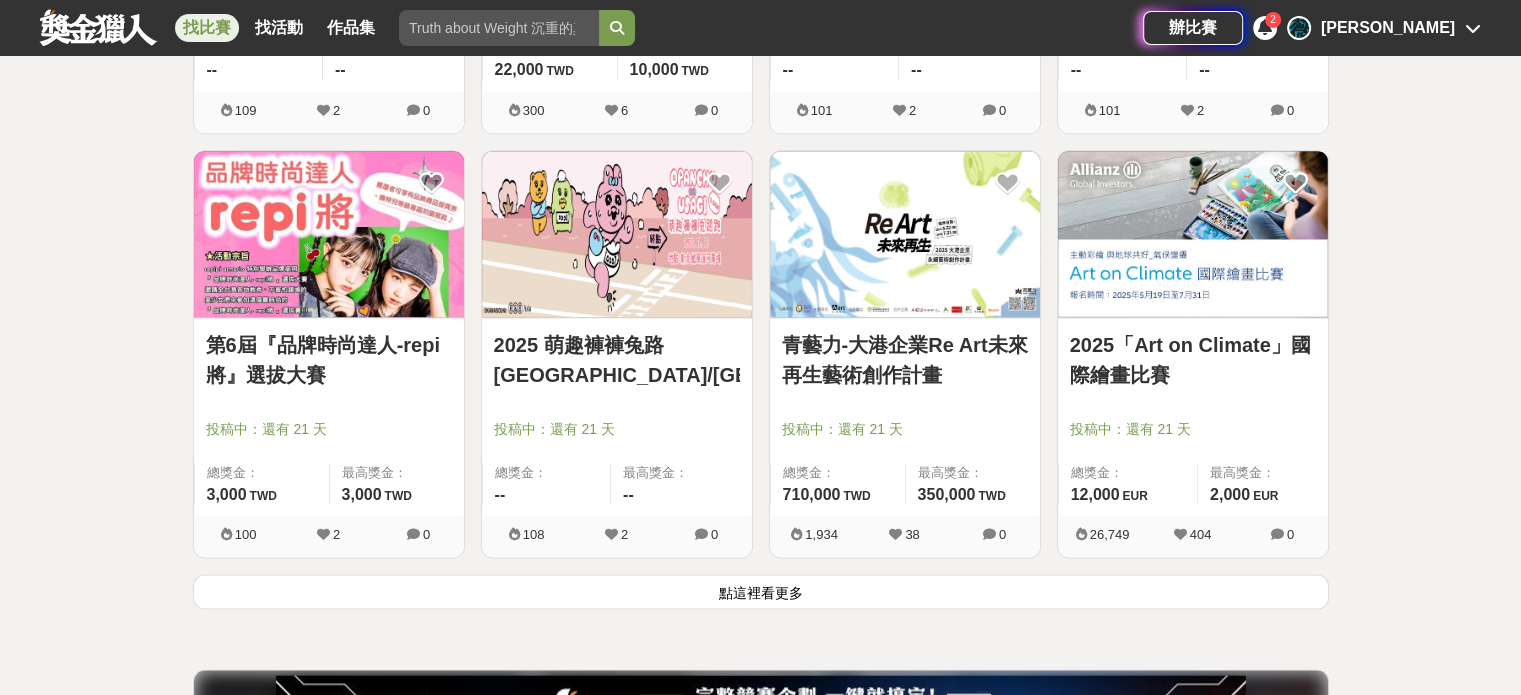scroll, scrollTop: 25719, scrollLeft: 0, axis: vertical 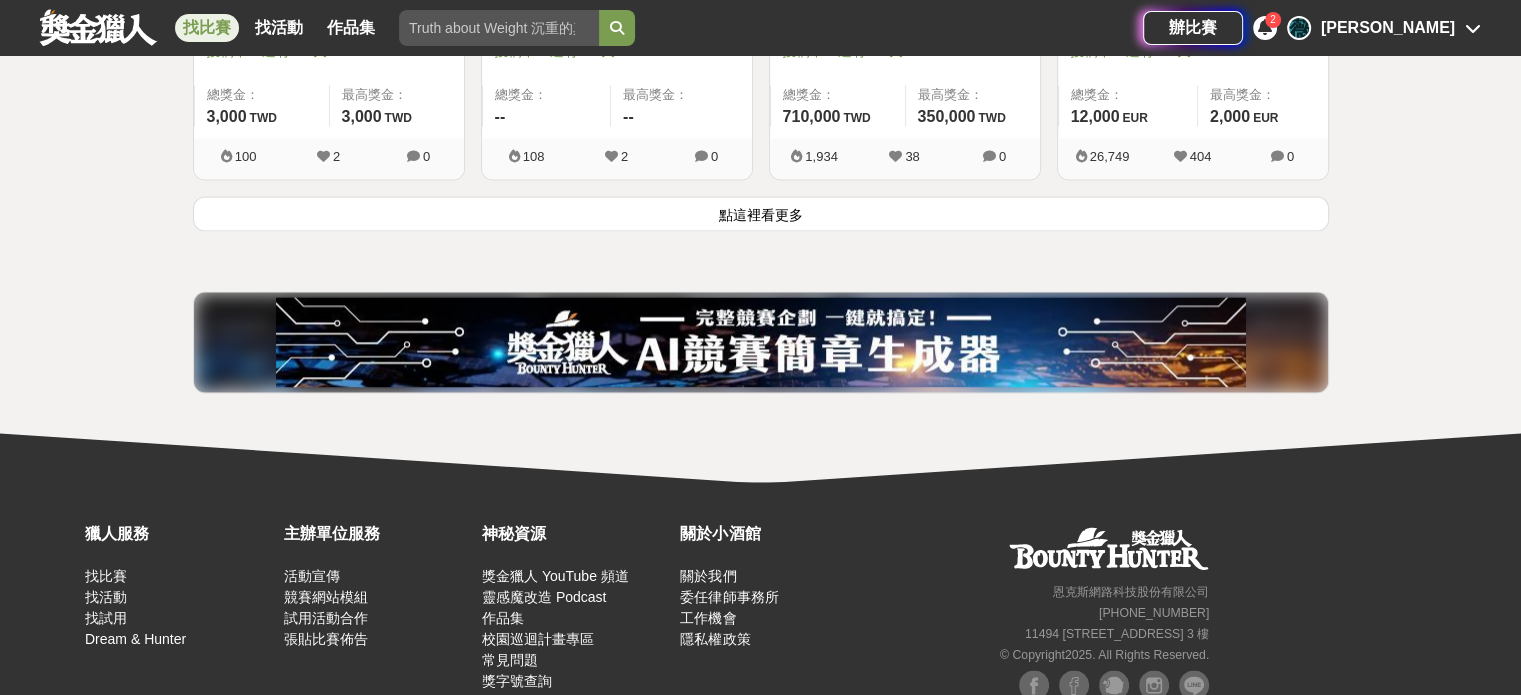 click on "點這裡看更多" at bounding box center [761, 213] 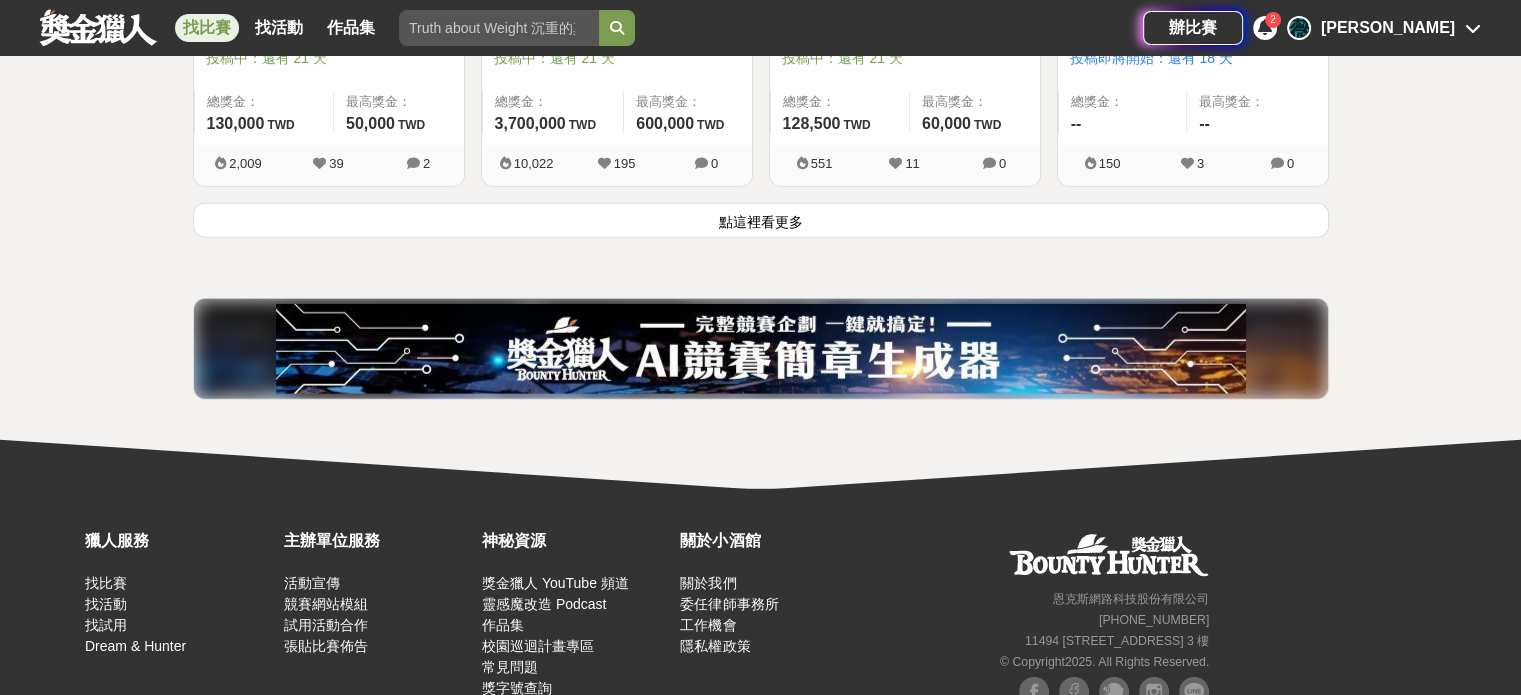 scroll, scrollTop: 28310, scrollLeft: 0, axis: vertical 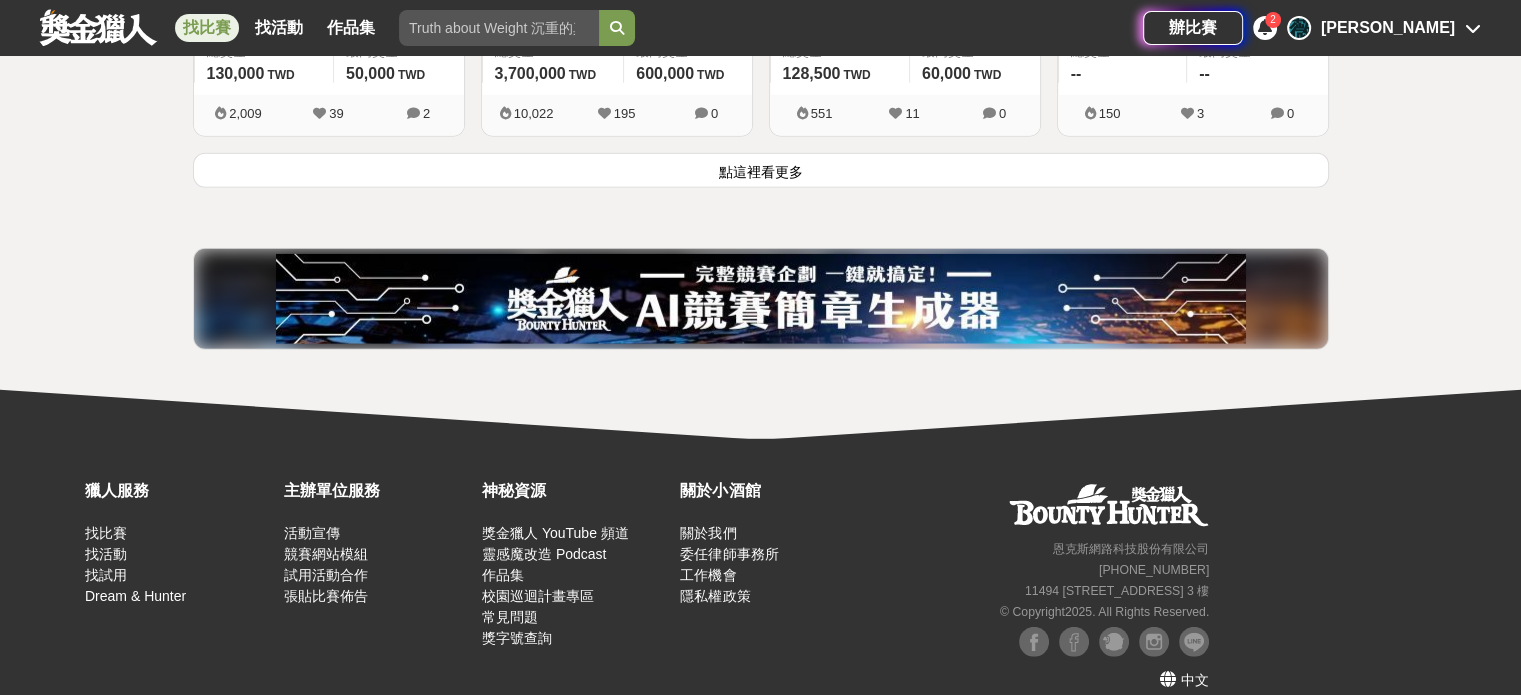 click on "點這裡看更多" at bounding box center (761, 170) 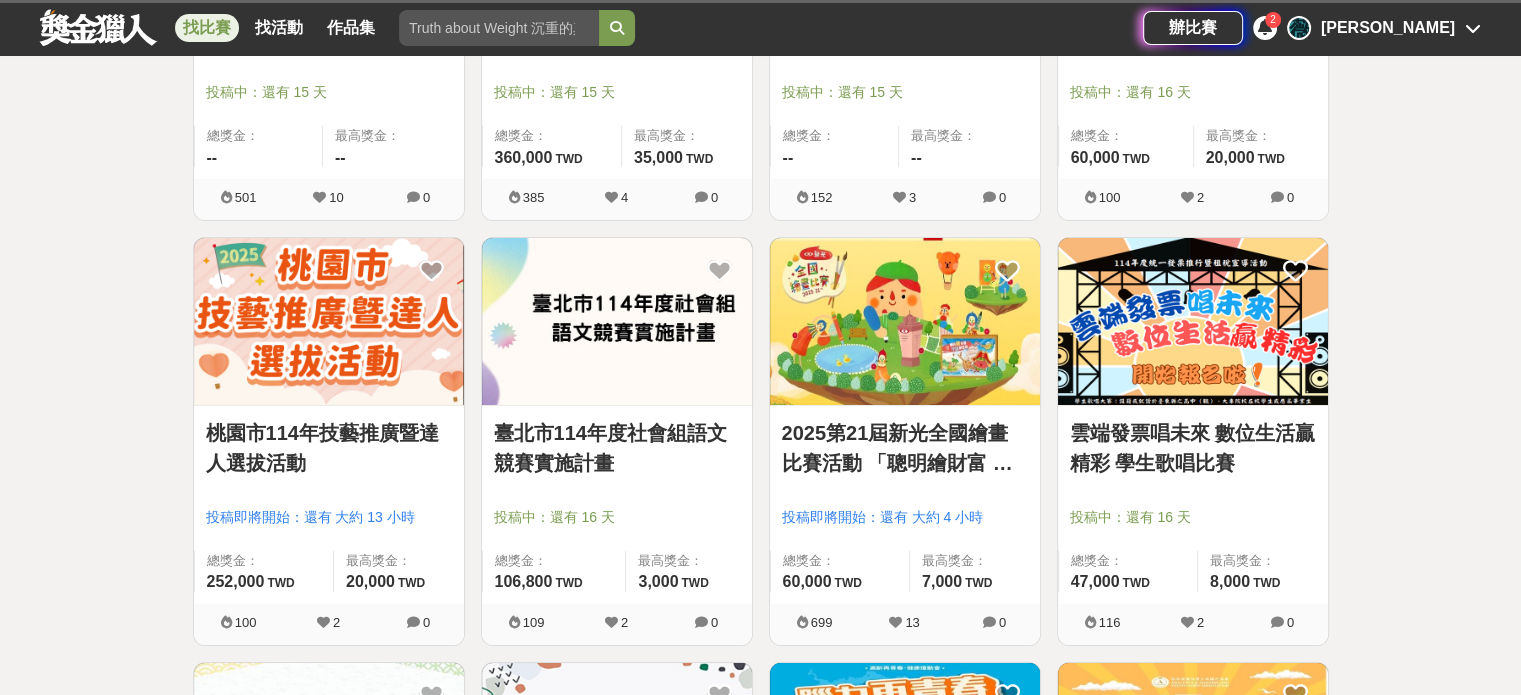 scroll, scrollTop: 22110, scrollLeft: 0, axis: vertical 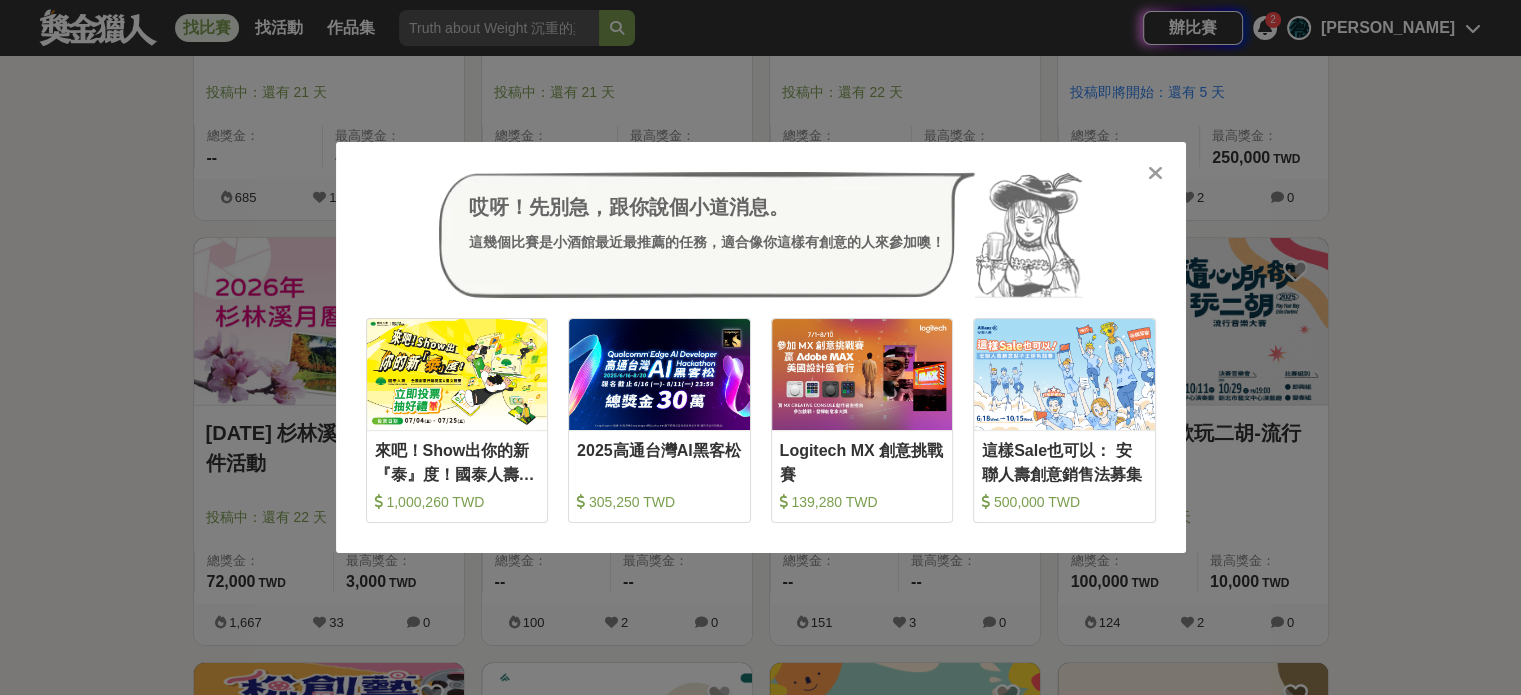 click at bounding box center (1155, 173) 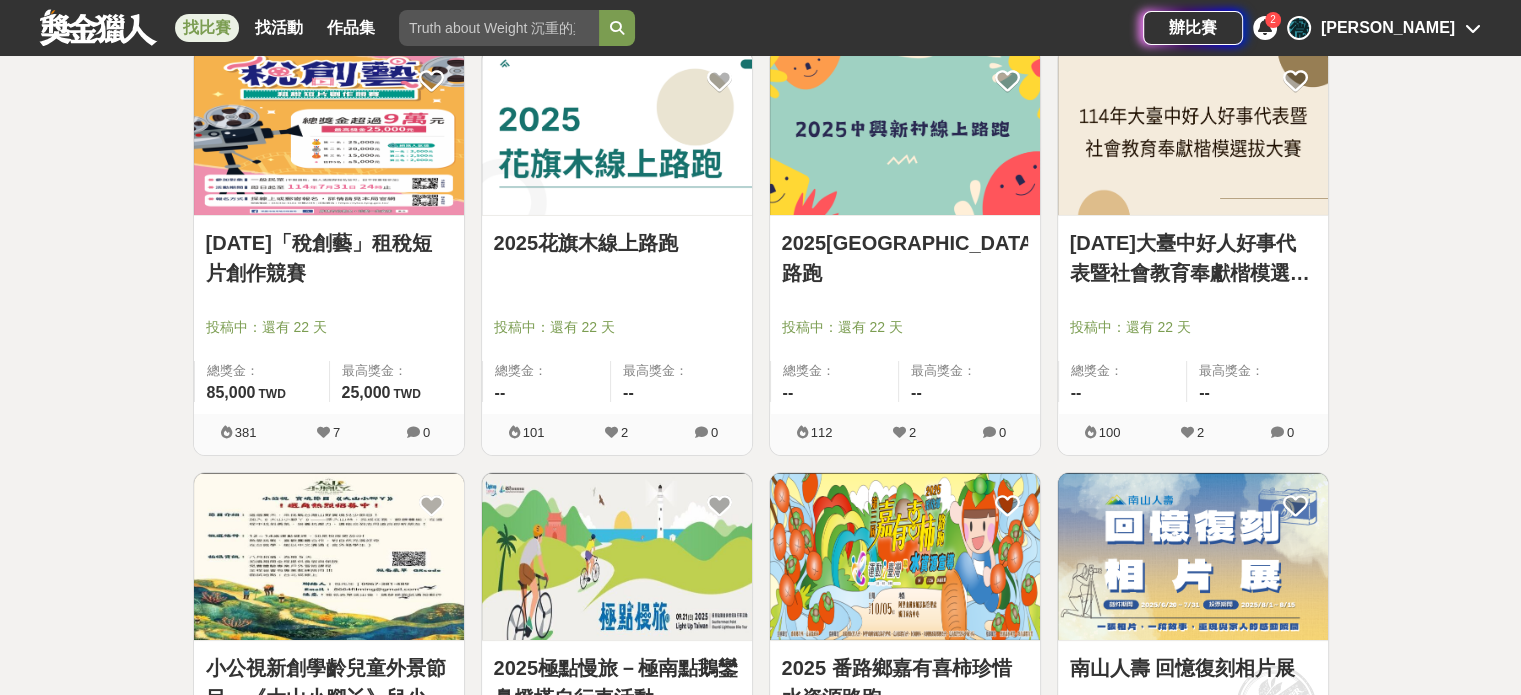scroll, scrollTop: 30200, scrollLeft: 0, axis: vertical 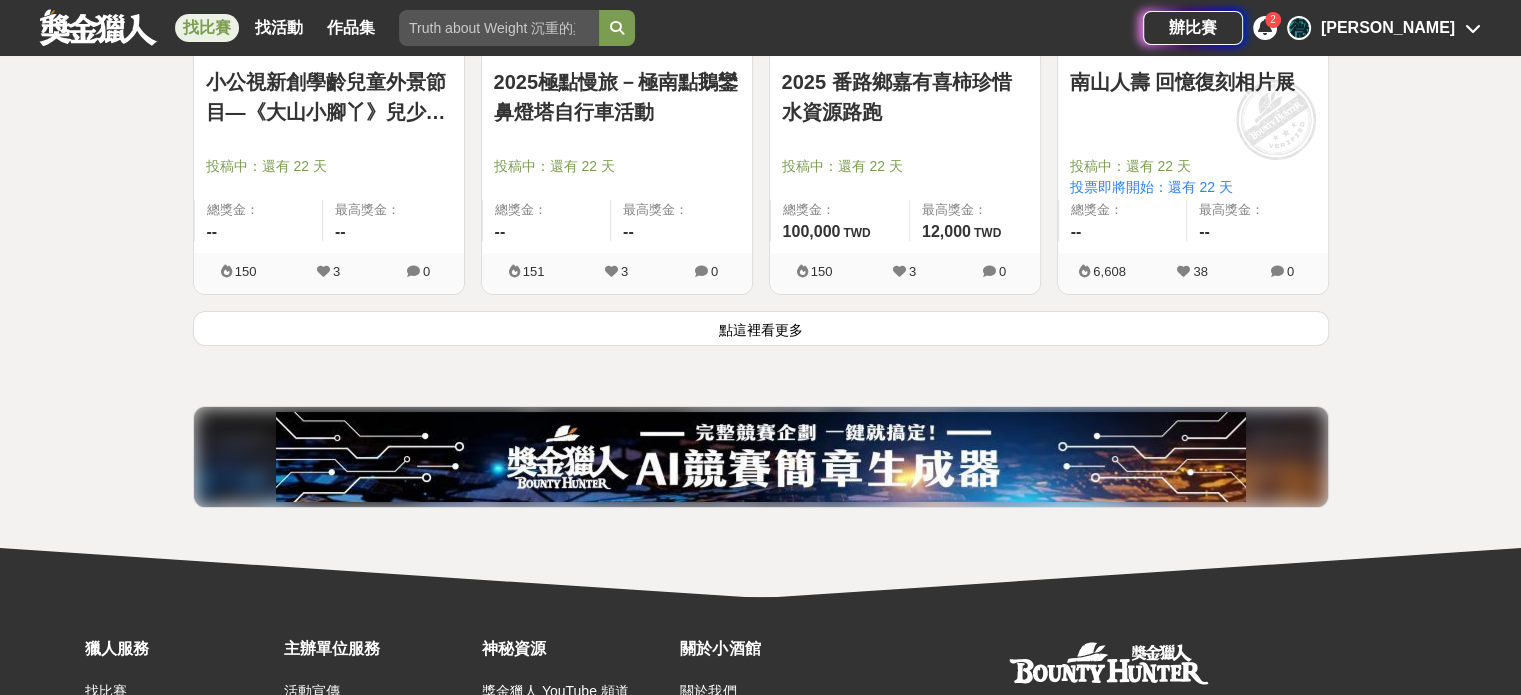 click on "點這裡看更多" at bounding box center (761, 328) 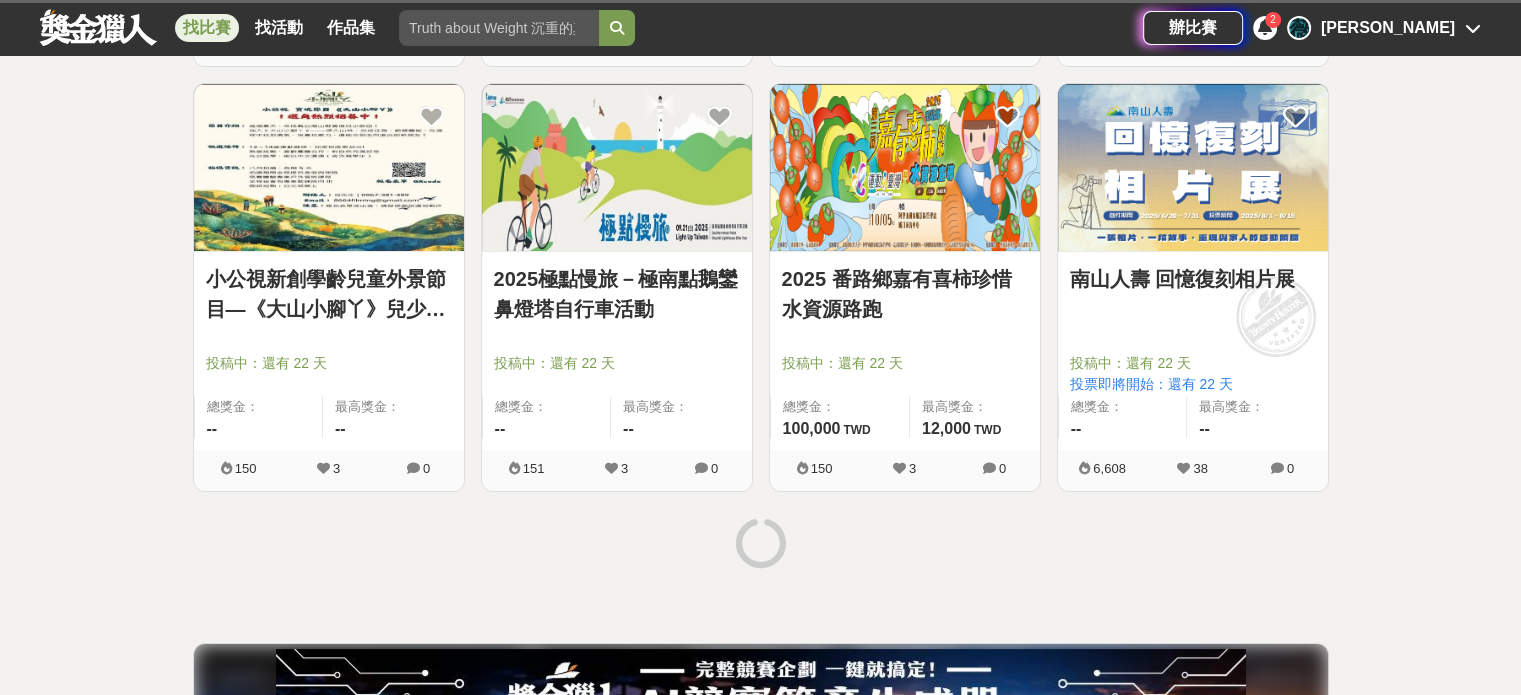 scroll, scrollTop: 30500, scrollLeft: 0, axis: vertical 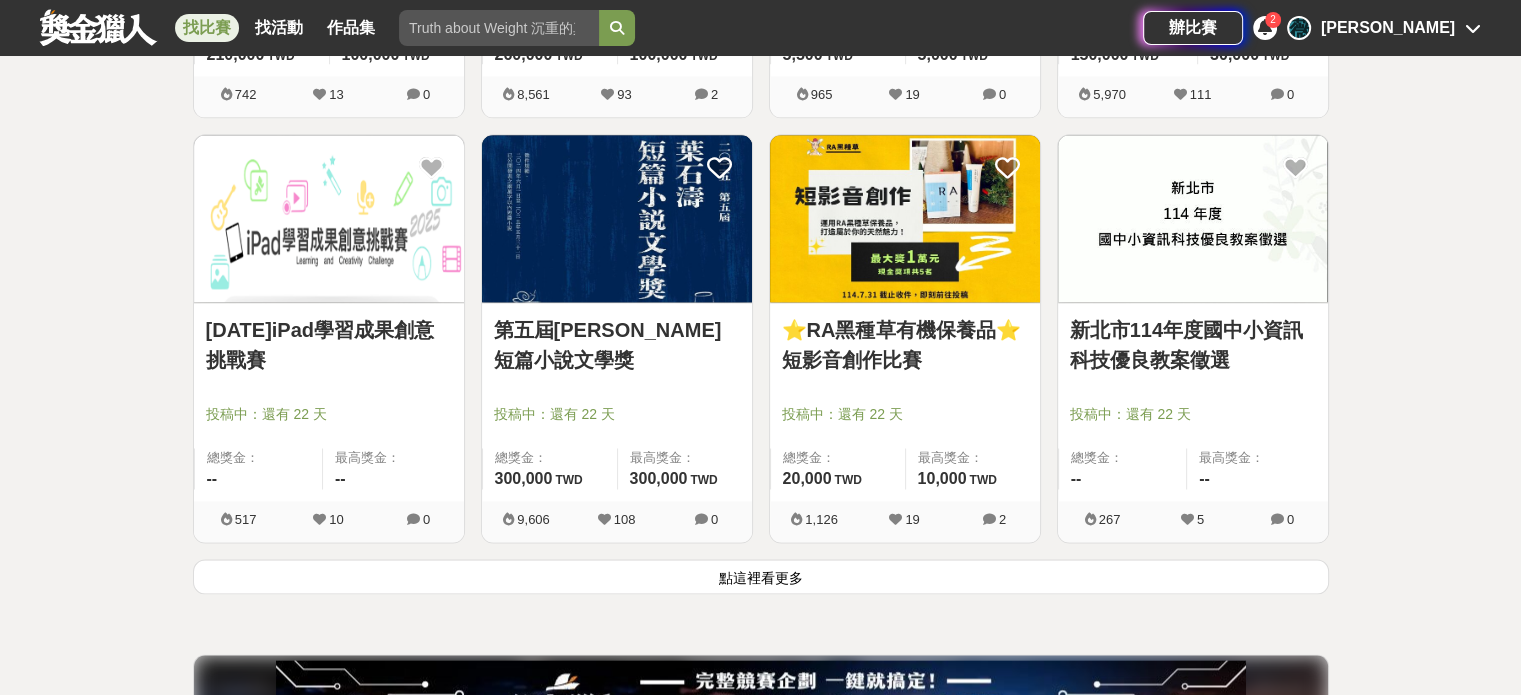 click on "點這裡看更多" at bounding box center [761, 576] 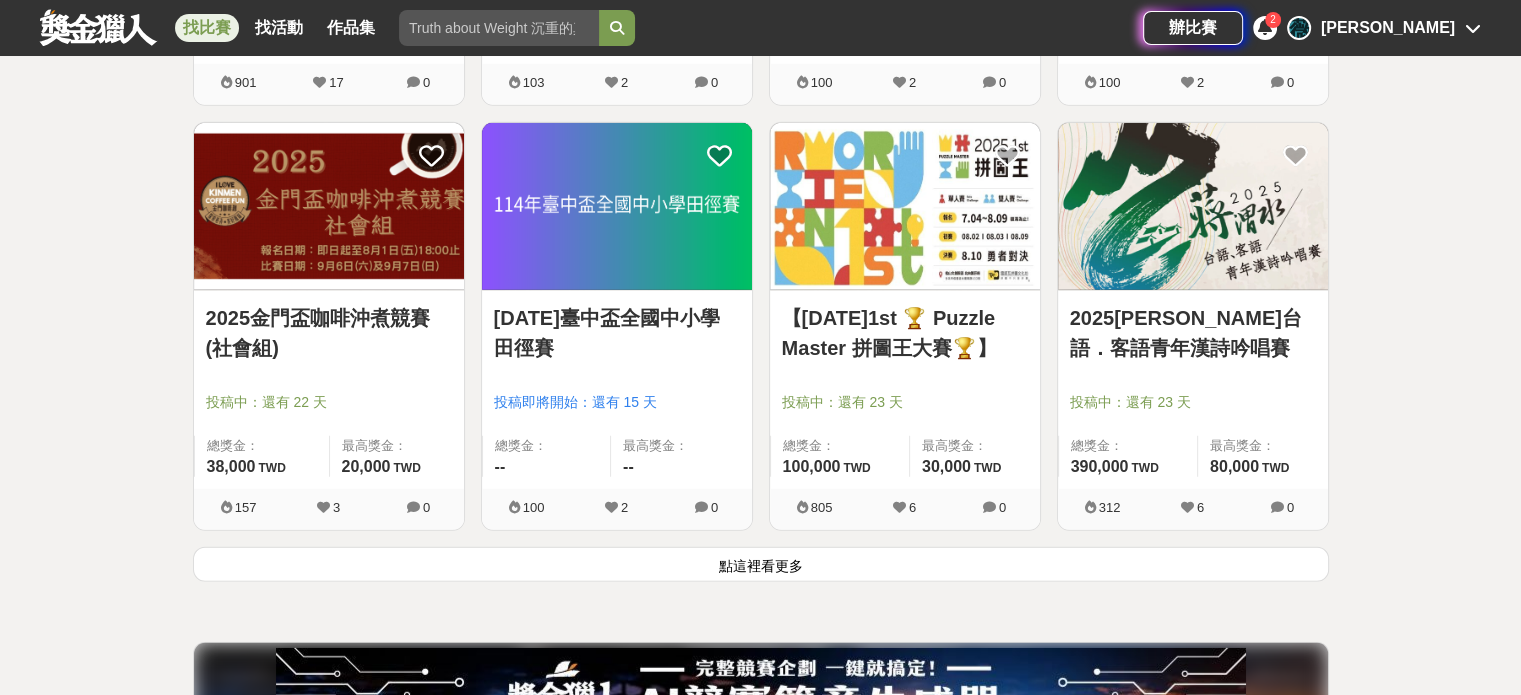 scroll, scrollTop: 35600, scrollLeft: 0, axis: vertical 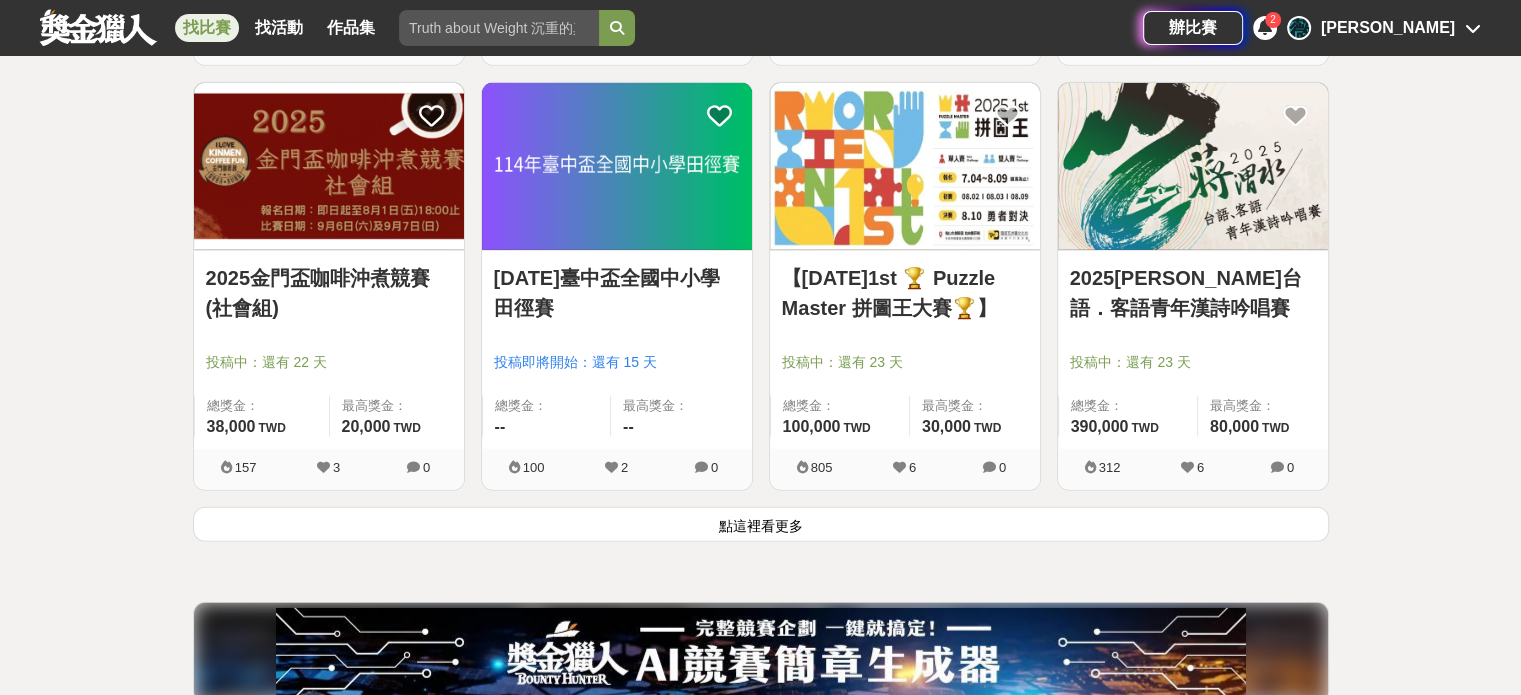 click on "點這裡看更多" at bounding box center (761, 524) 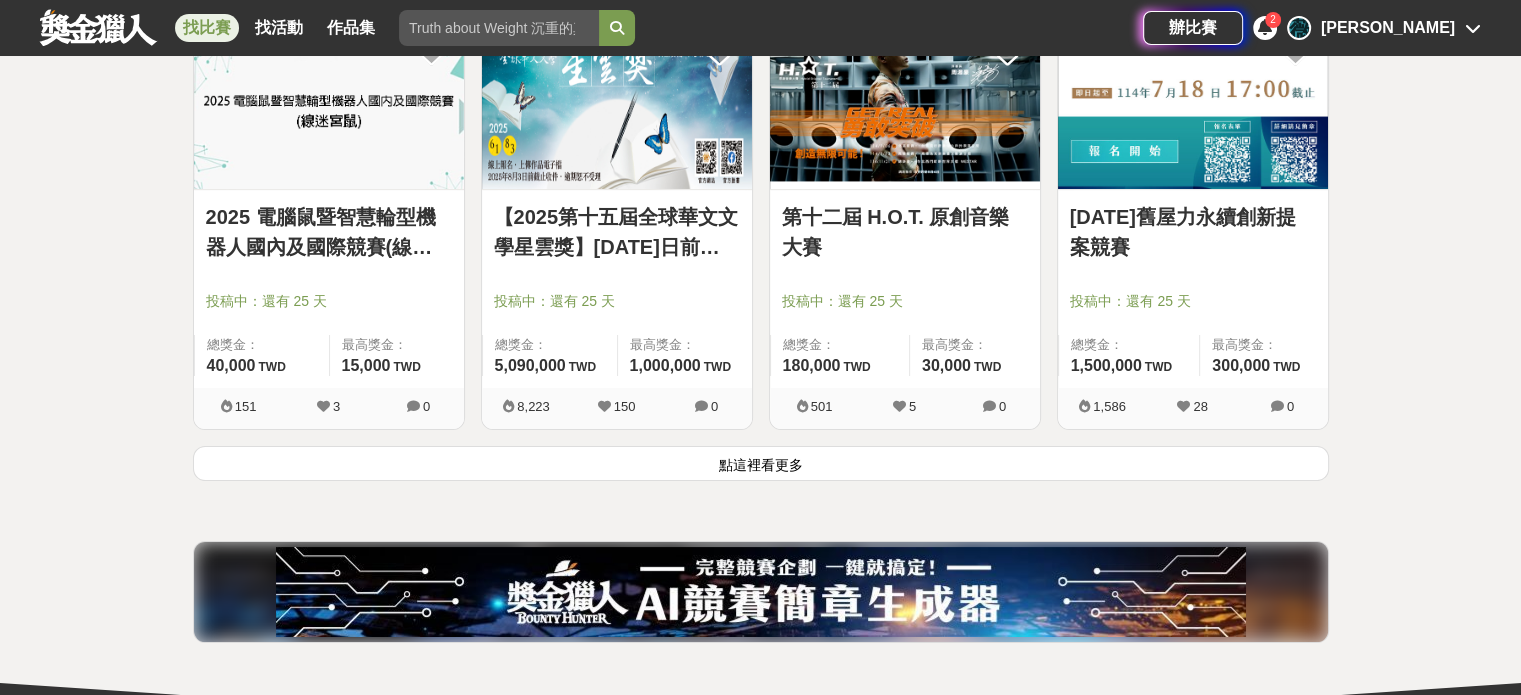 scroll, scrollTop: 38400, scrollLeft: 0, axis: vertical 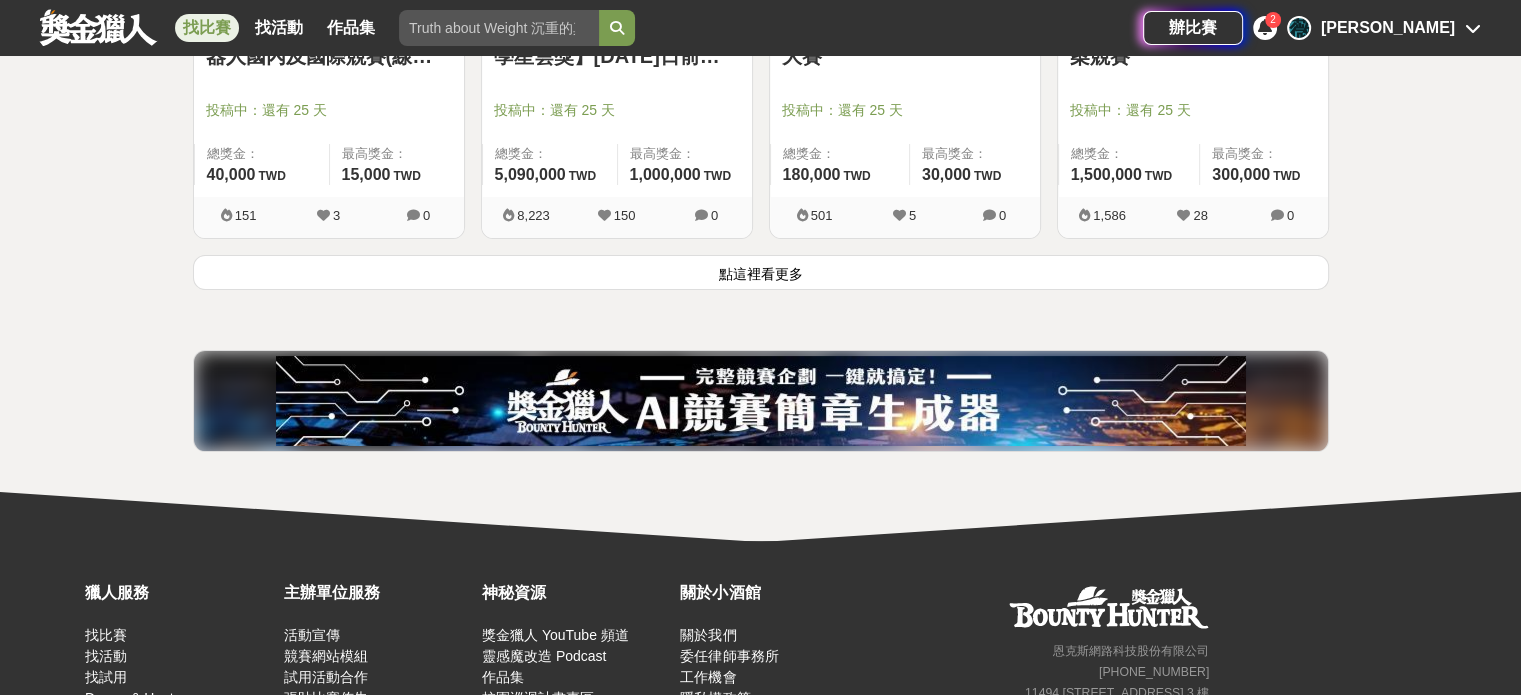 click on "點這裡看更多" at bounding box center [761, 272] 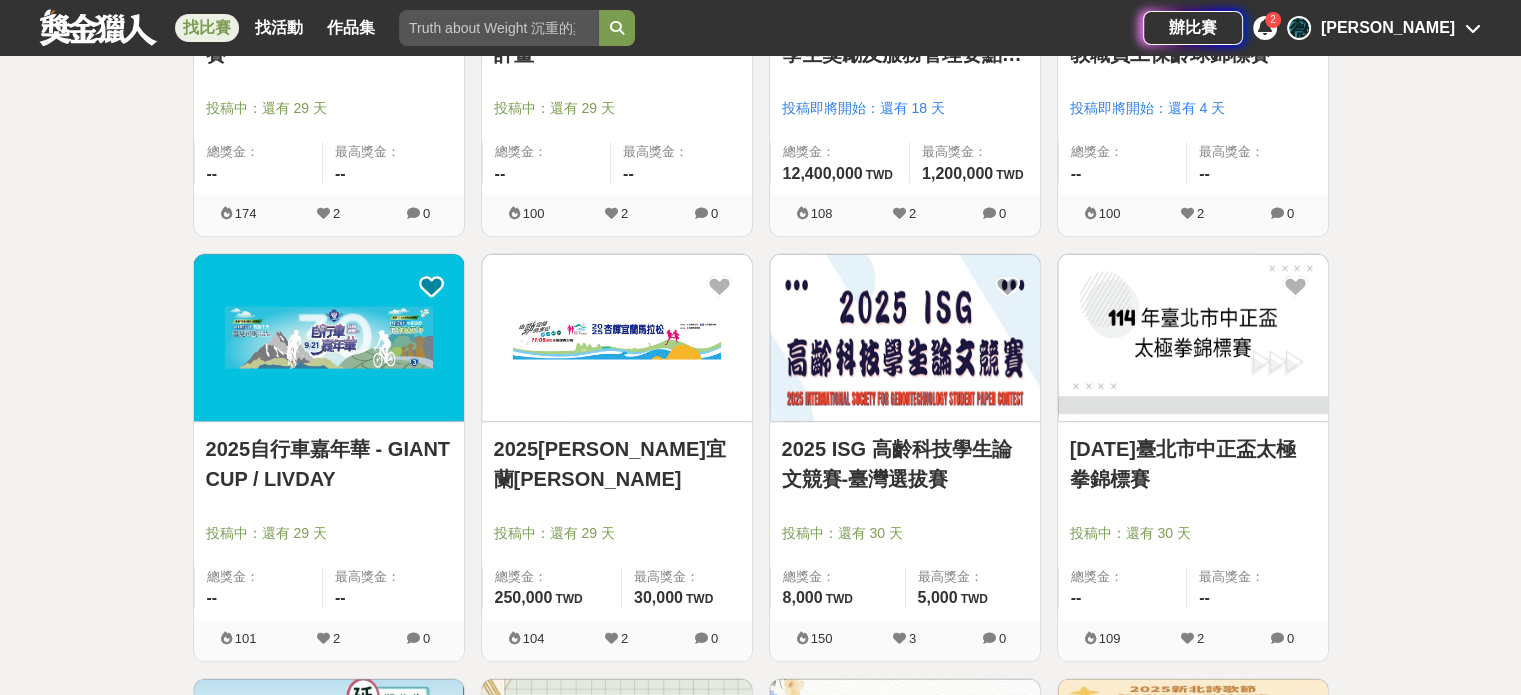 scroll, scrollTop: 40600, scrollLeft: 0, axis: vertical 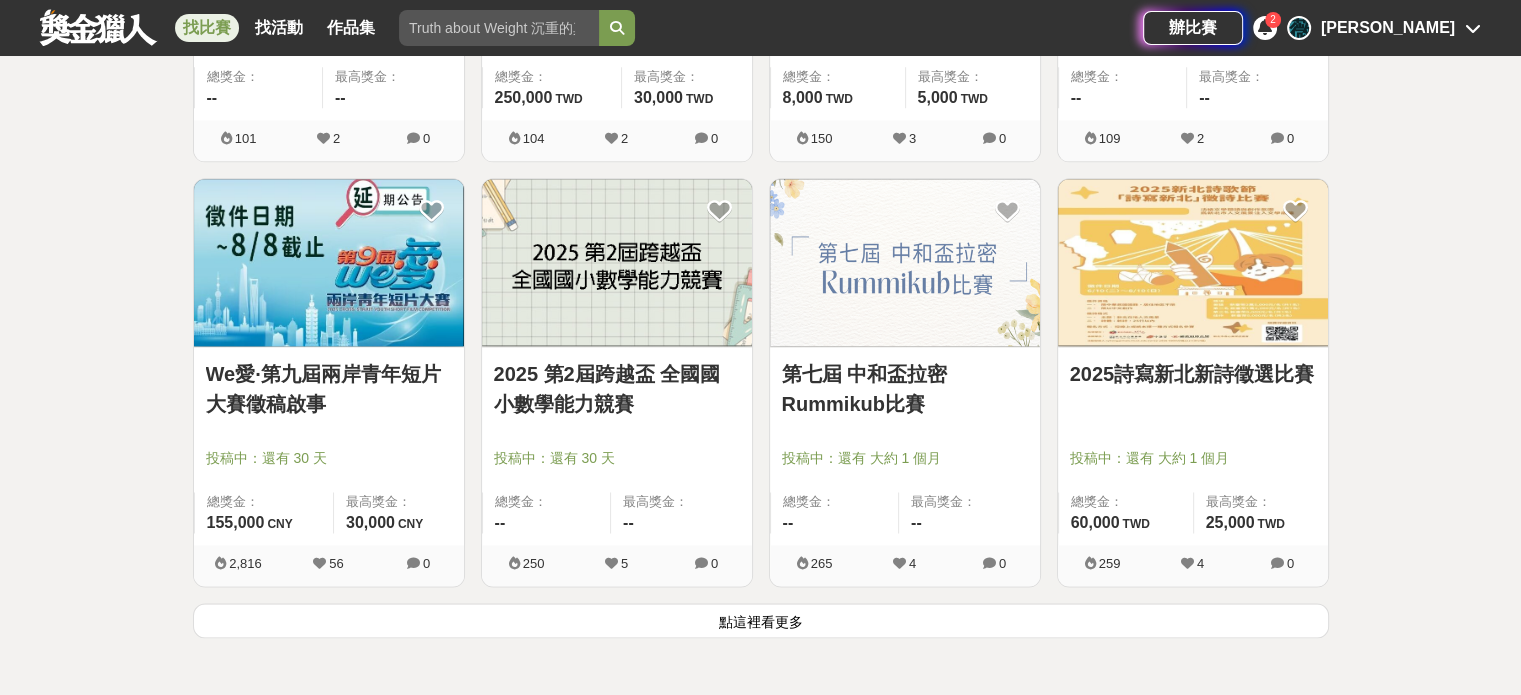 click on "點這裡看更多" at bounding box center (761, 620) 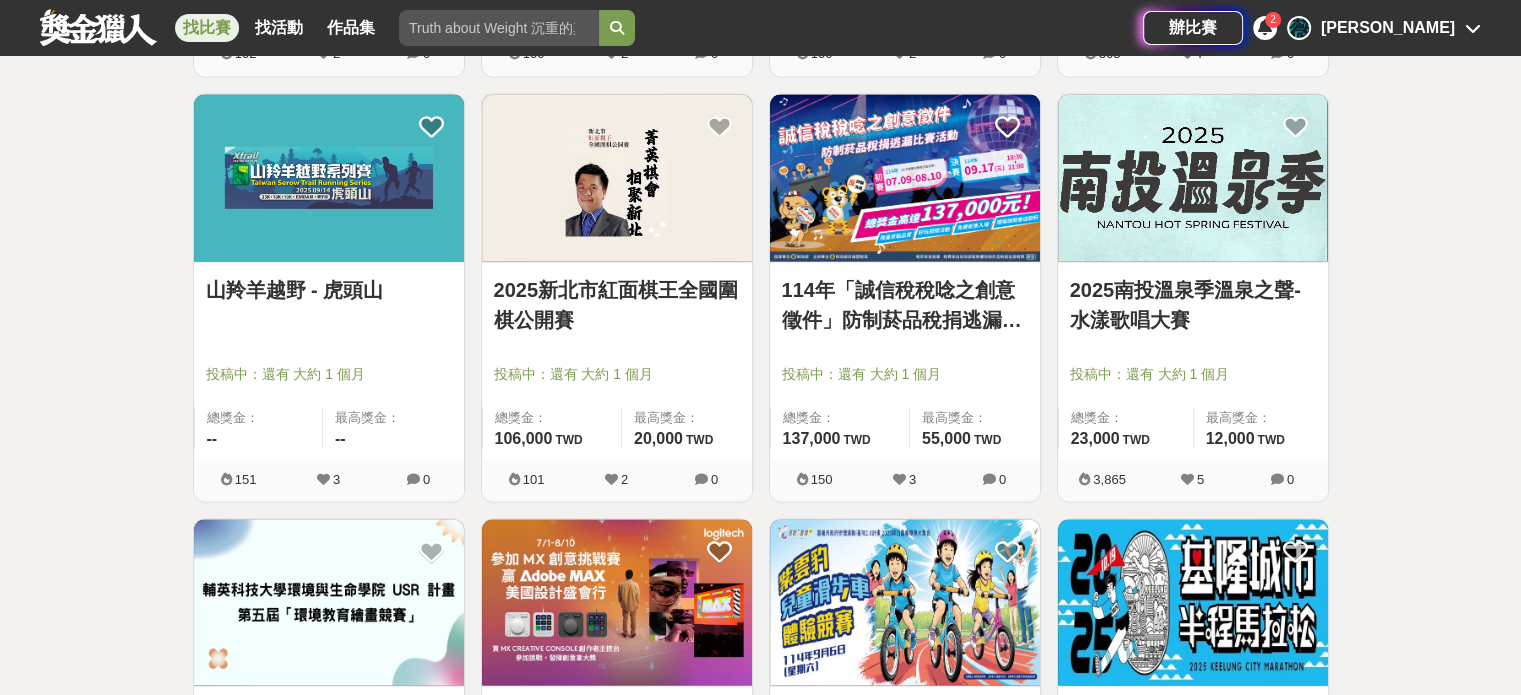 scroll, scrollTop: 41500, scrollLeft: 0, axis: vertical 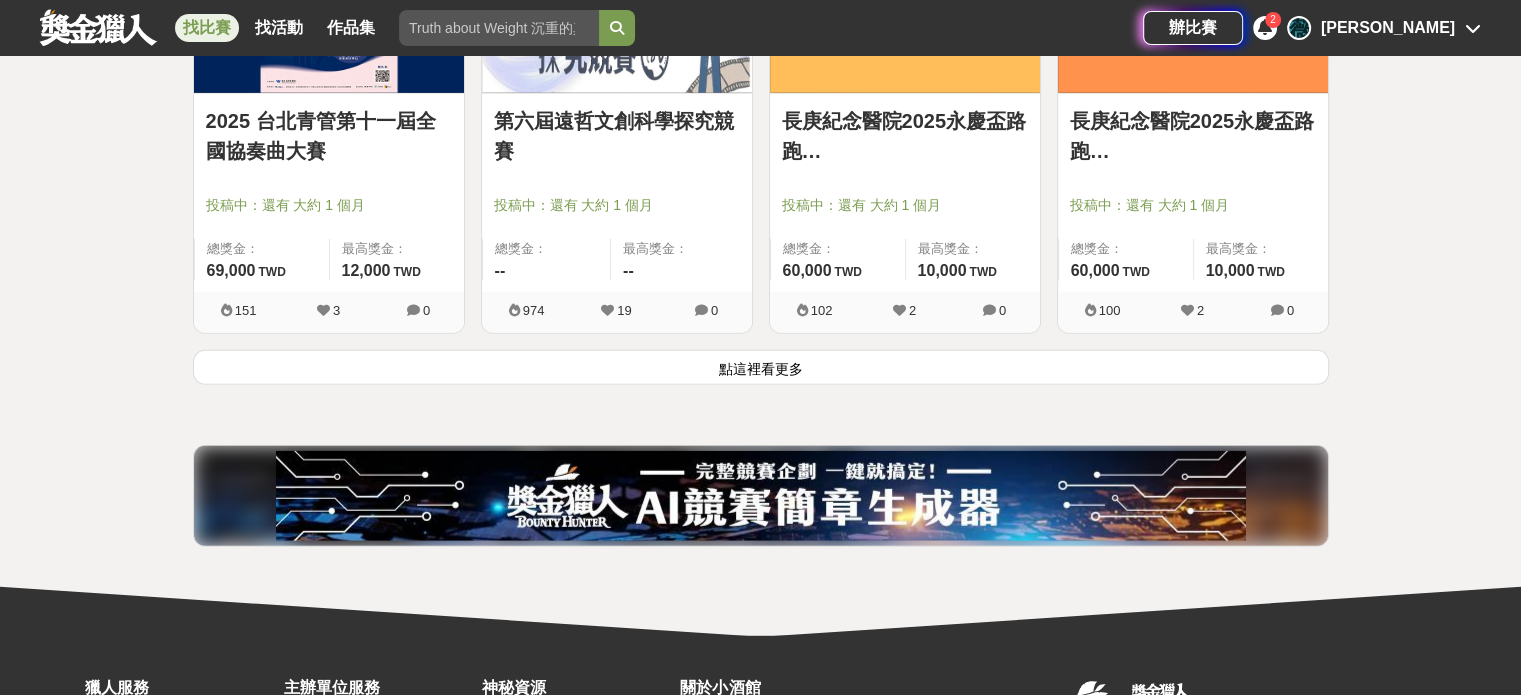 click on "點這裡看更多" at bounding box center [761, 367] 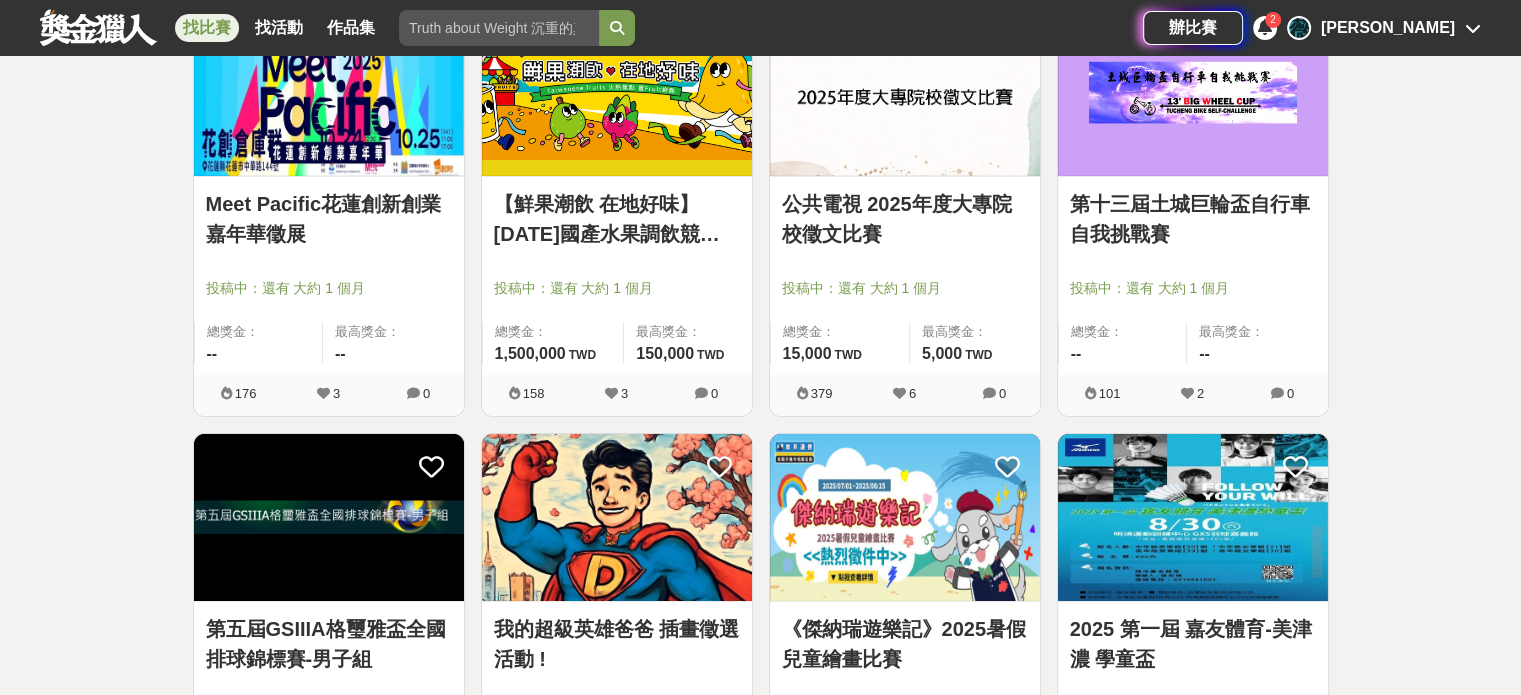 scroll, scrollTop: 44900, scrollLeft: 0, axis: vertical 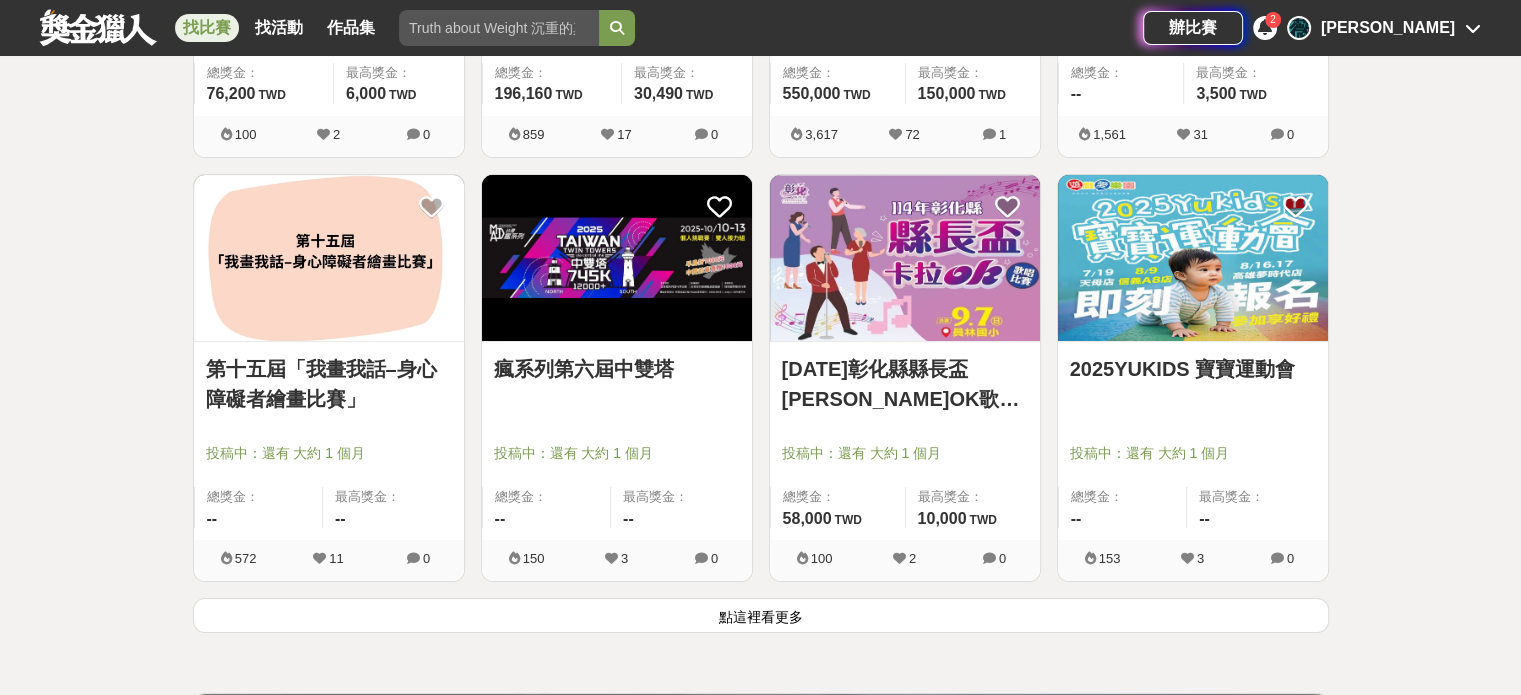 click on "點這裡看更多" at bounding box center [761, 615] 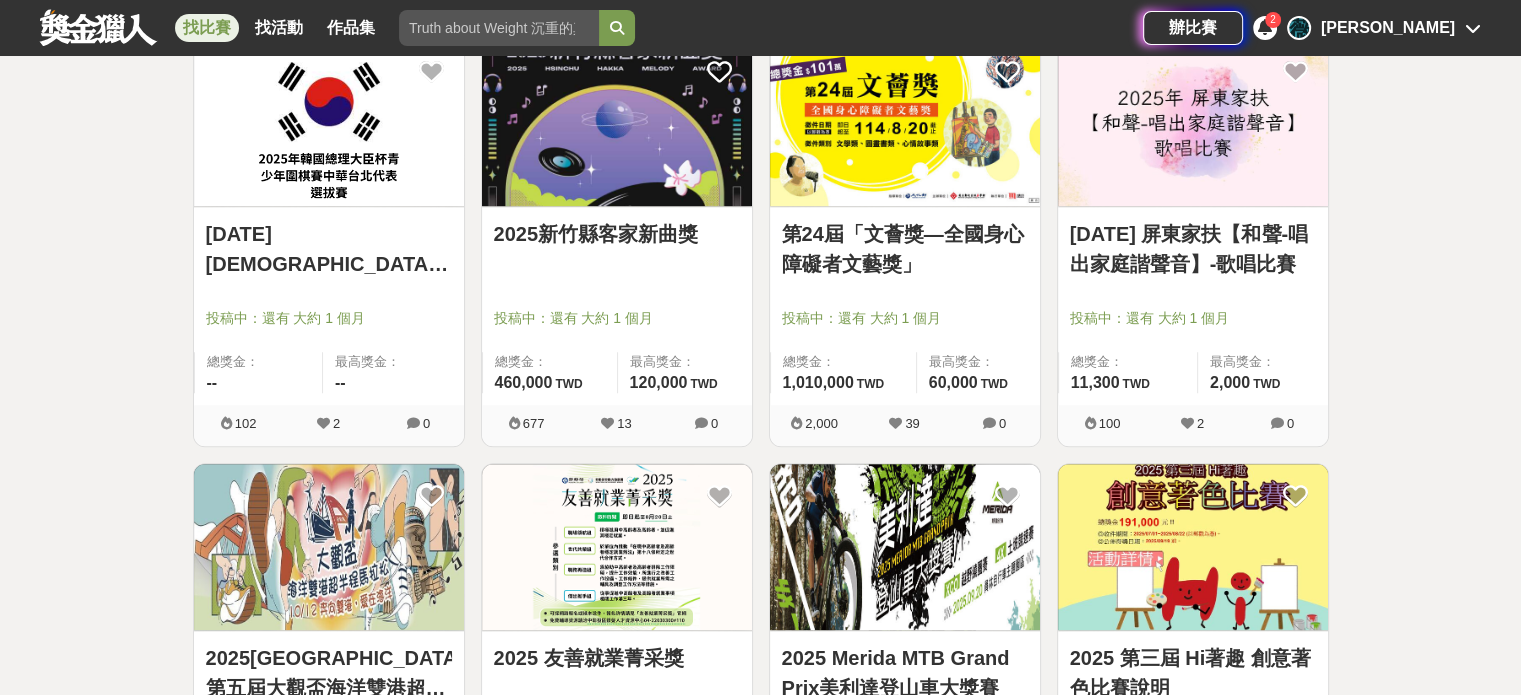 scroll, scrollTop: 47700, scrollLeft: 0, axis: vertical 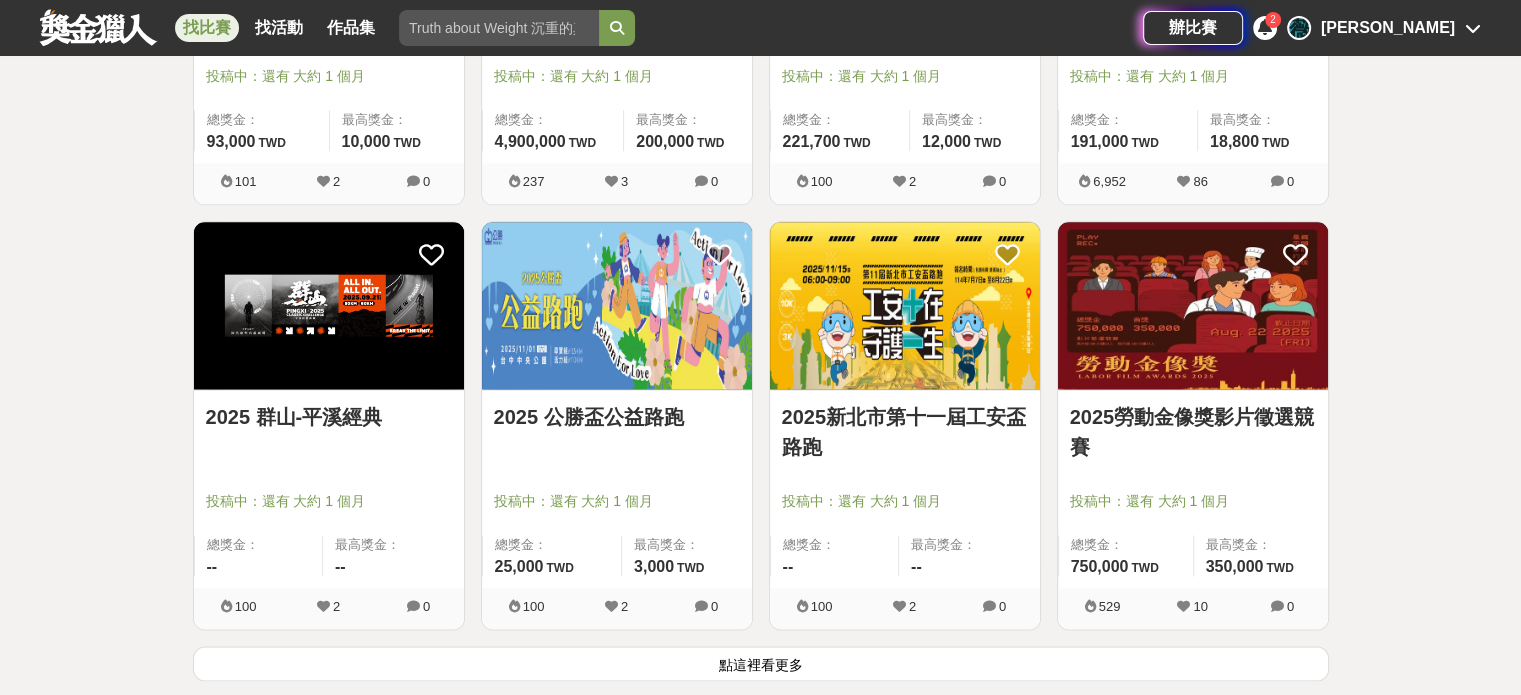 click on "點這裡看更多" at bounding box center [761, 663] 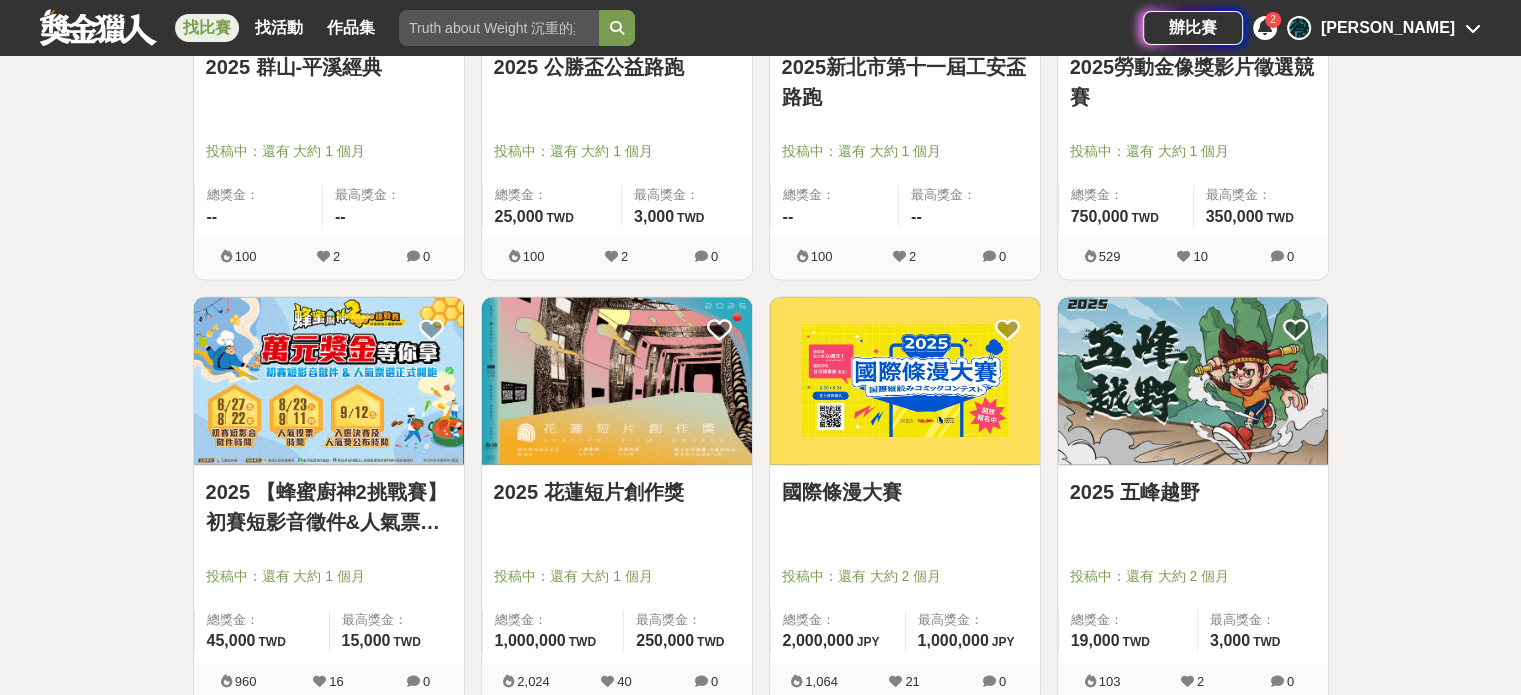 scroll, scrollTop: 48600, scrollLeft: 0, axis: vertical 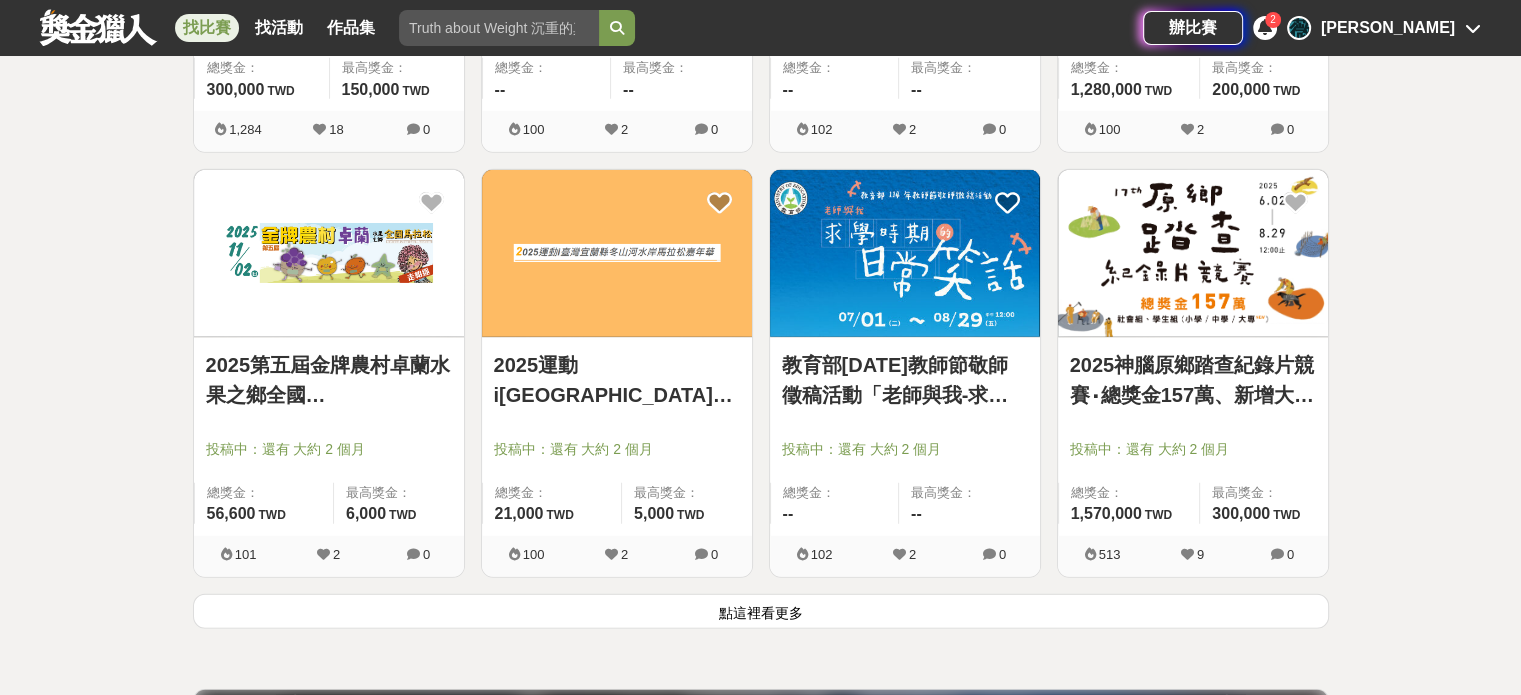 click on "點這裡看更多" at bounding box center [761, 611] 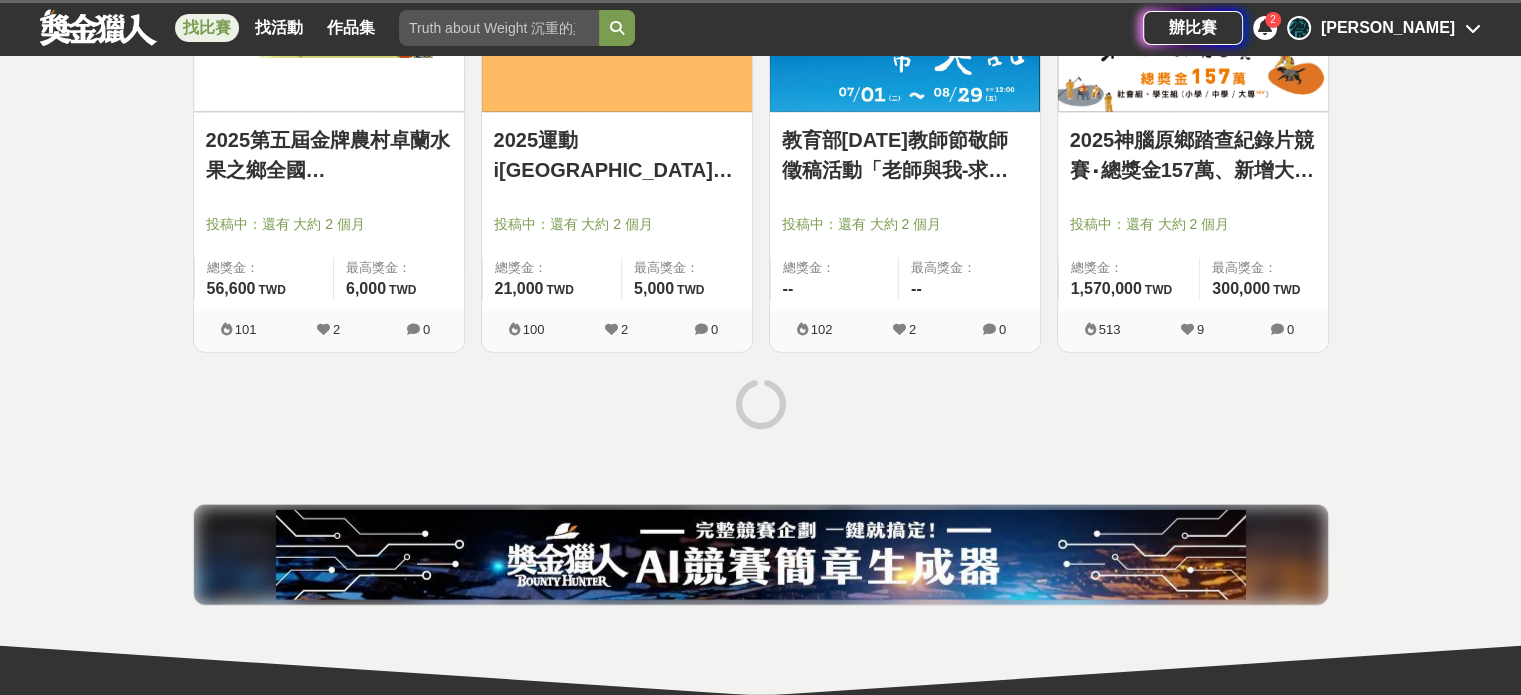 scroll, scrollTop: 51100, scrollLeft: 0, axis: vertical 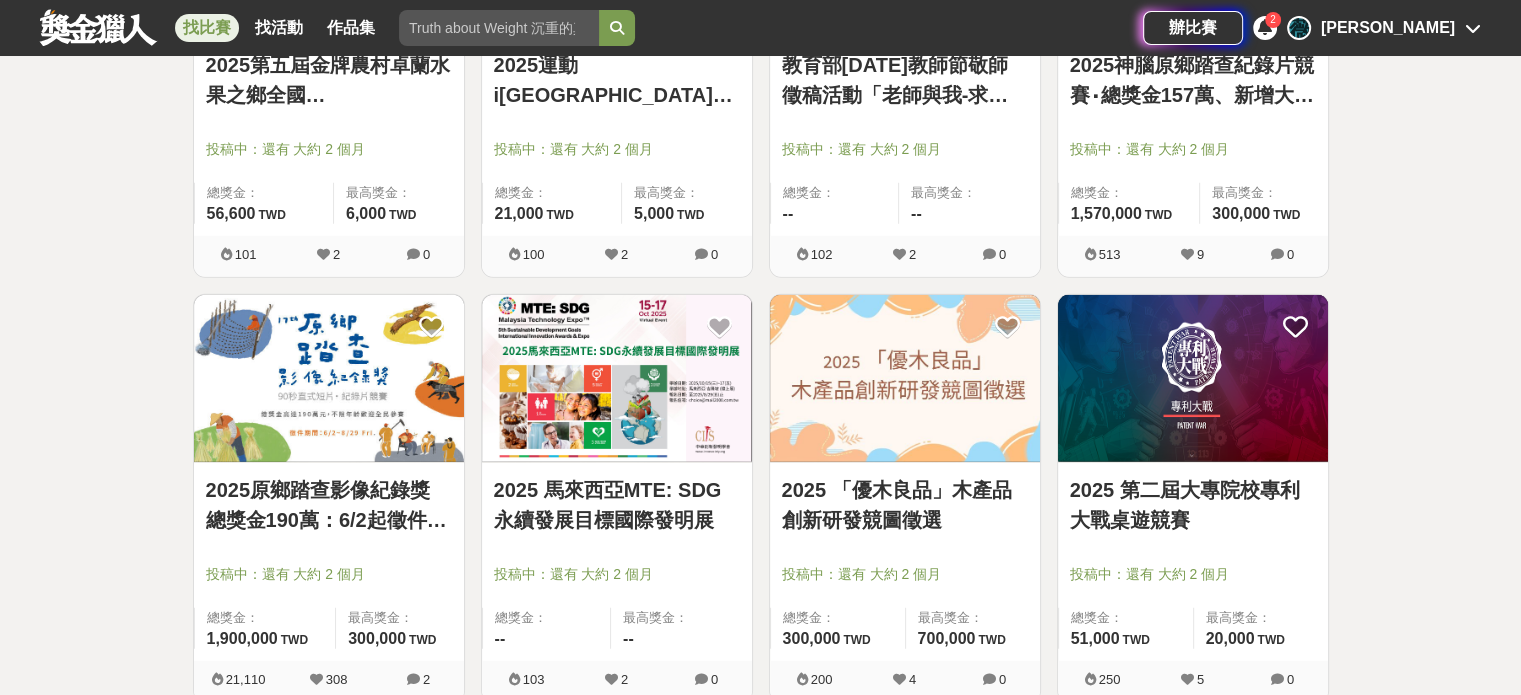 click on "全部 設計 影像 寫作 商業 音樂 運動 其他 國際 所有分類 進階篩選 873   個比賽 綜合 熱門 獎金 截止 最新 尚未截止 台灣 重置條件 來吧！Show出你的新『泰』度！國泰人壽全國創意行銷提案&圖文競賽 投票中：還有 15 天 總獎金： 1,000,260 100 萬 TWD 最高獎金： 180,000 TWD 183,701 753 0 MIYABI 與你心髮相連 投票即將開始：還有 5 天 總獎金： 500,000 500,000 TWD 最高獎金： 150,000 TWD 11,760 108 2 2025台積電盃青年尬科學｜創意表達競賽報名網 投稿中：還有 25 天 總獎金： 158,000 158,000 TWD 最高獎金： 60,000 TWD 18,243 97 0 114年度小應氏盃全國學生圍棋賽(個人賽) 投稿中：還有 大約 6 小時 總獎金： 204,000 204,000 TWD 最高獎金： 15,000 TWD 100 2 0 2025 臺東美展 投稿中：還有 大約 6 小時 總獎金： 900,000 900,000 TWD 最高獎金： 100,000 TWD 98,242 241 3 2025第九屆桃園盃全國三對三籃球賽 總獎金： 600,000 600,000 TWD" at bounding box center (760, -23937) 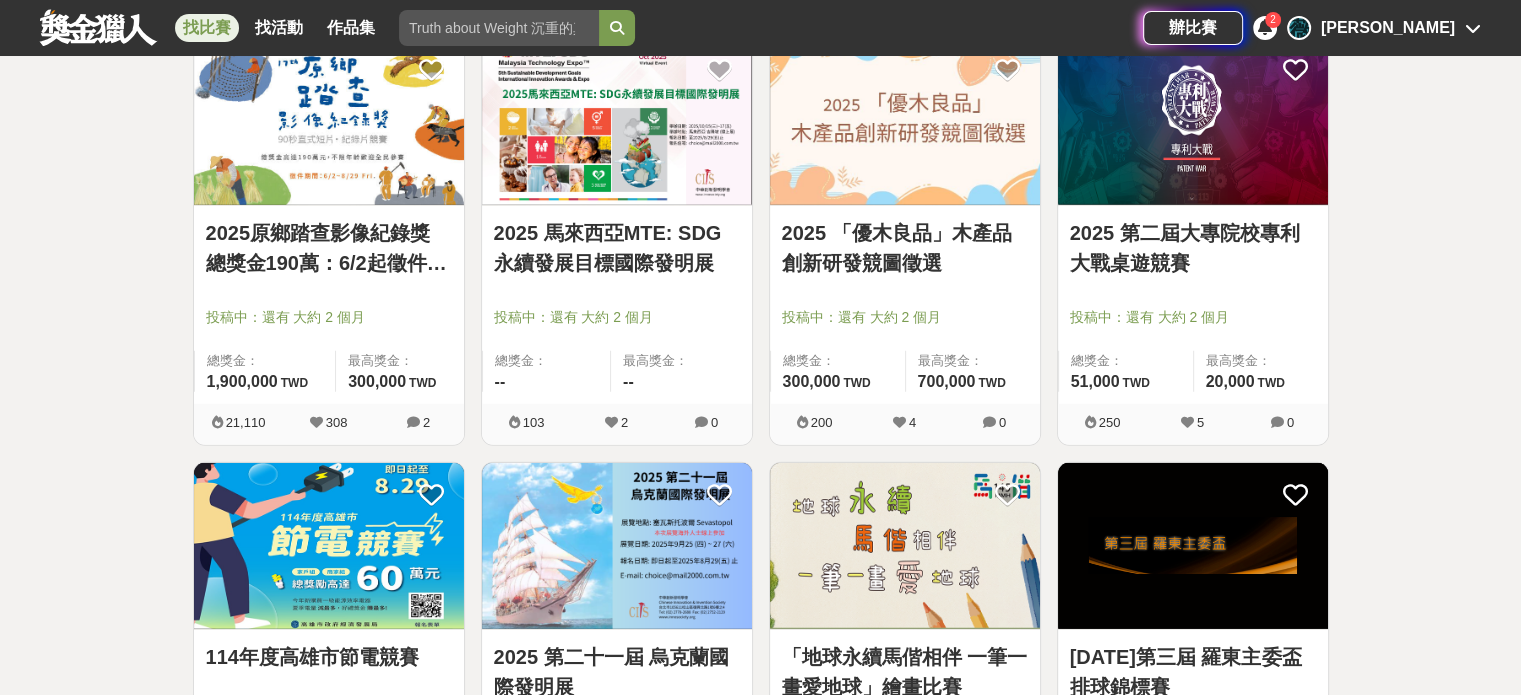 scroll, scrollTop: 51500, scrollLeft: 0, axis: vertical 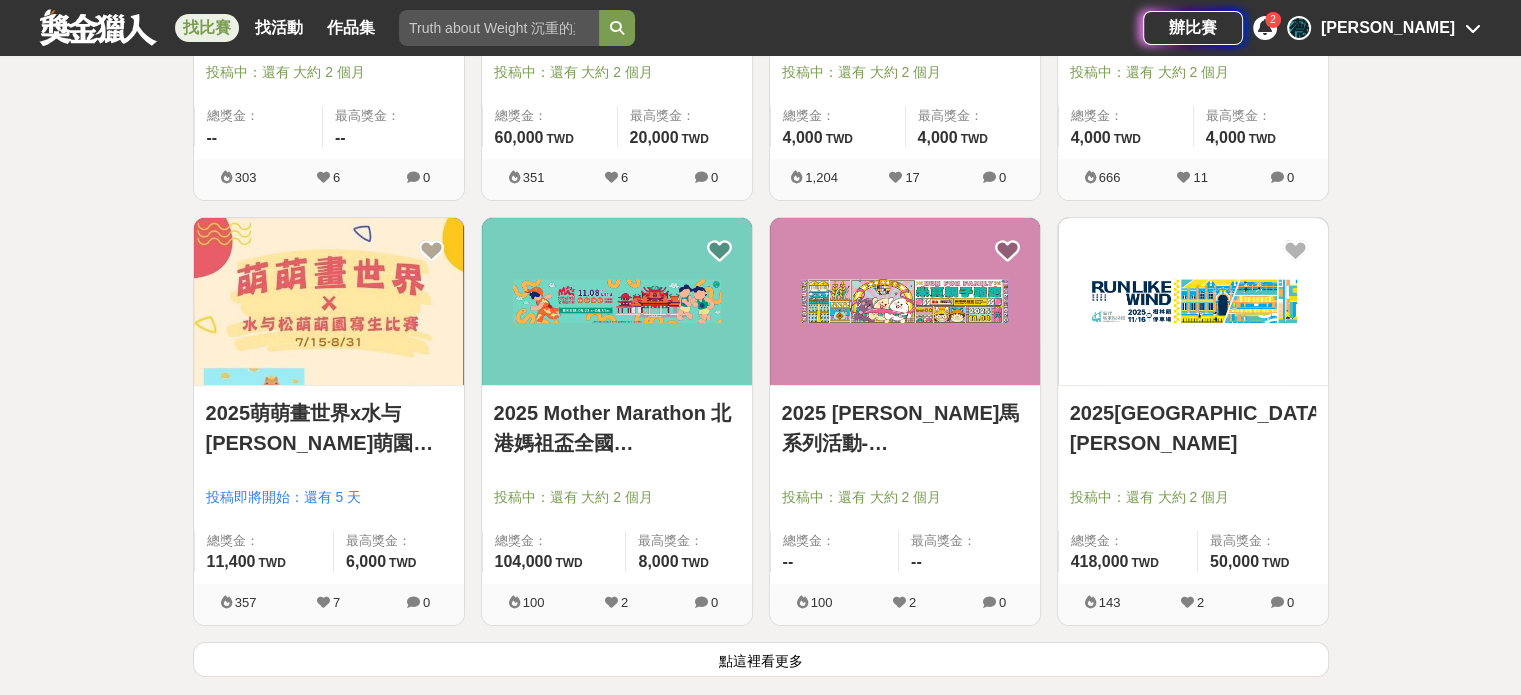 click on "點這裡看更多" at bounding box center (761, 659) 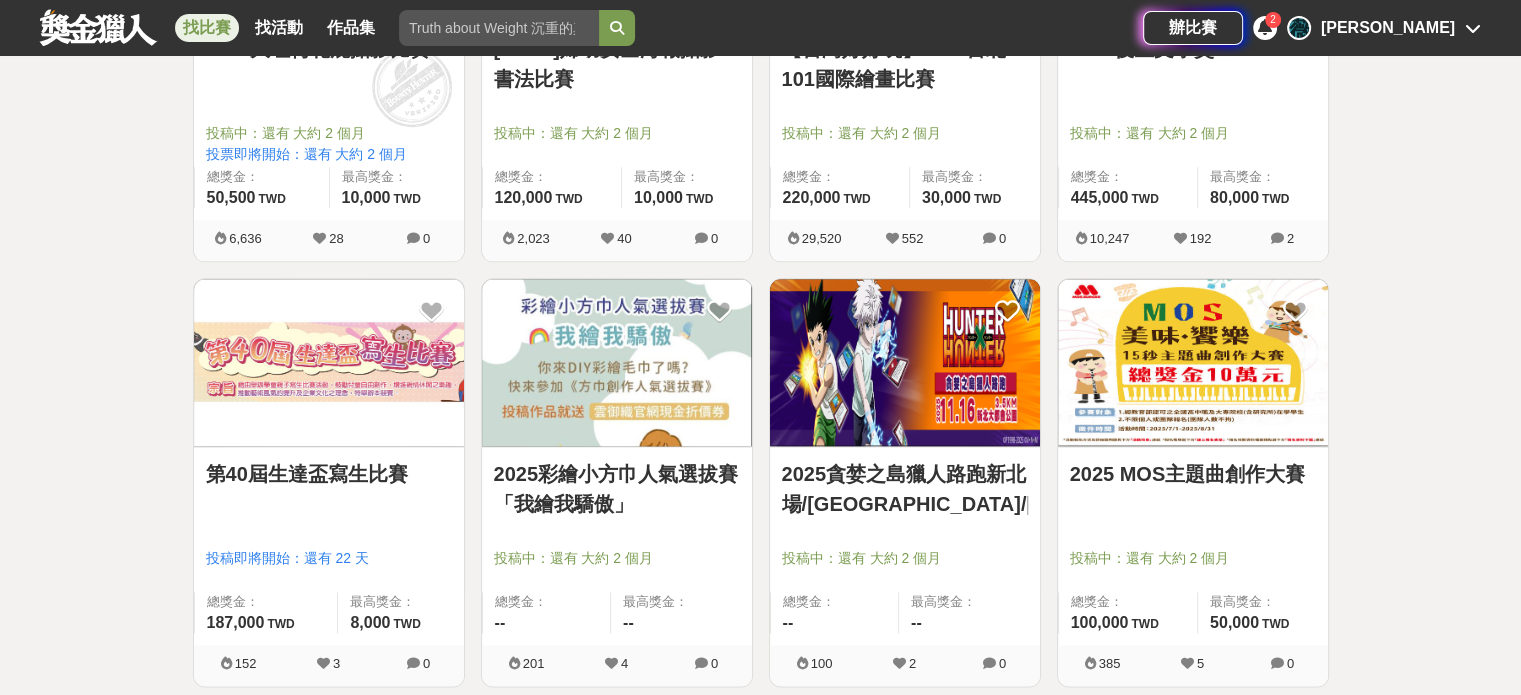 scroll, scrollTop: 55800, scrollLeft: 0, axis: vertical 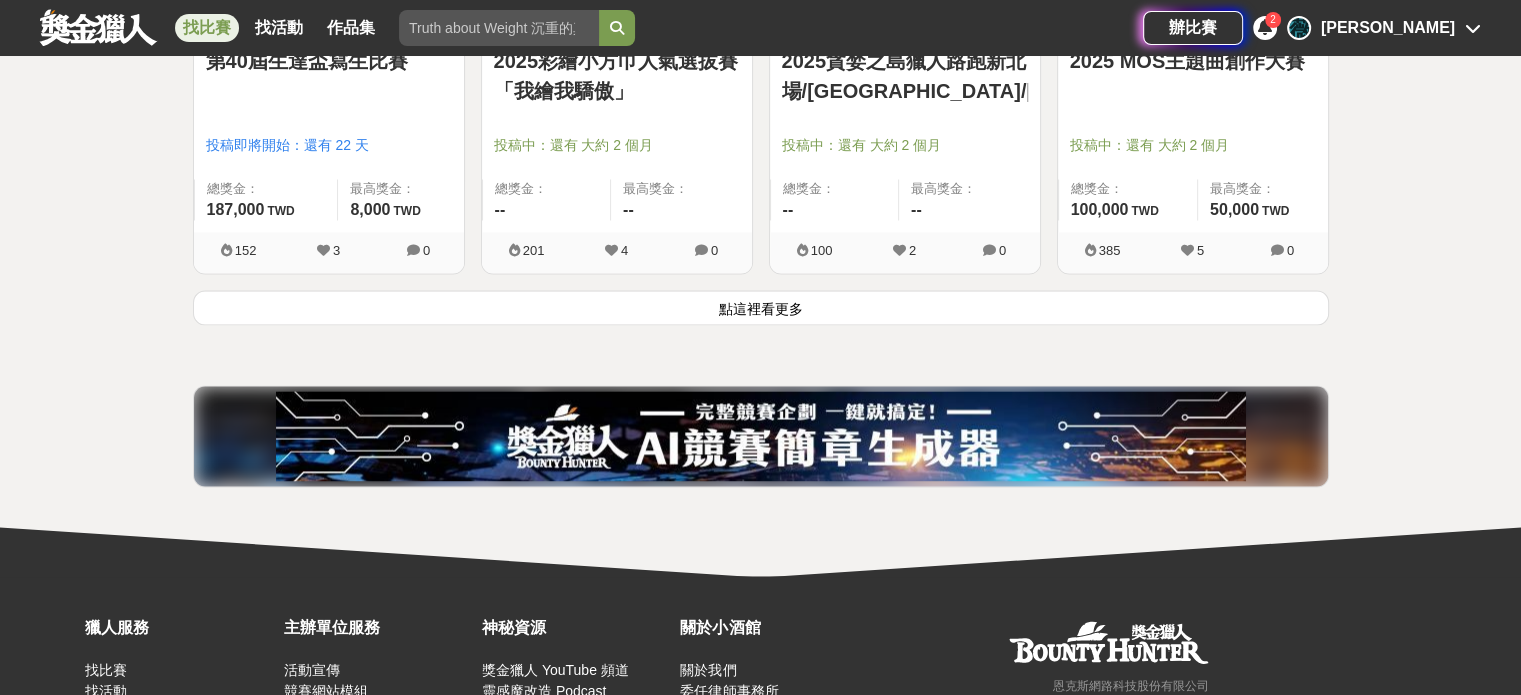 click on "點這裡看更多" at bounding box center [761, 307] 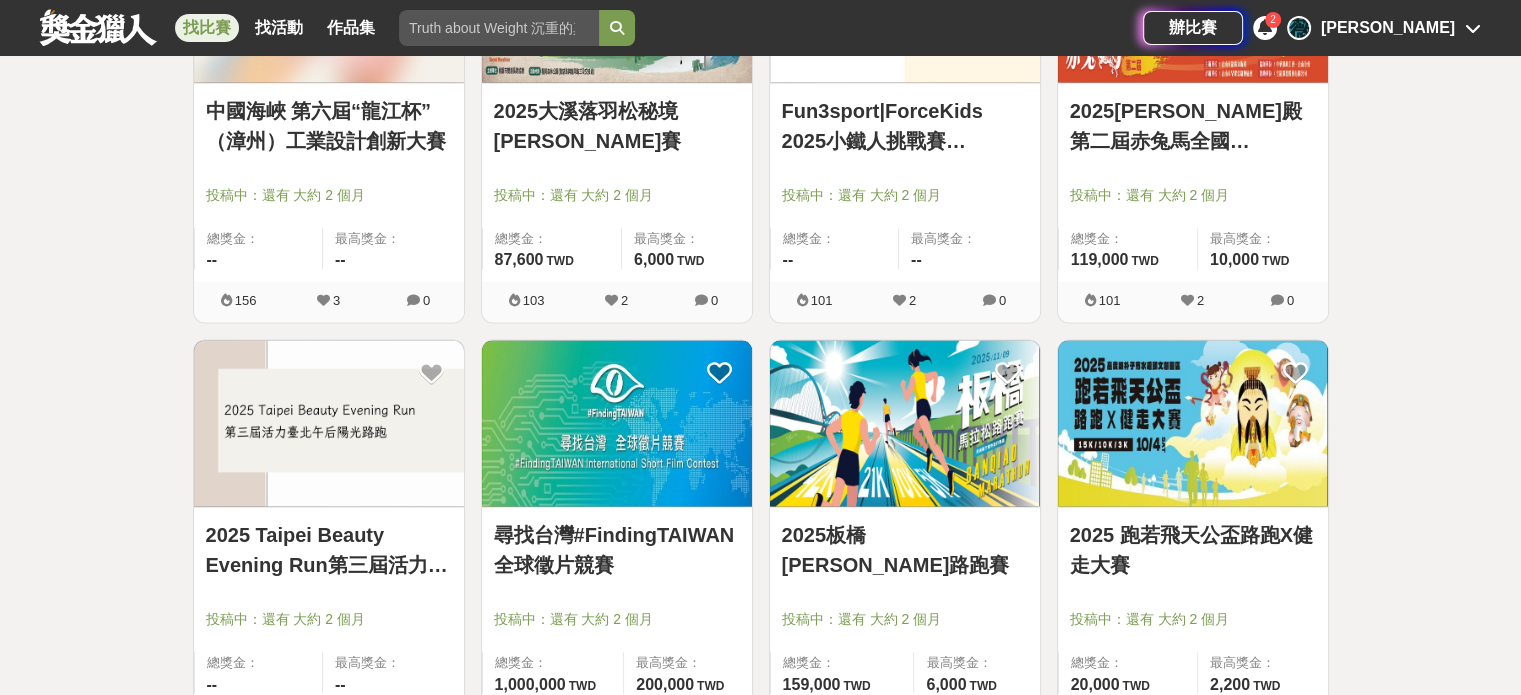 scroll, scrollTop: 57400, scrollLeft: 0, axis: vertical 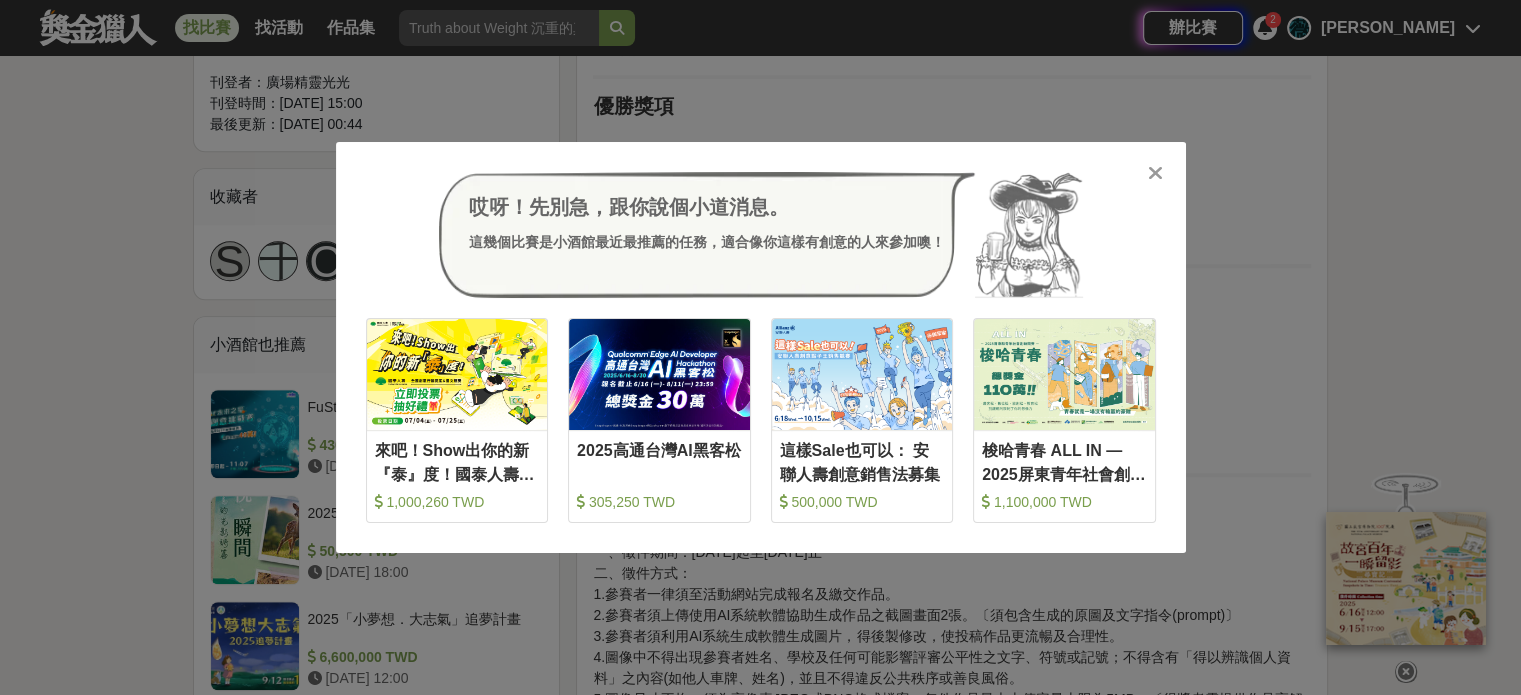 click on "哎呀！先別急，跟你說個小道消息。 這幾個比賽是小酒館最近最推薦的任務，適合像你這樣有創意的人來參加噢！   收藏 來吧！Show出你的新『泰』度！國泰人壽全國創意行銷提案&圖文競賽   1,000,260 TWD   收藏 2025高通台灣AI黑客松   305,250 TWD   收藏 這樣Sale也可以： 安聯人壽創意銷售法募集   500,000 TWD   收藏 梭哈青春 ALL IN —2025屏東青年社會創新競賽   1,100,000 TWD" at bounding box center [761, 347] 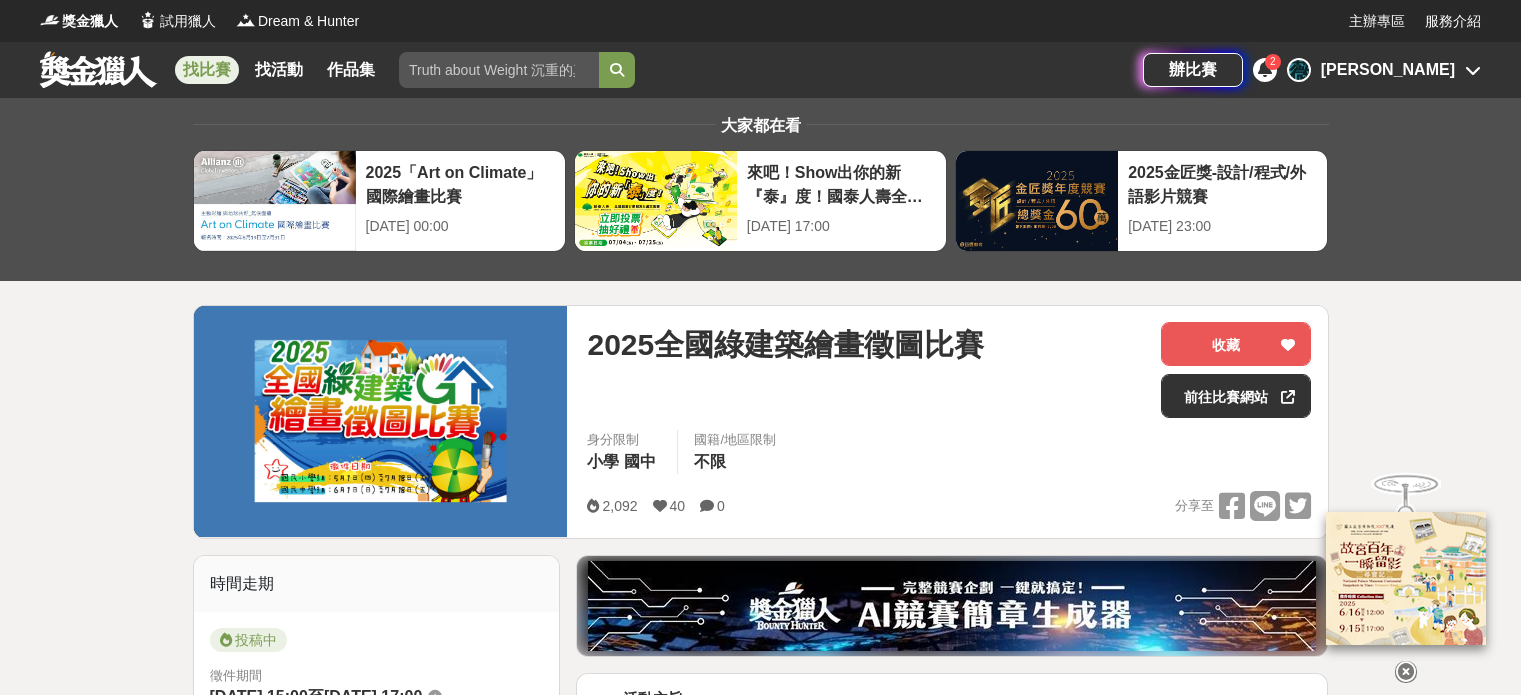 scroll, scrollTop: 0, scrollLeft: 0, axis: both 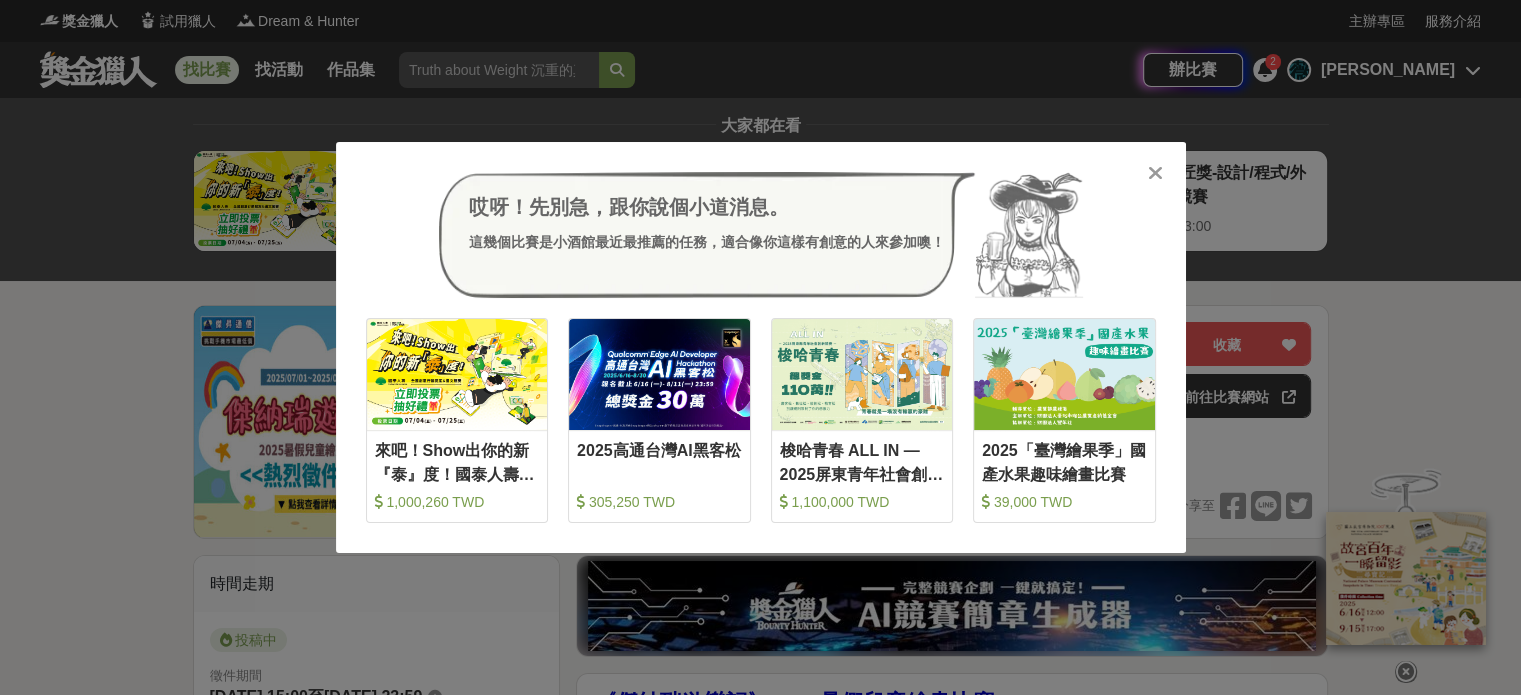 click at bounding box center (1155, 173) 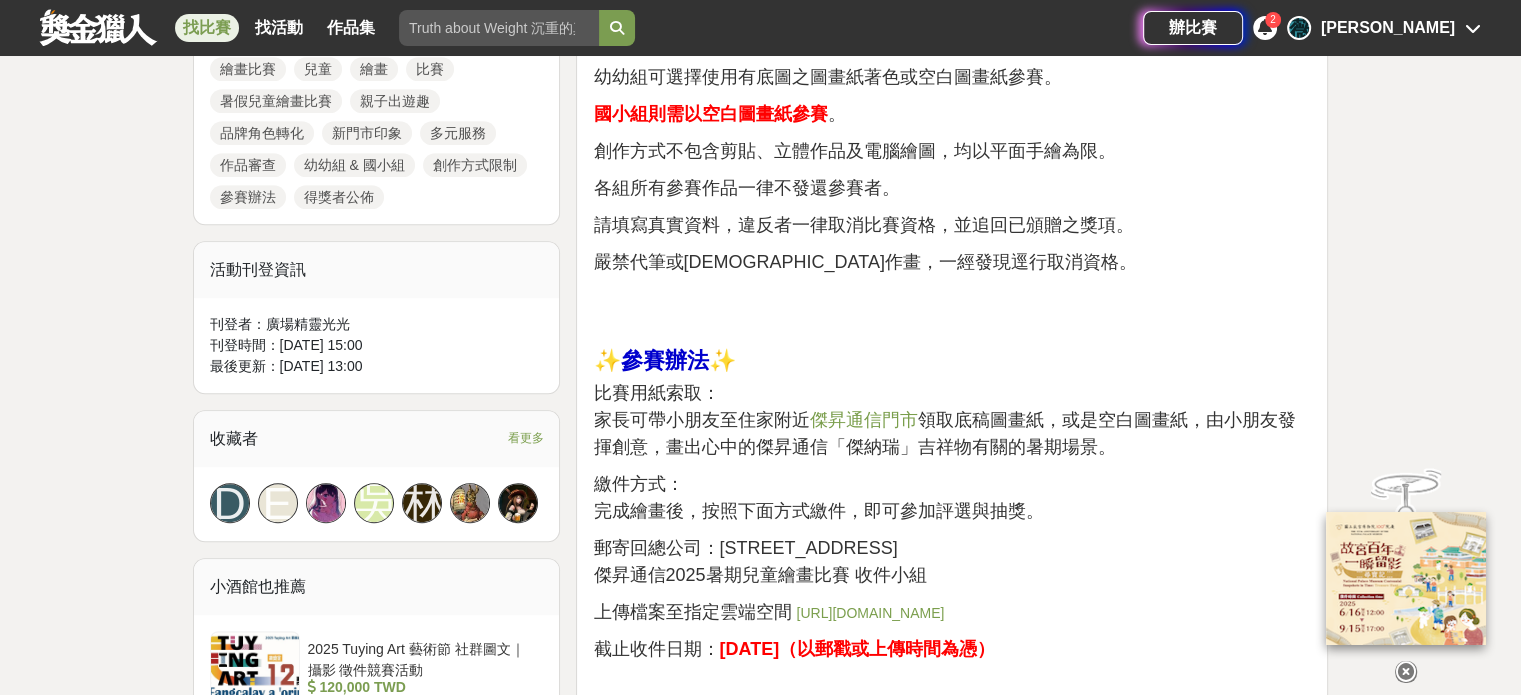 scroll, scrollTop: 1000, scrollLeft: 0, axis: vertical 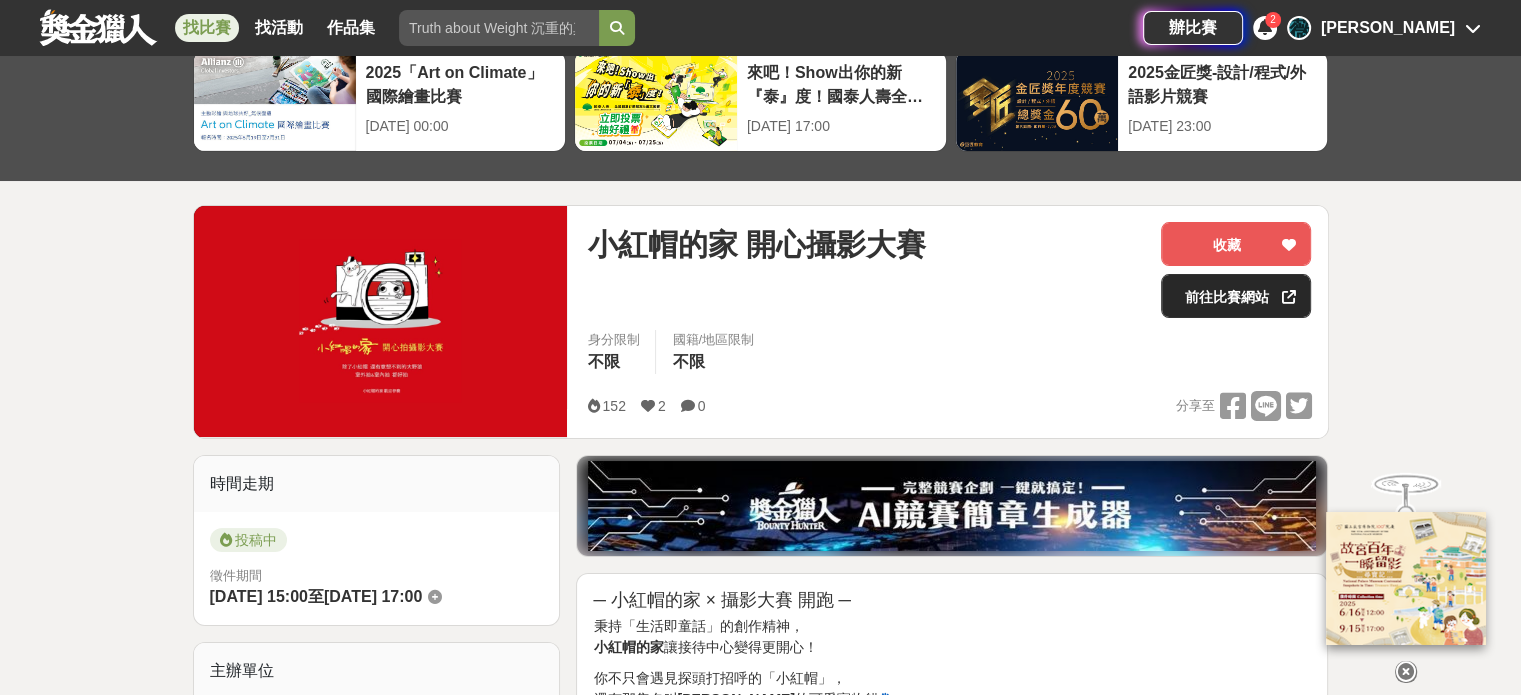click on "前往比賽網站" at bounding box center (1236, 296) 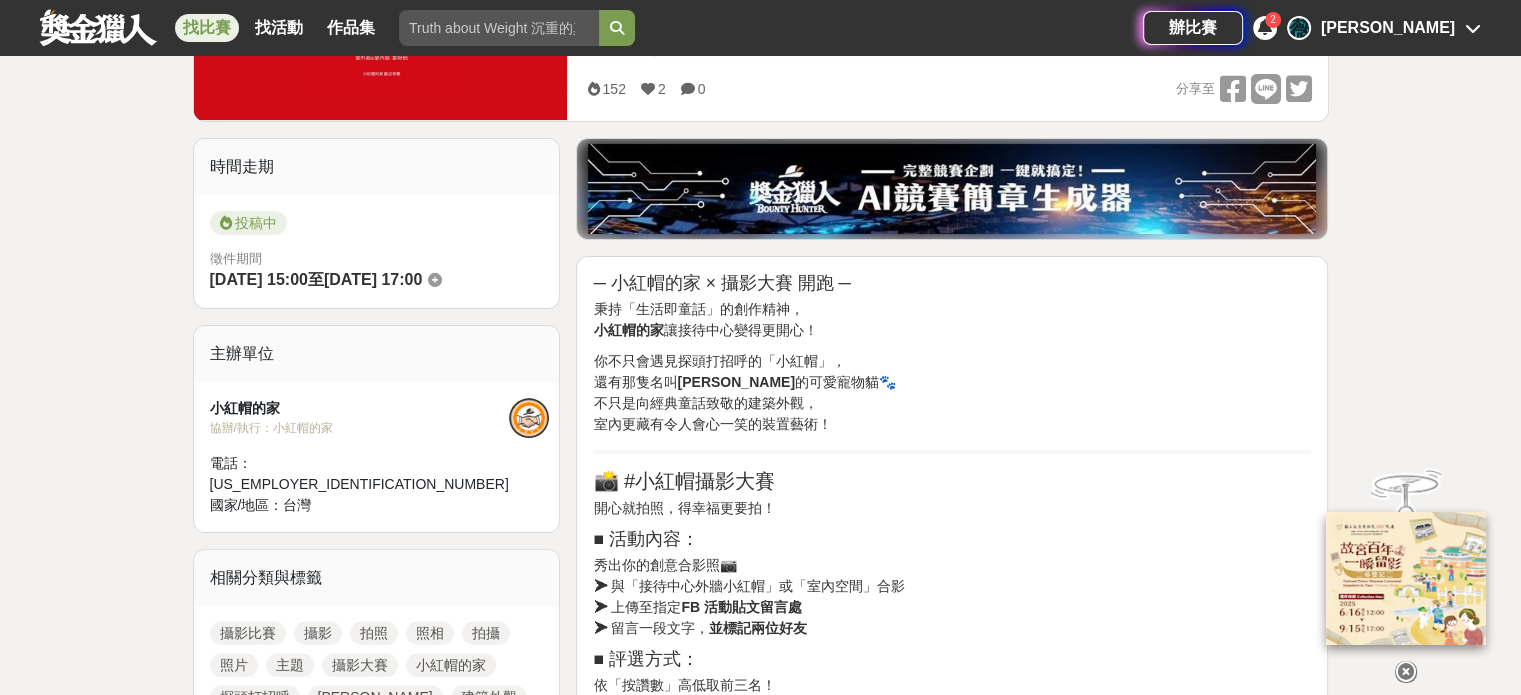 scroll, scrollTop: 600, scrollLeft: 0, axis: vertical 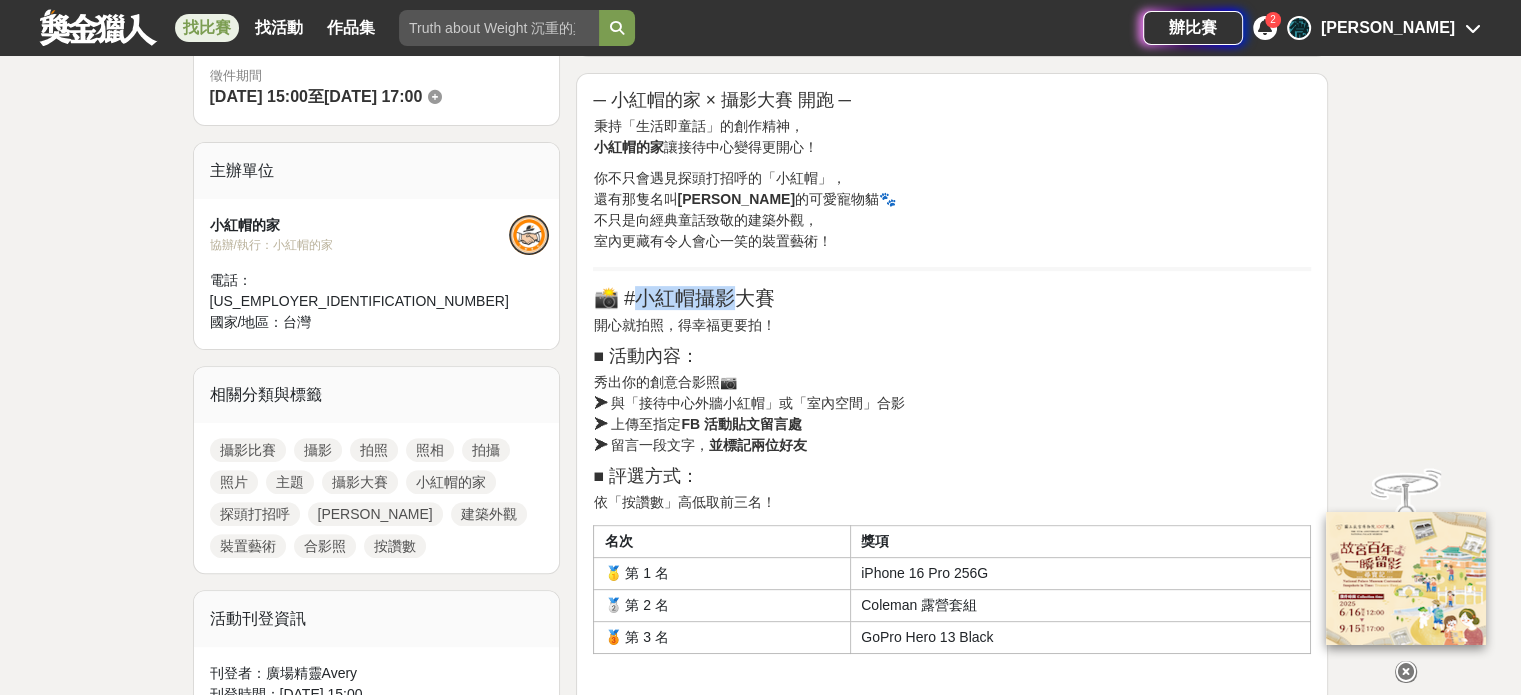 drag, startPoint x: 638, startPoint y: 291, endPoint x: 736, endPoint y: 288, distance: 98.045906 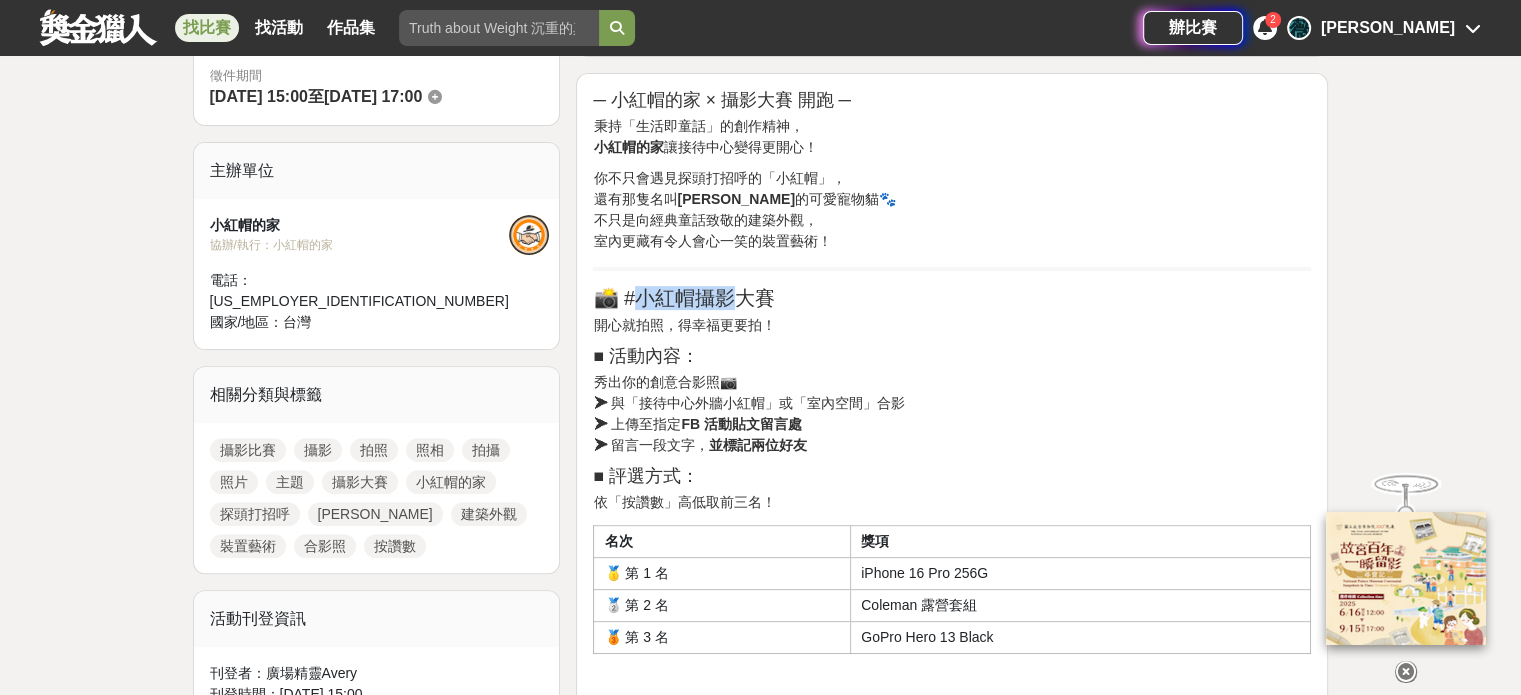 click on "📸 #小紅帽攝影大賽" at bounding box center (952, 298) 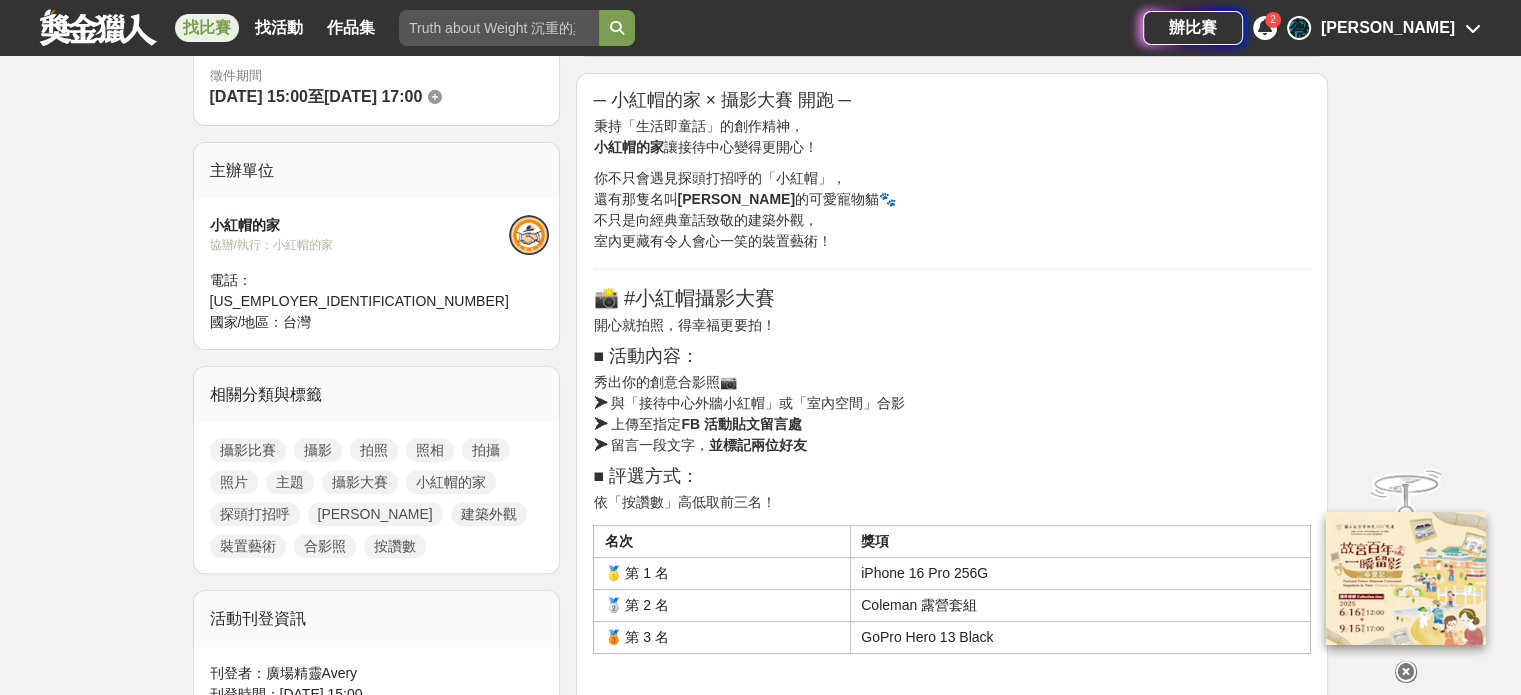 click on "秀出你的創意合影照📷 ➤ 與「接待中心外牆小紅帽」或「室內空間」合影 ➤ 上傳至指定  FB 活動貼文留言處 ➤ 留言一段文字， 並標記兩位好友" at bounding box center [952, 414] 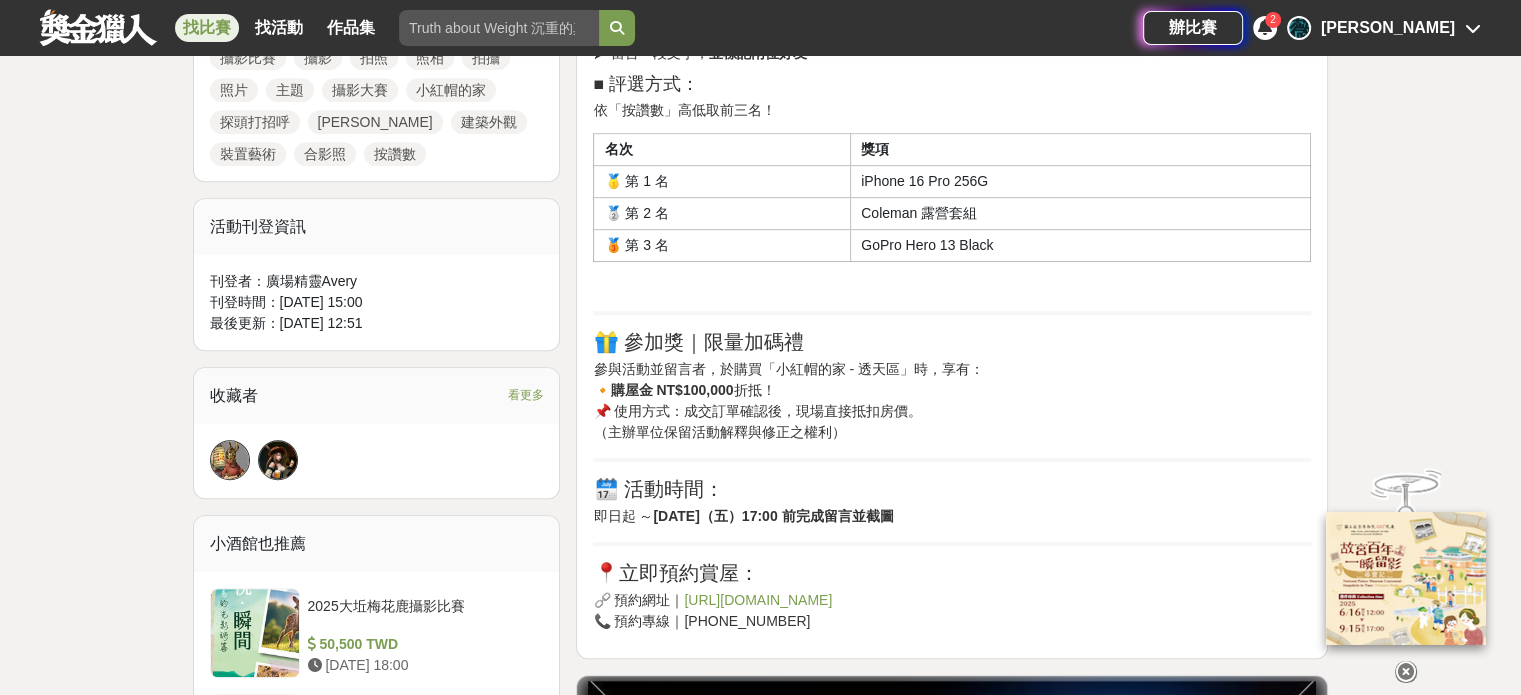 scroll, scrollTop: 1100, scrollLeft: 0, axis: vertical 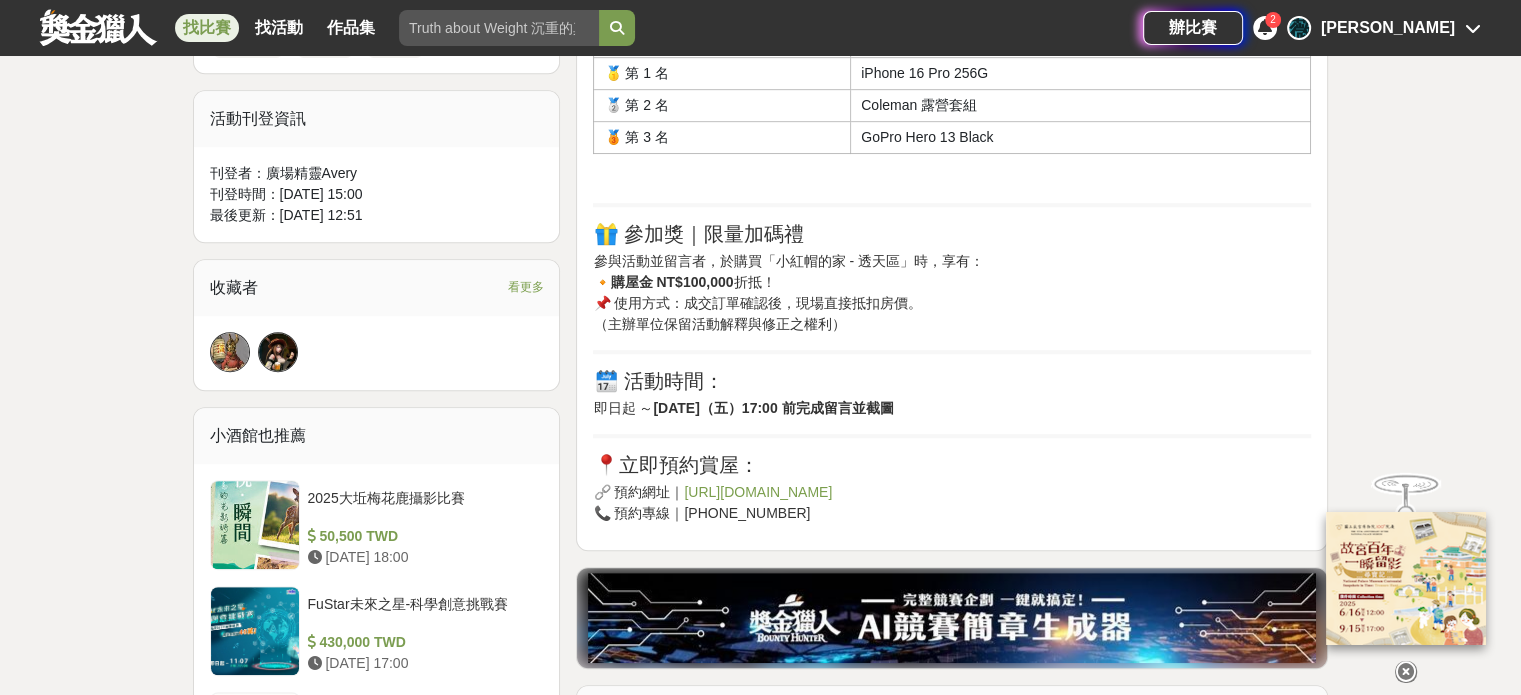 click on "https://lrrh.fuyu-group.tw/" at bounding box center (758, 492) 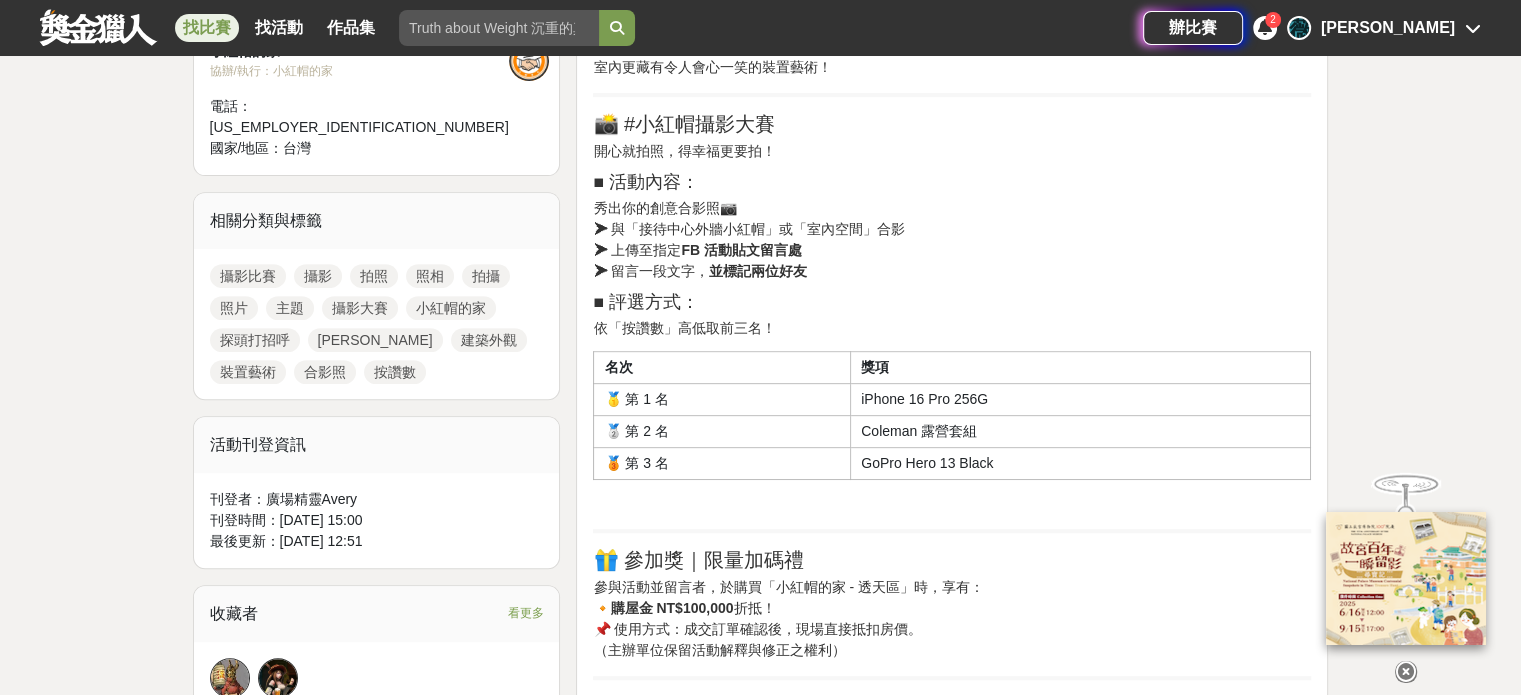 scroll, scrollTop: 500, scrollLeft: 0, axis: vertical 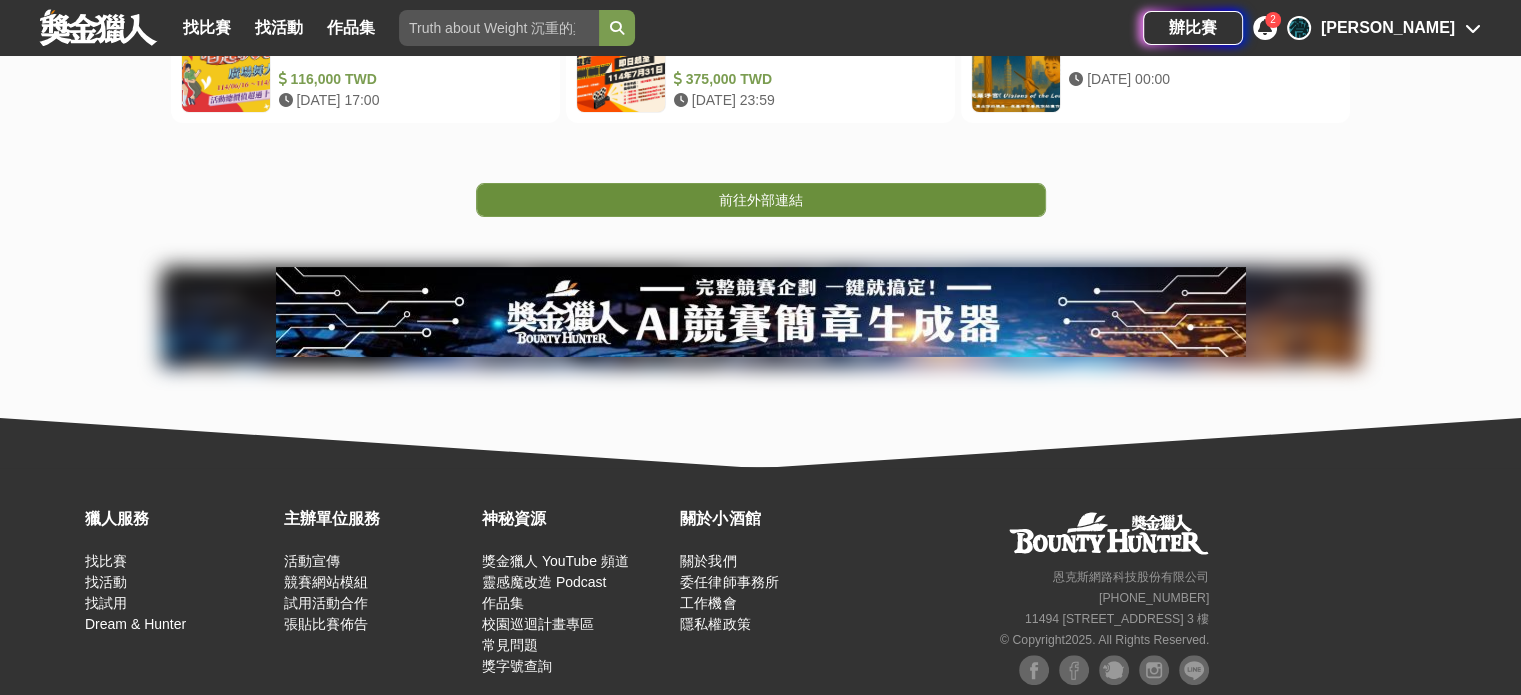 click on "前往外部連結" at bounding box center [761, 200] 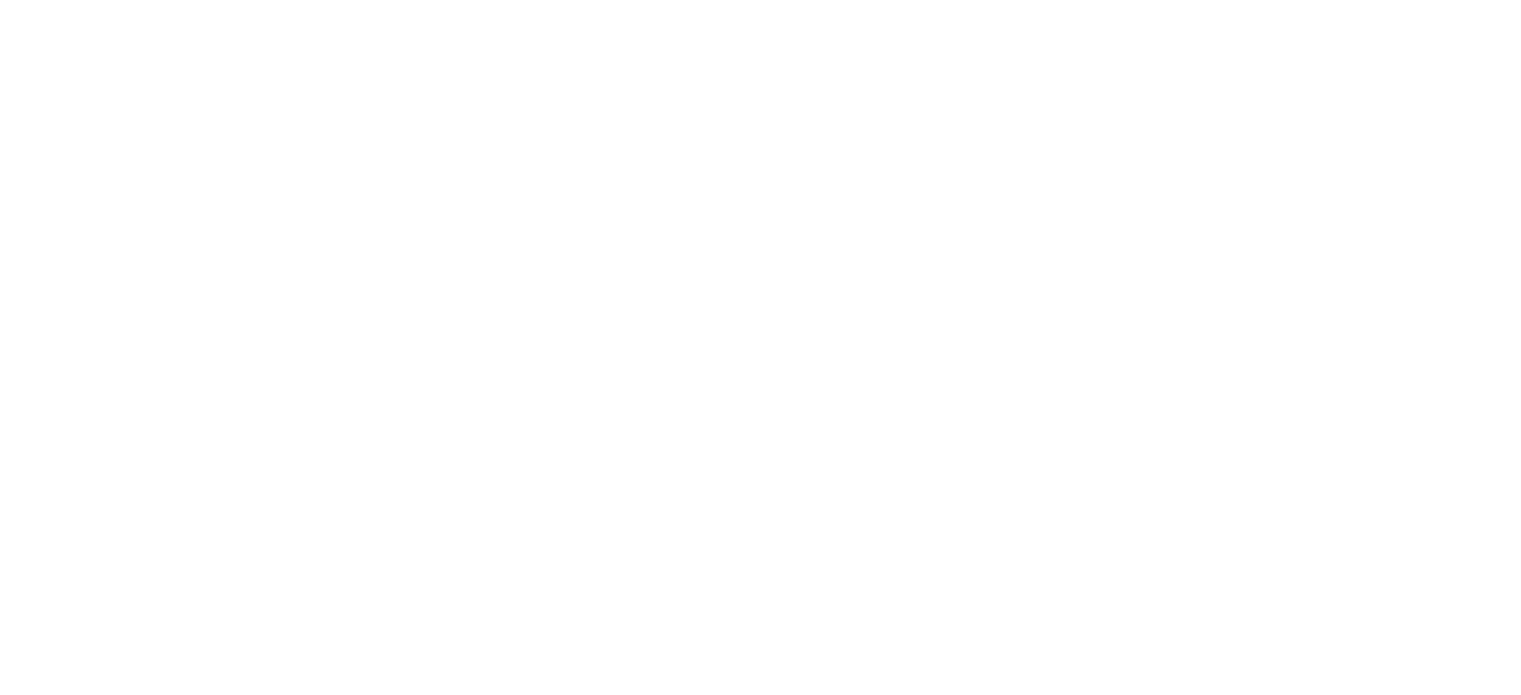 scroll, scrollTop: 0, scrollLeft: 0, axis: both 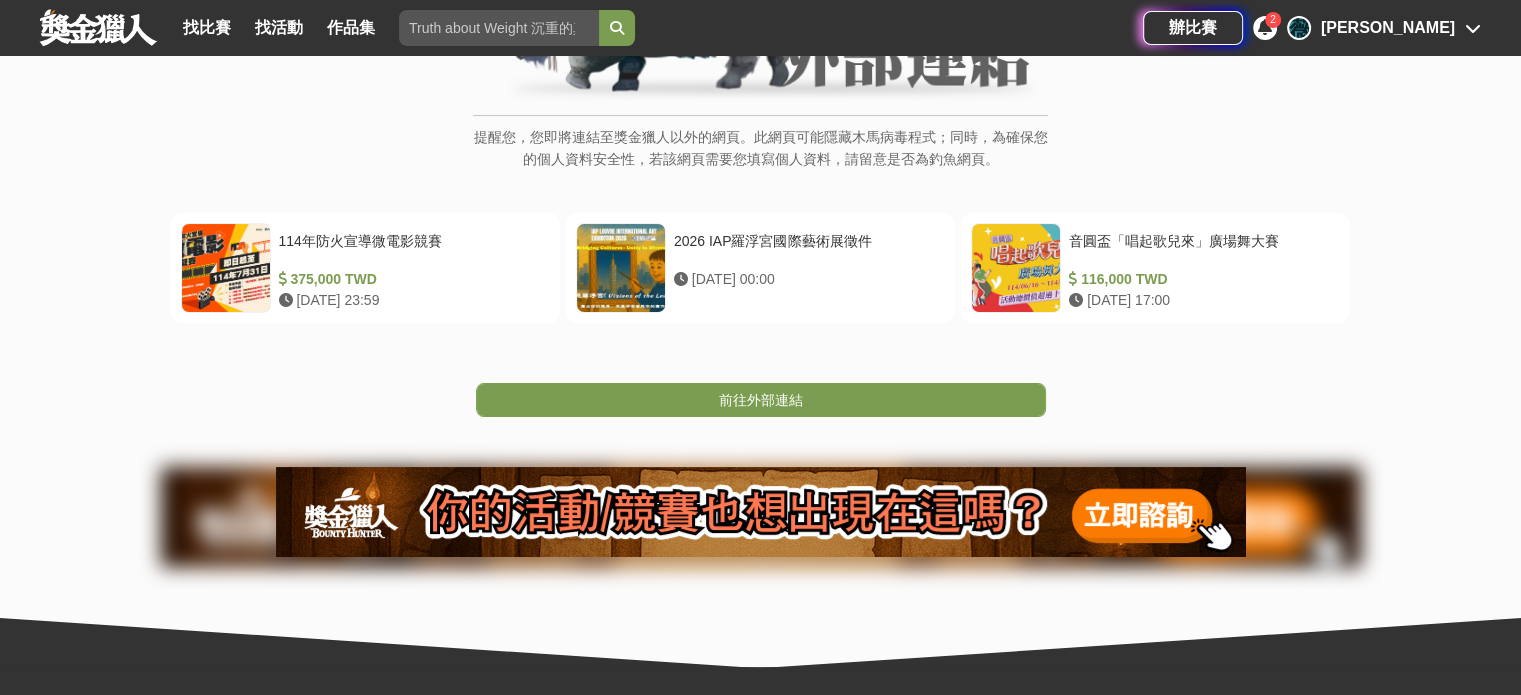 click on "前往外部連結" at bounding box center (761, 400) 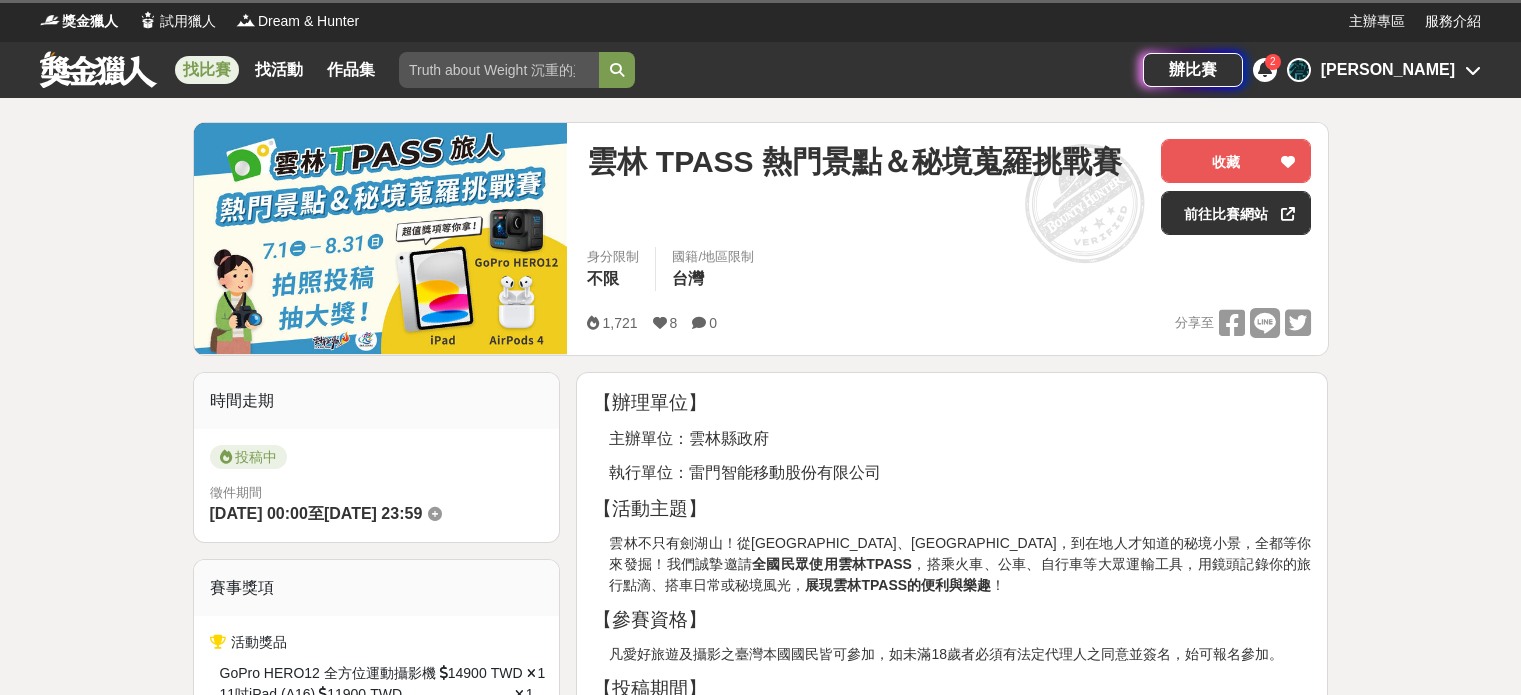 scroll, scrollTop: 0, scrollLeft: 0, axis: both 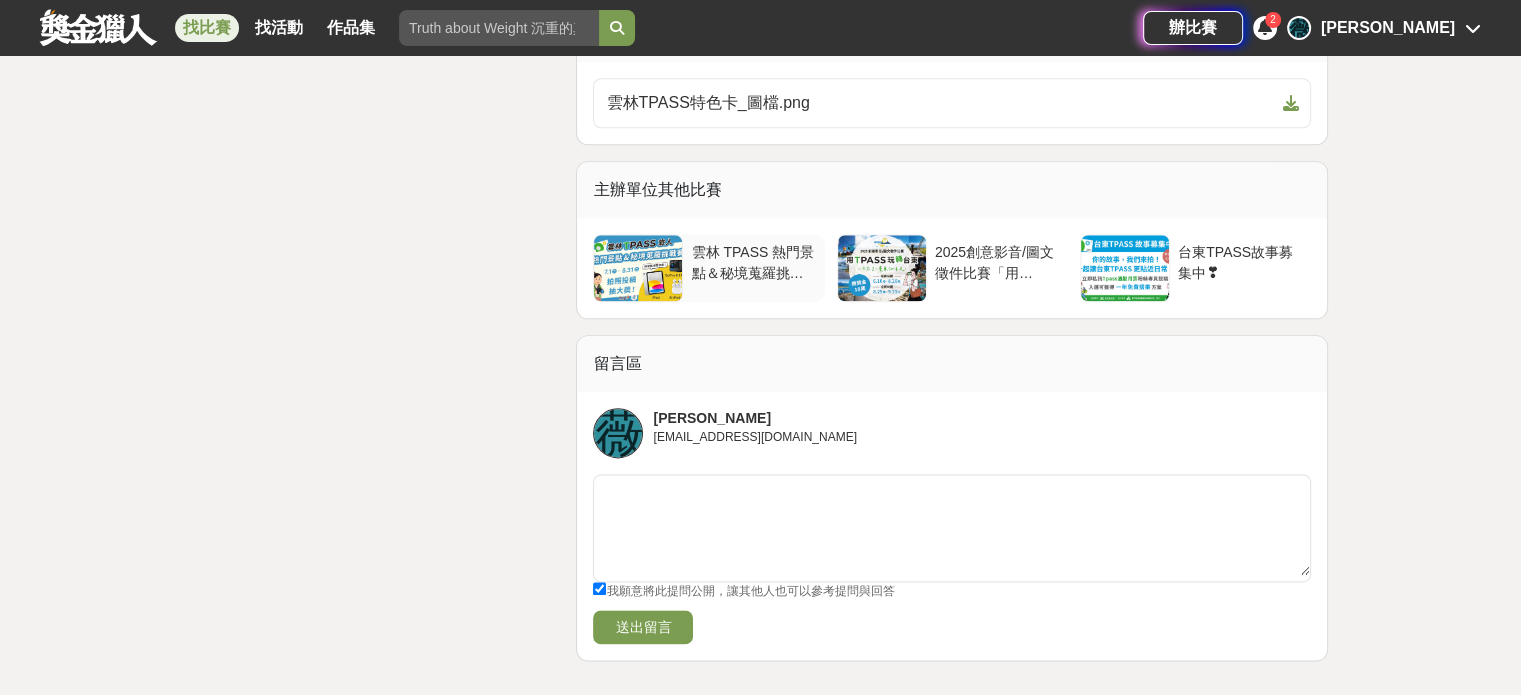 click on "雲林 TPASS 熱門景點＆秘境蒐羅挑戰賽" at bounding box center [753, 261] 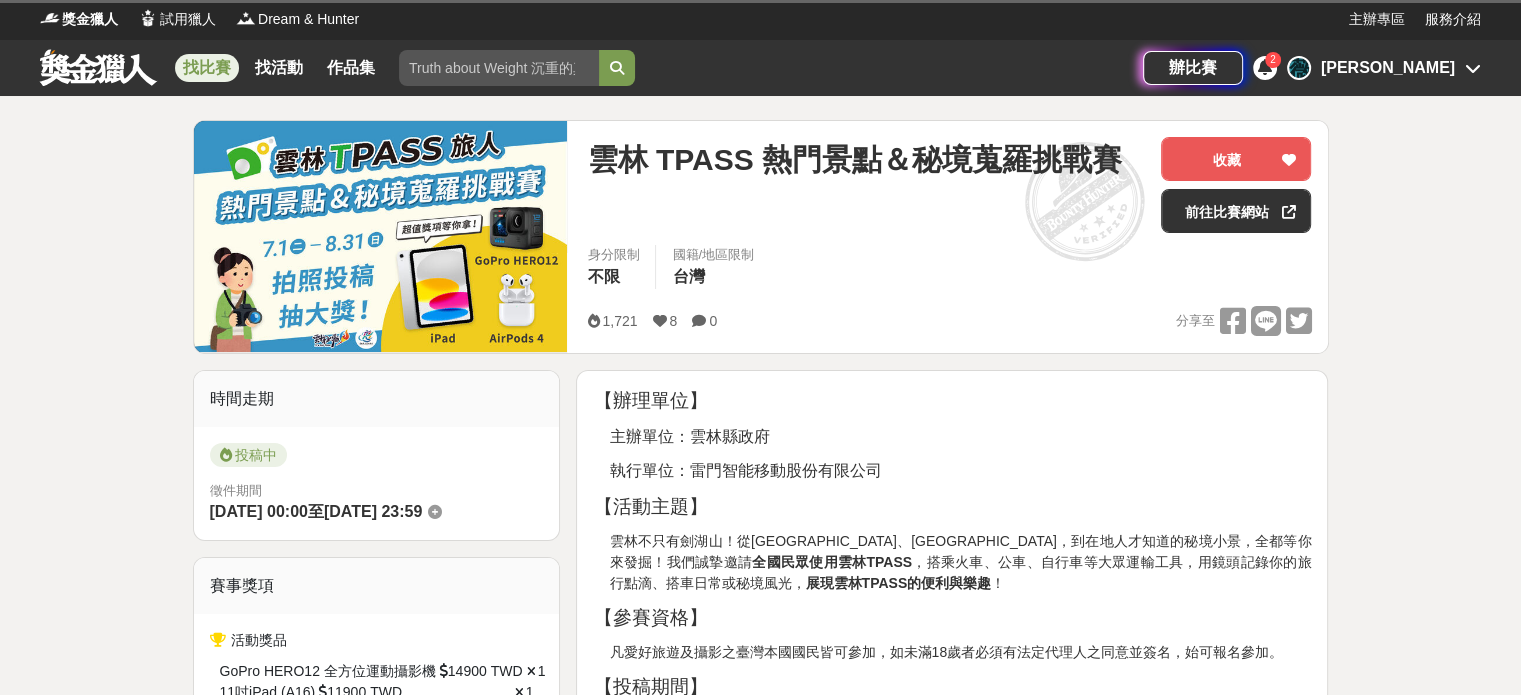 scroll, scrollTop: 0, scrollLeft: 0, axis: both 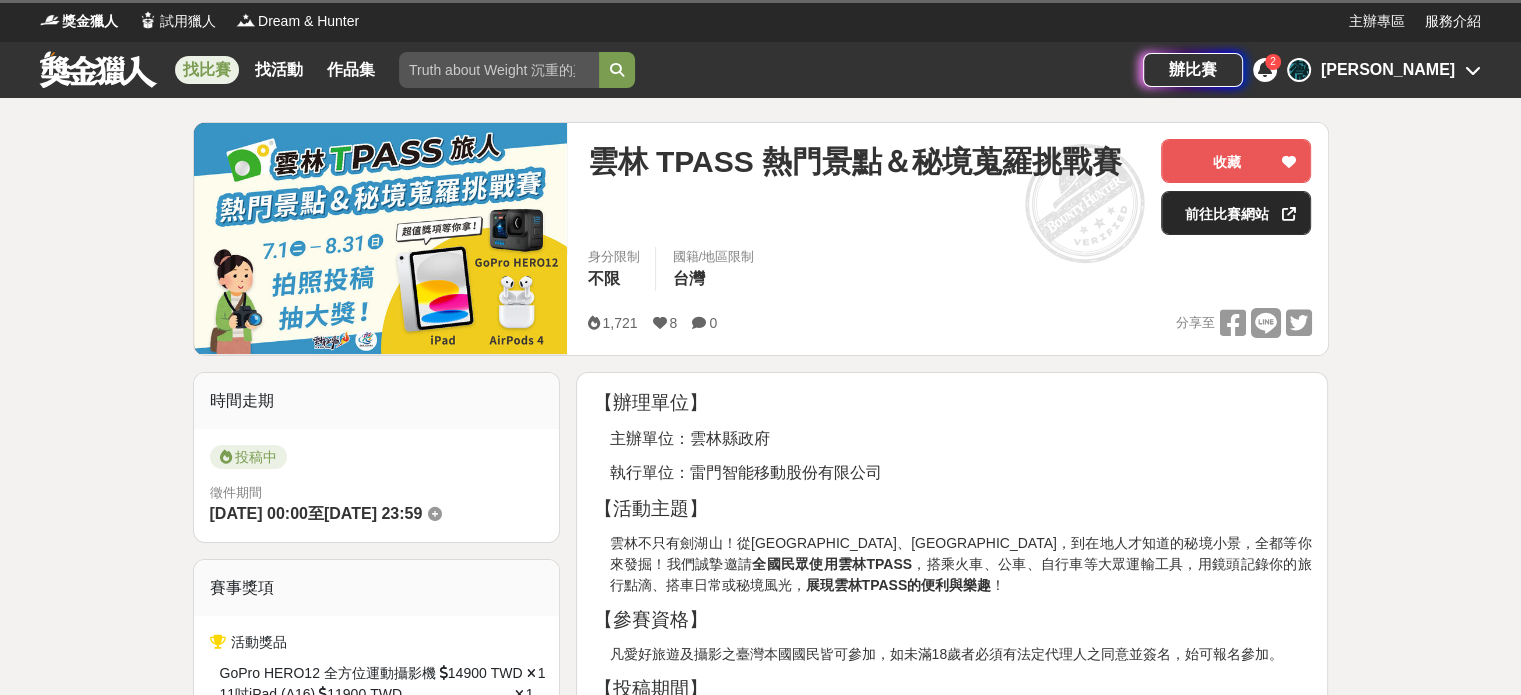 click on "前往比賽網站" at bounding box center [1236, 213] 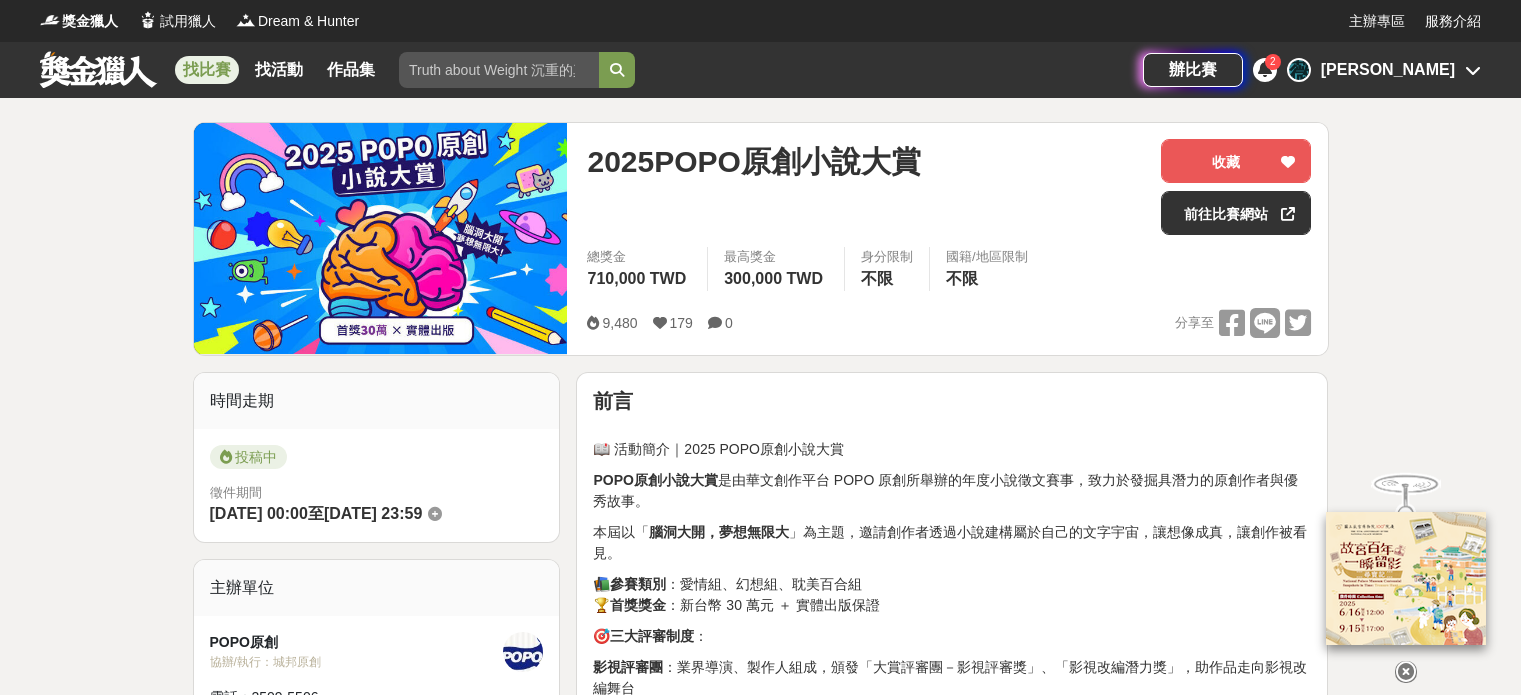 scroll, scrollTop: 0, scrollLeft: 0, axis: both 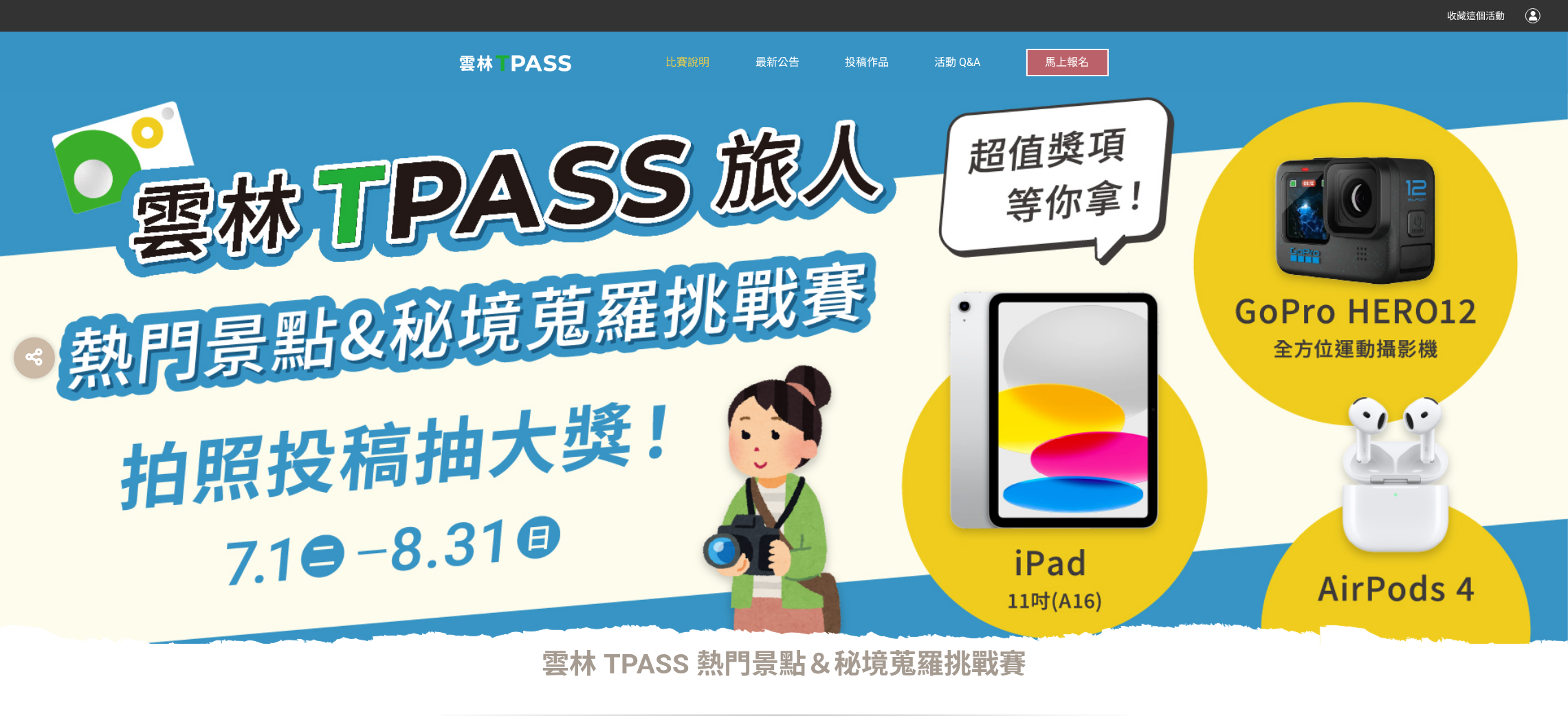 click on "比賽說明" at bounding box center [688, 62] 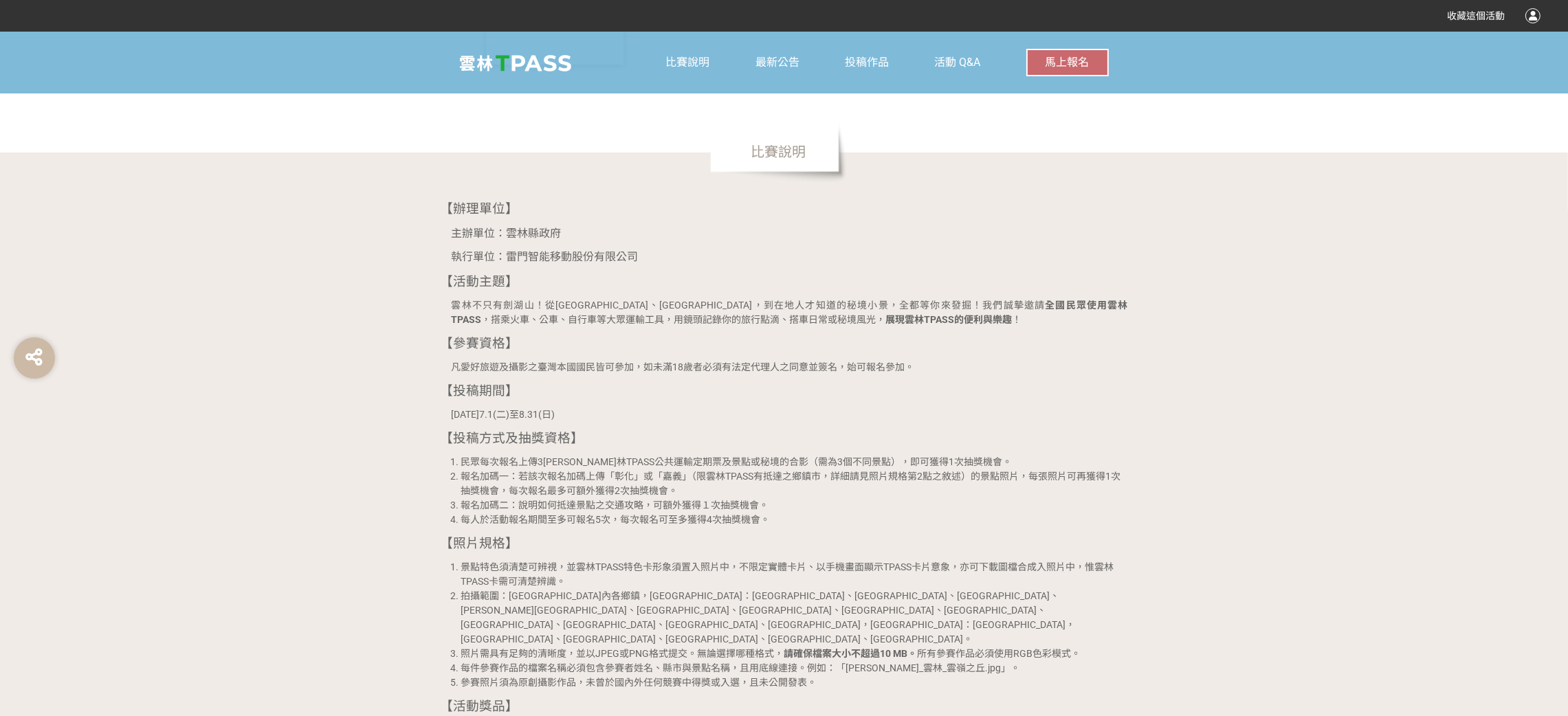 scroll, scrollTop: 1030, scrollLeft: 0, axis: vertical 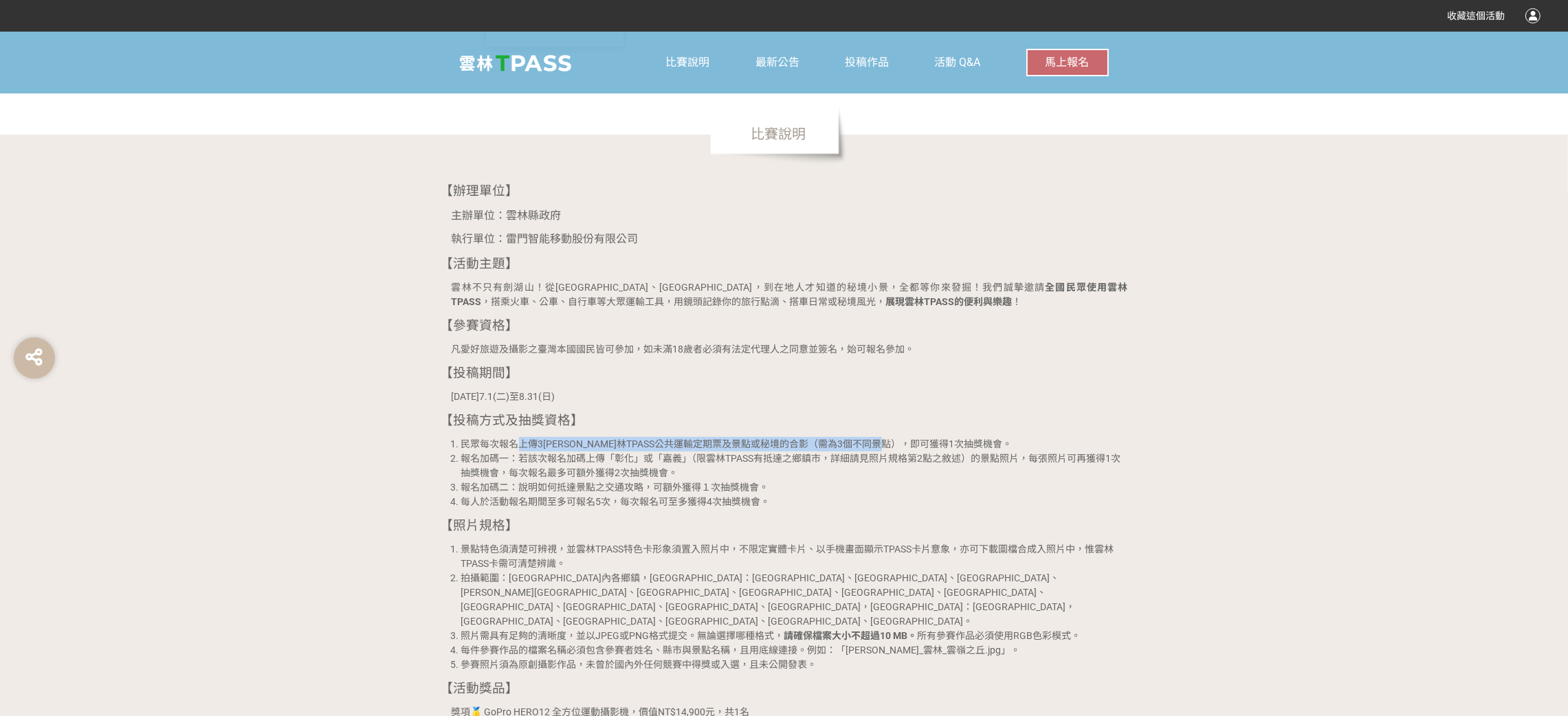 drag, startPoint x: 514, startPoint y: 443, endPoint x: 929, endPoint y: 438, distance: 415.0301 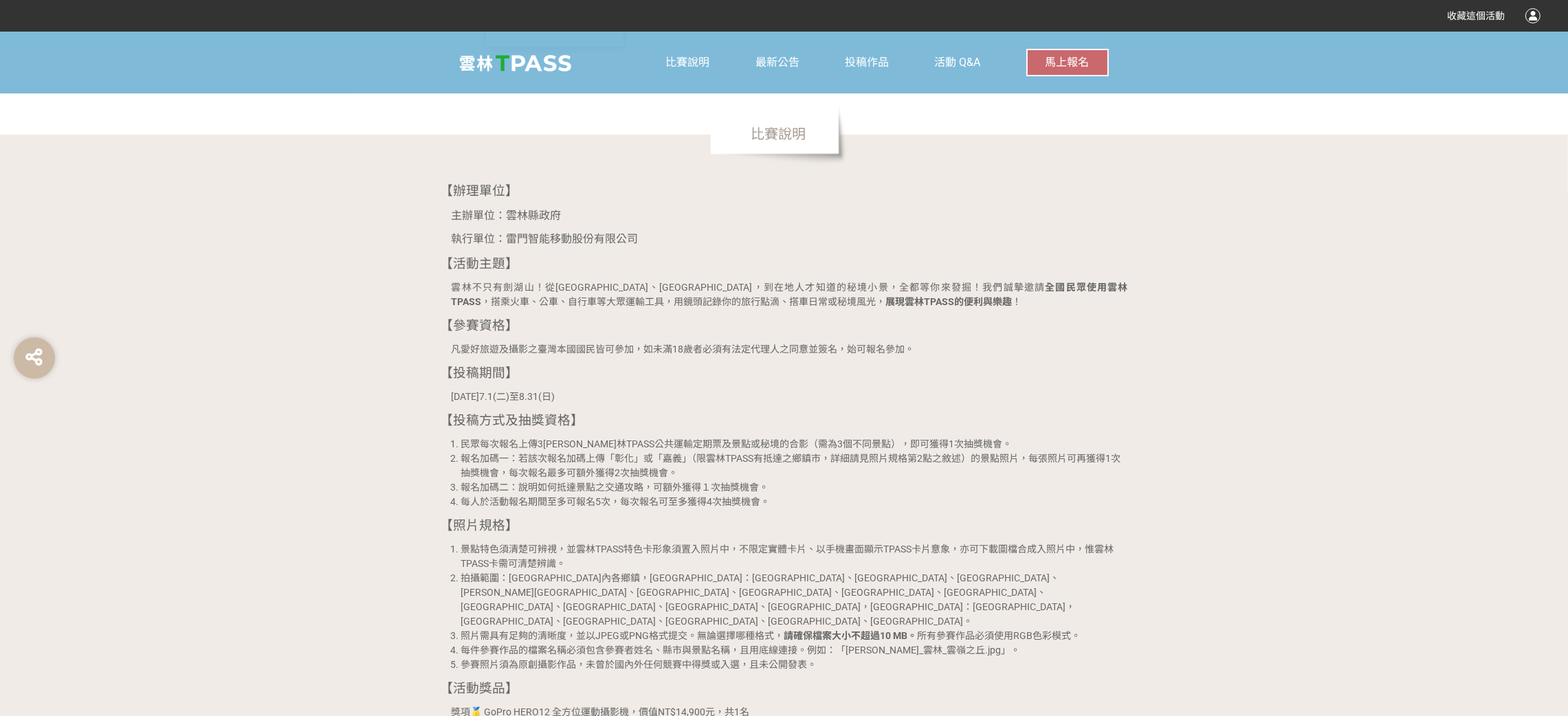 click on "報名加碼一：若該次報名加碼上傳「彰化」或「嘉義」（限雲林TPASS有抵達之鄉鎮市，詳細請見照片規格第2點之敘述）的景點照片，每張照片可再獲得1次抽獎機會，每次報名最多可額外獲得2次抽獎機會。" at bounding box center [795, 466] 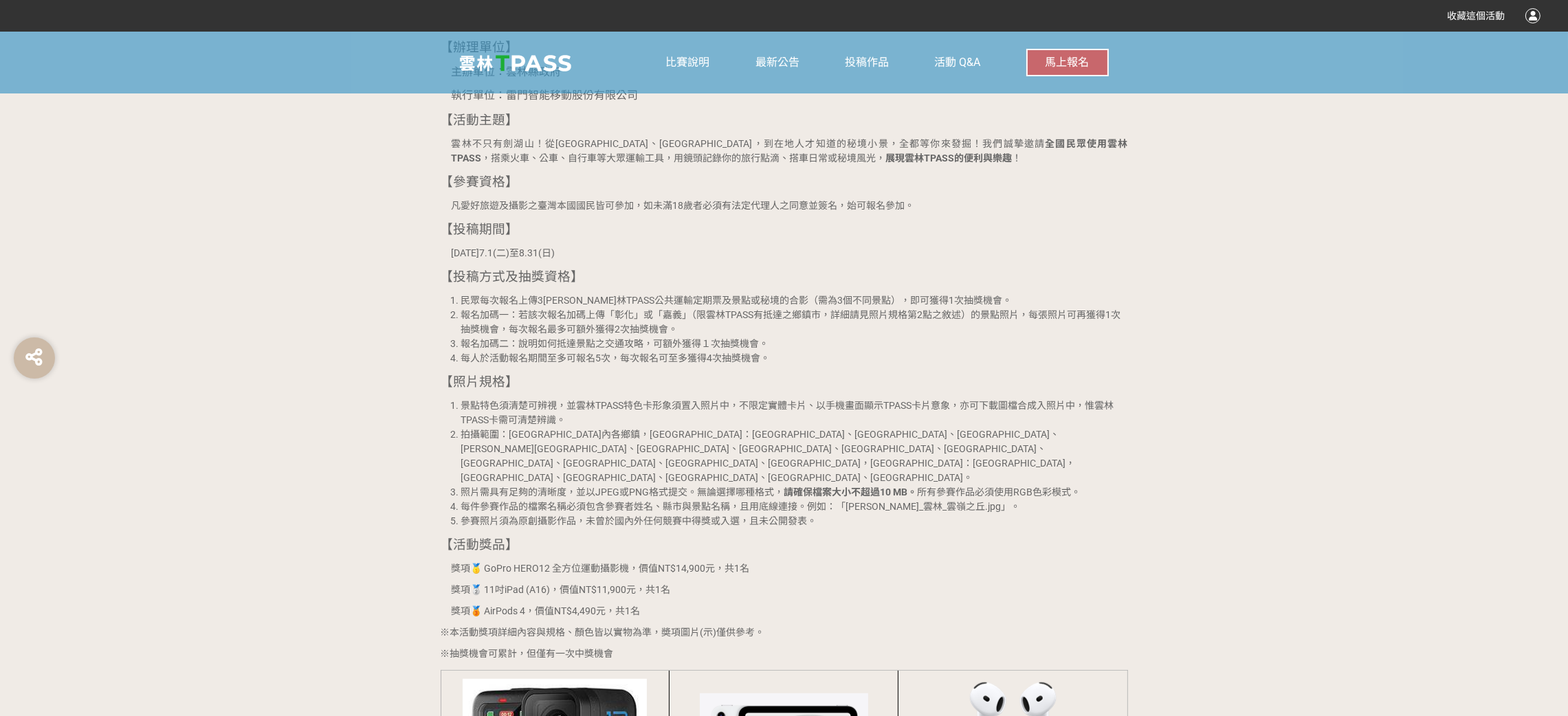 scroll, scrollTop: 1339, scrollLeft: 0, axis: vertical 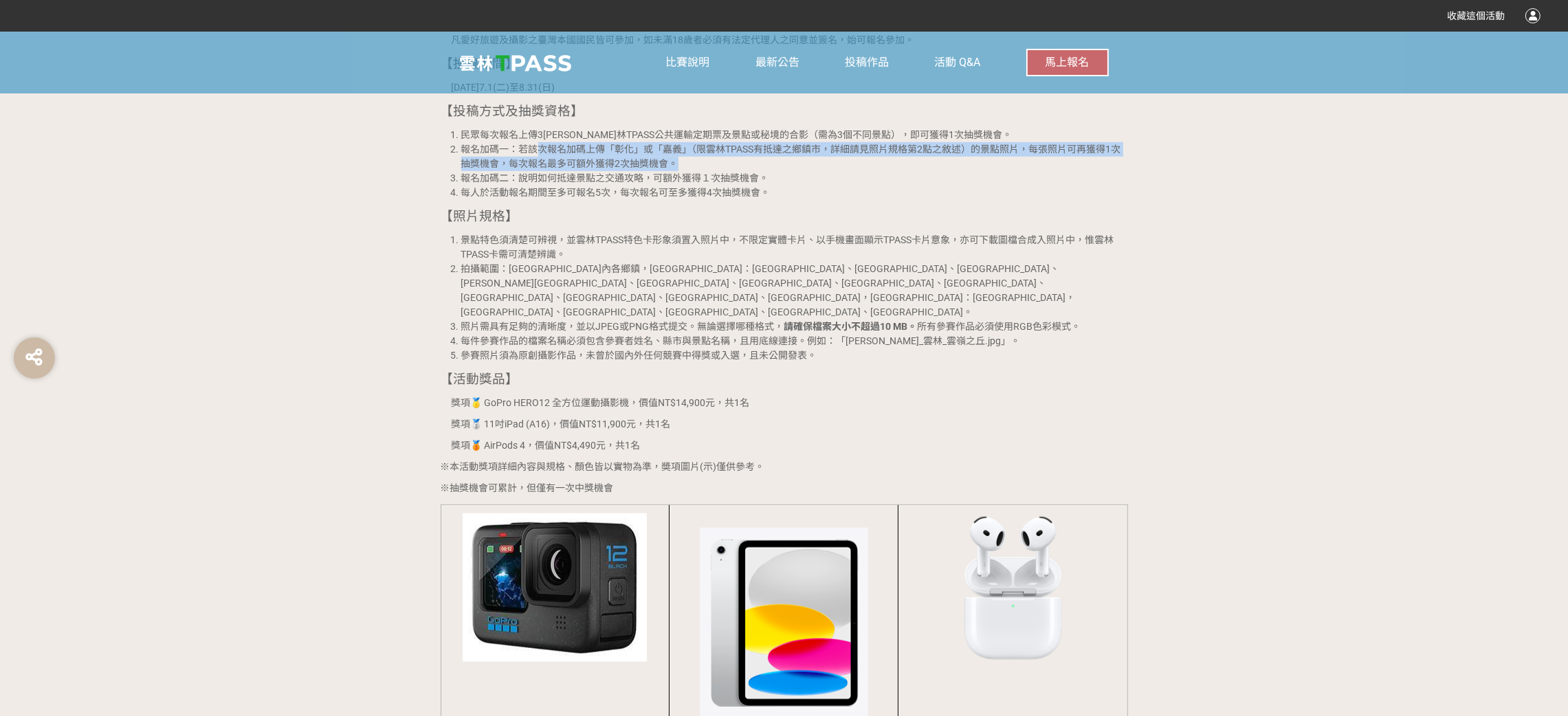 drag, startPoint x: 546, startPoint y: 148, endPoint x: 705, endPoint y: 166, distance: 160.01562 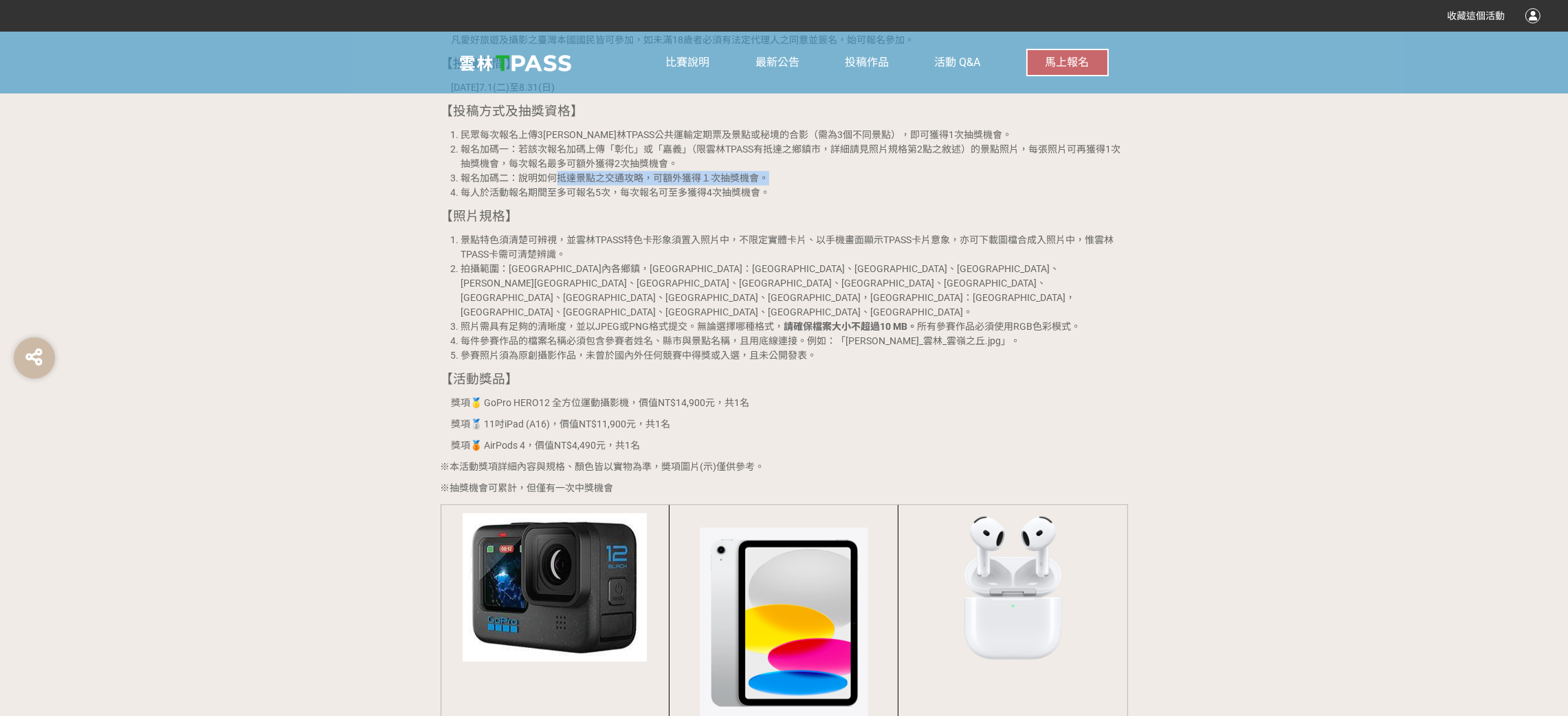 drag, startPoint x: 555, startPoint y: 183, endPoint x: 785, endPoint y: 180, distance: 230.01956 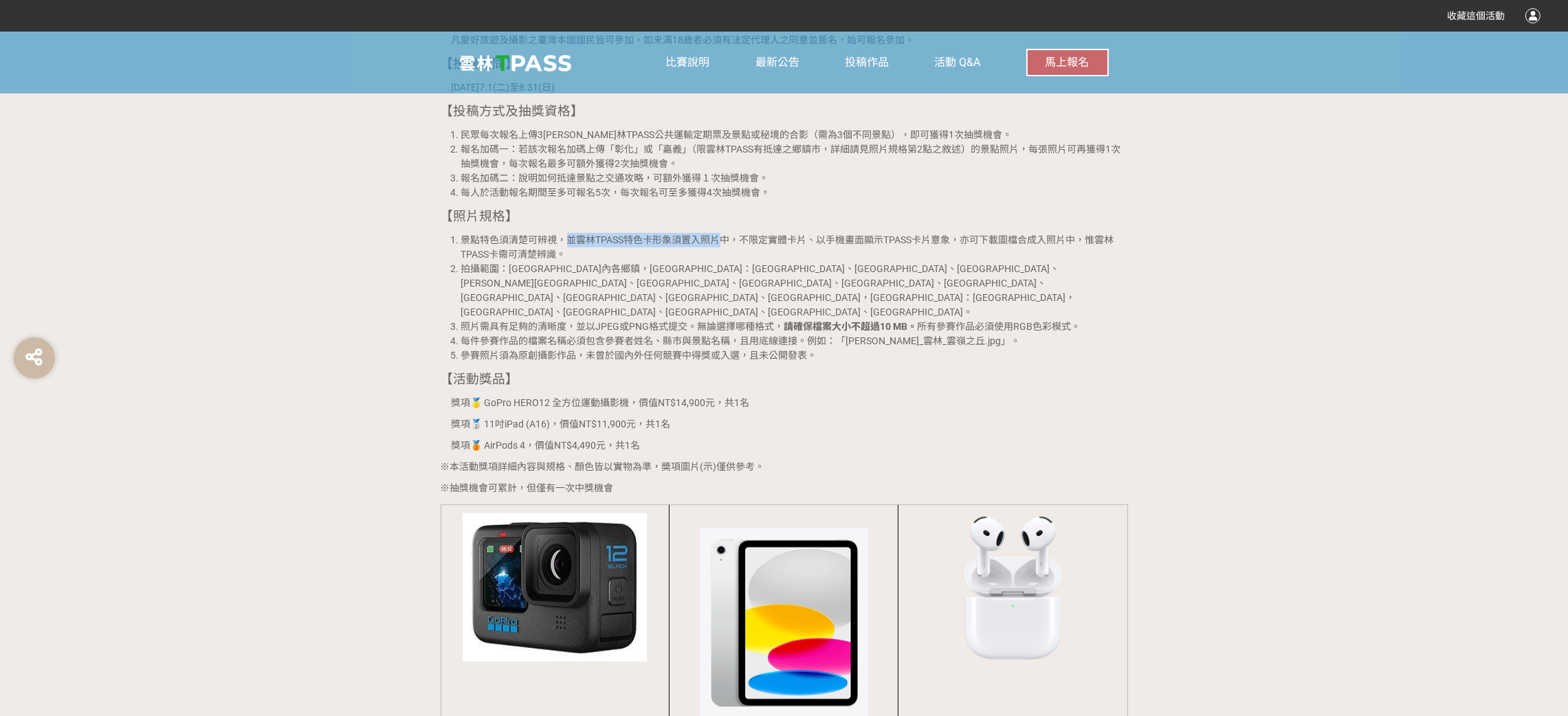 drag, startPoint x: 568, startPoint y: 242, endPoint x: 724, endPoint y: 235, distance: 156.15697 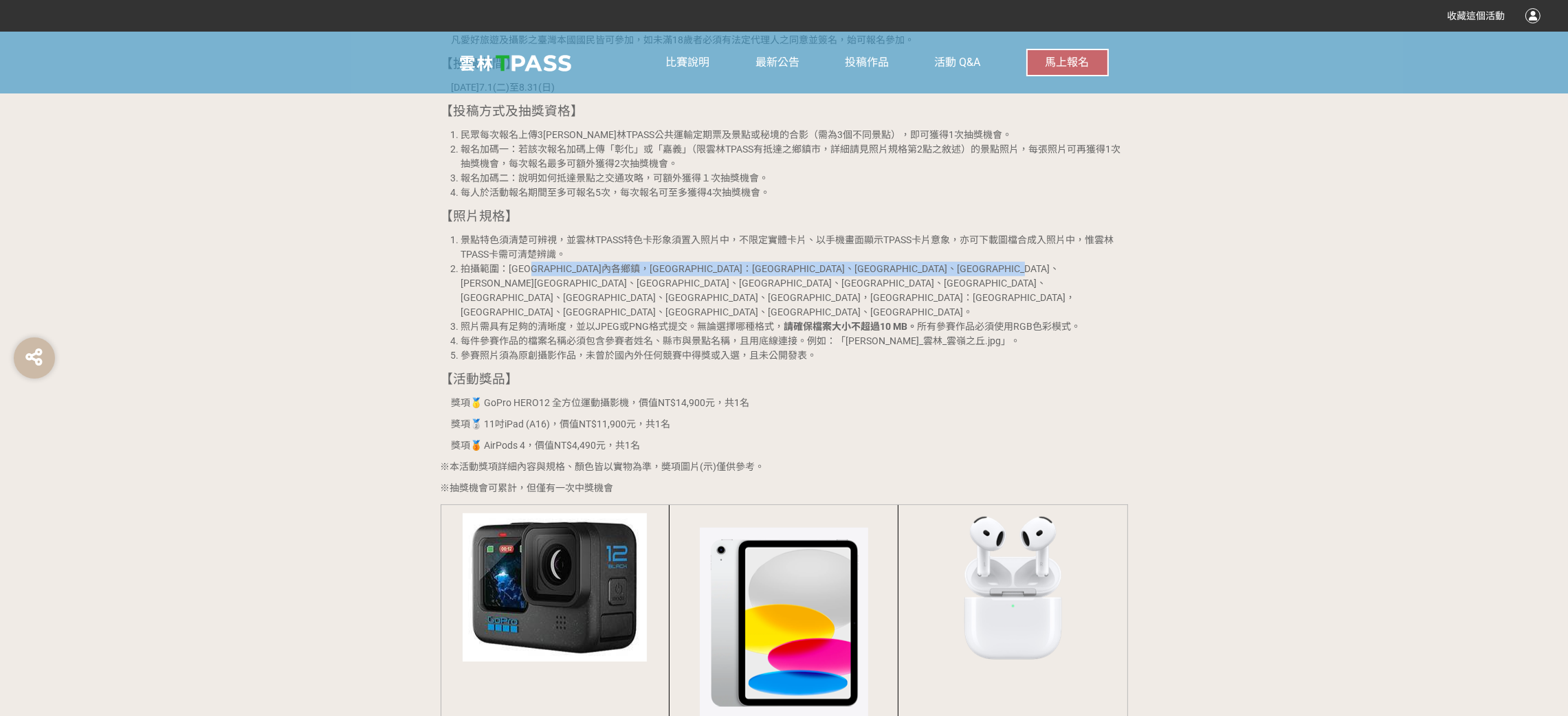 drag, startPoint x: 545, startPoint y: 271, endPoint x: 723, endPoint y: 283, distance: 178.404 